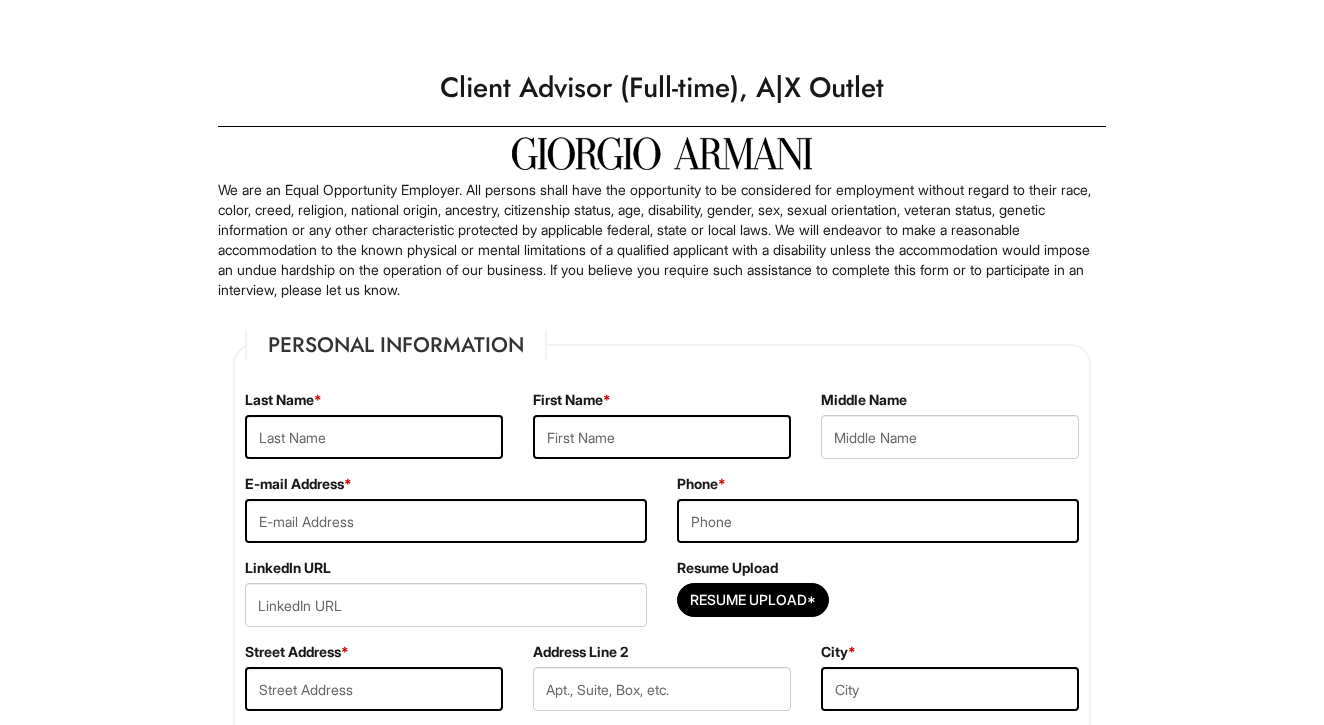 scroll, scrollTop: 0, scrollLeft: 0, axis: both 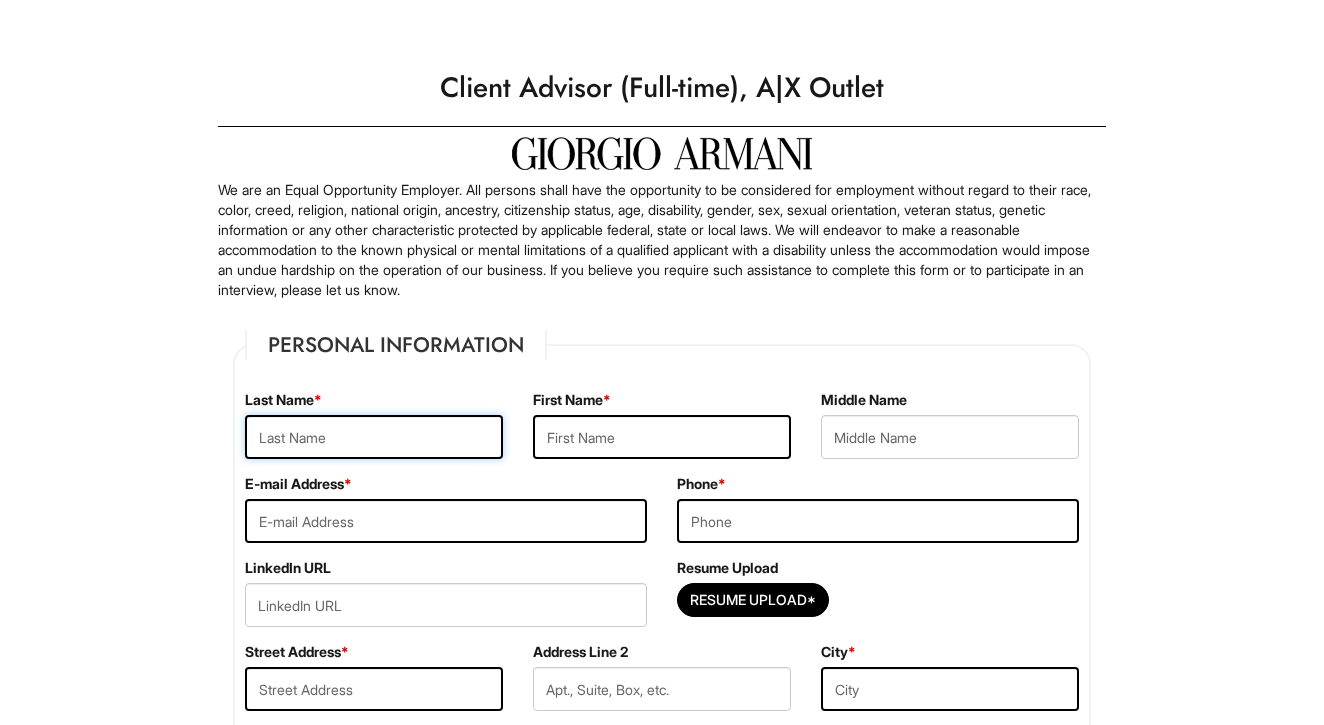 type on "M" 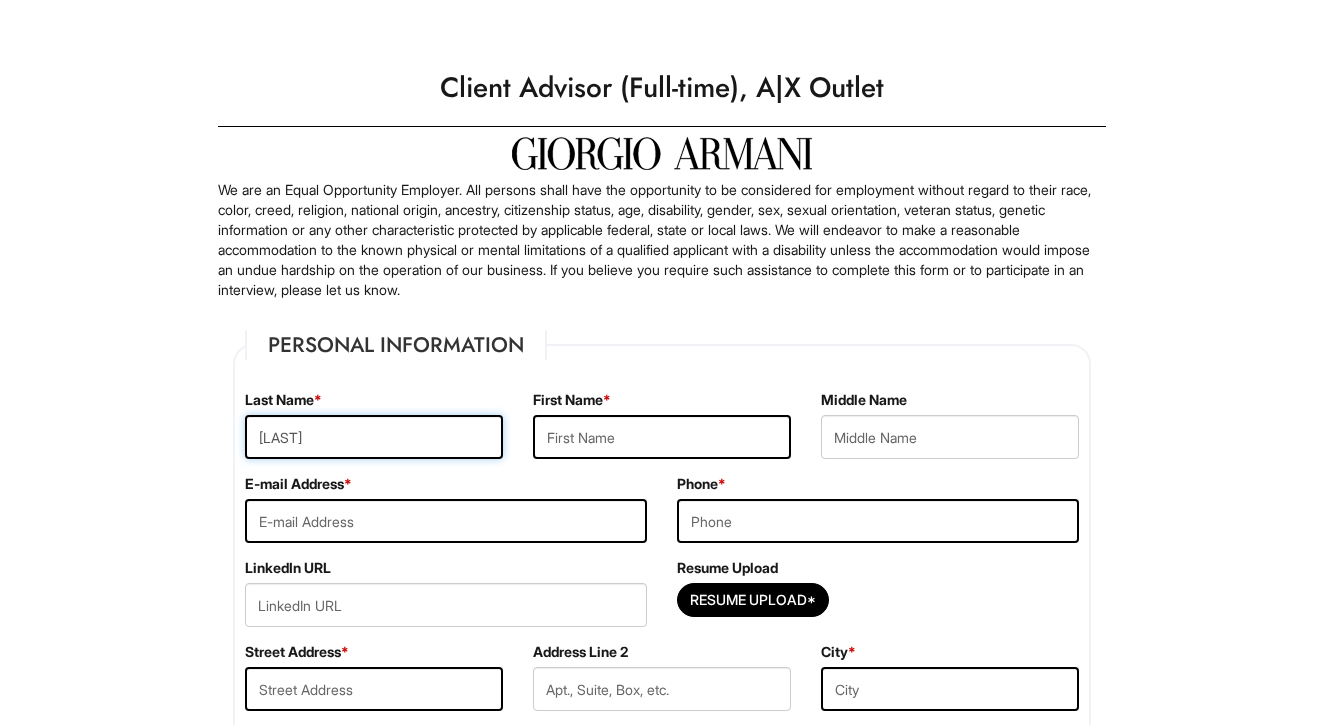 type on "[LAST]" 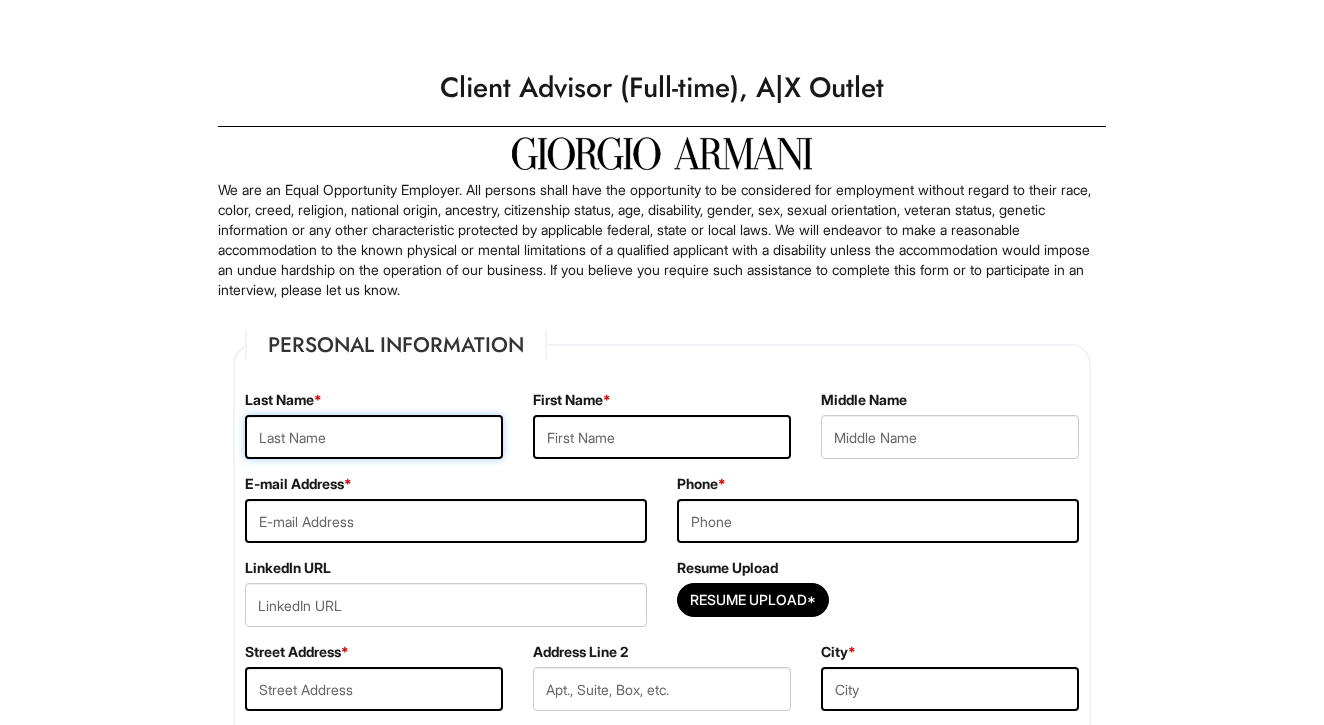type on "[LAST]" 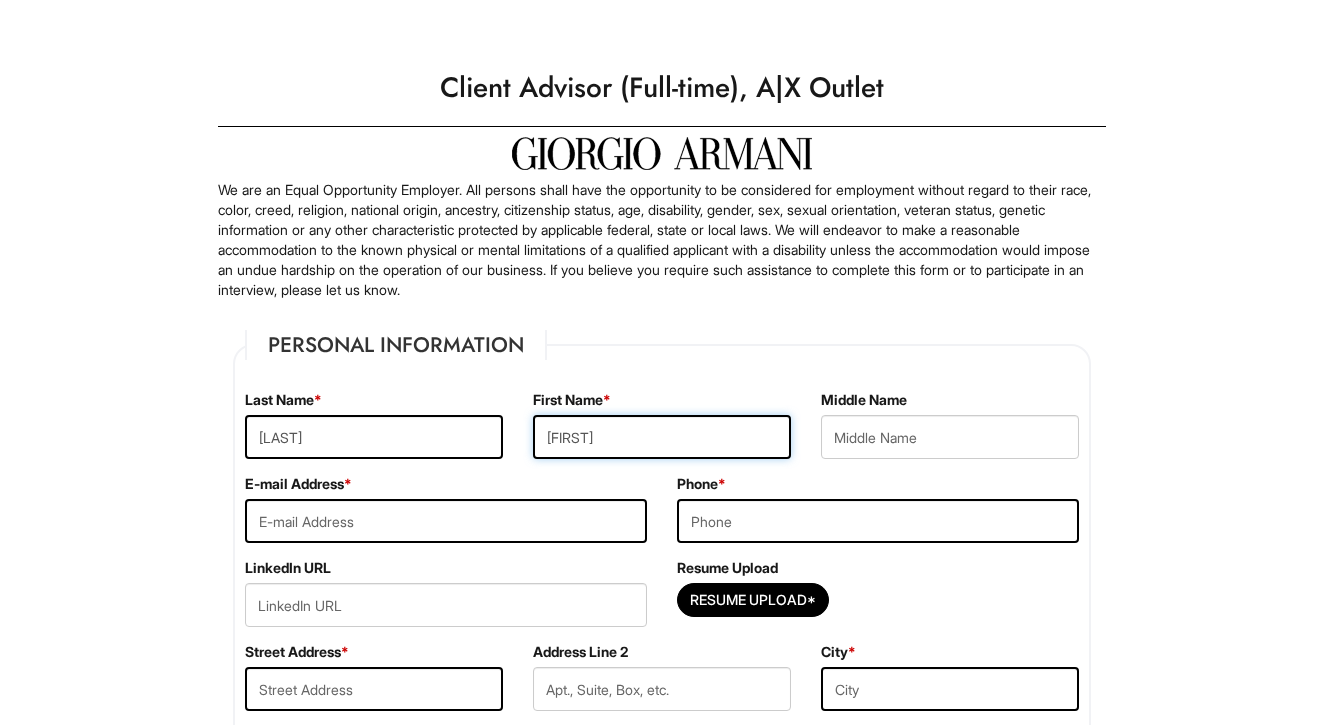 type on "[FIRST]" 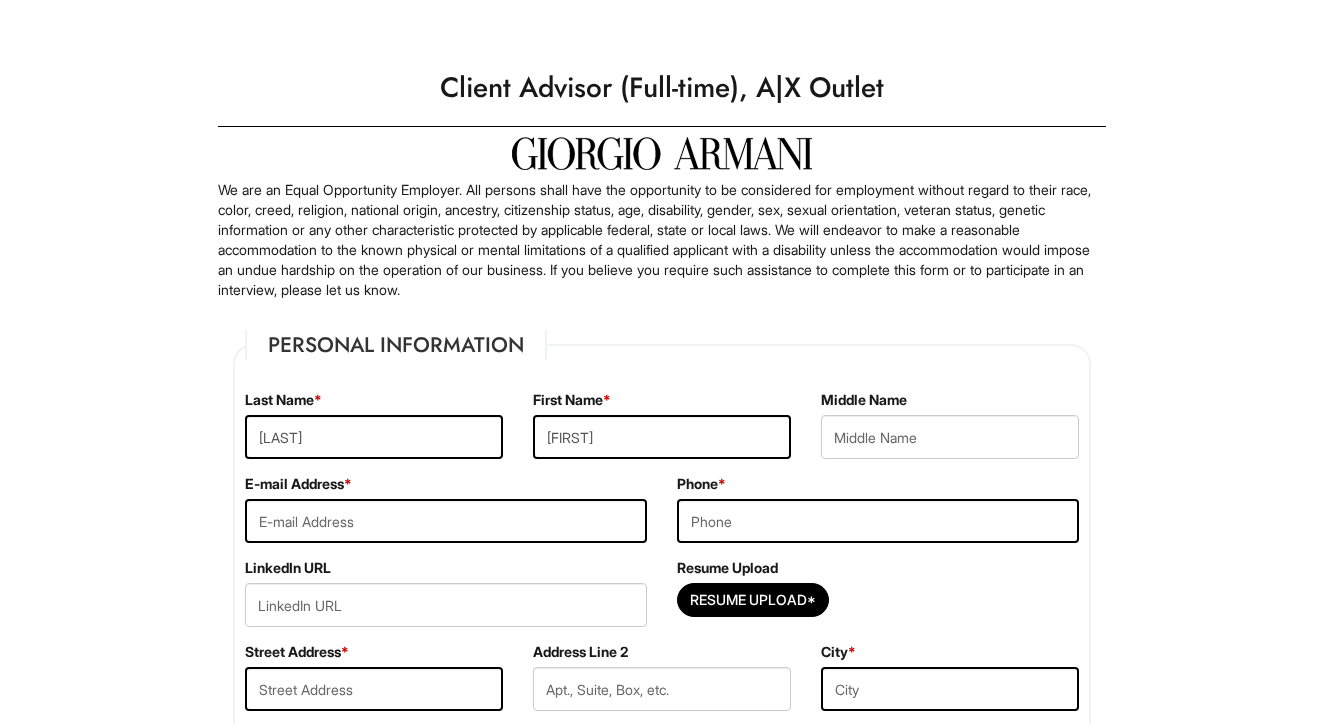 click on "E-mail Address  *" at bounding box center [446, 516] 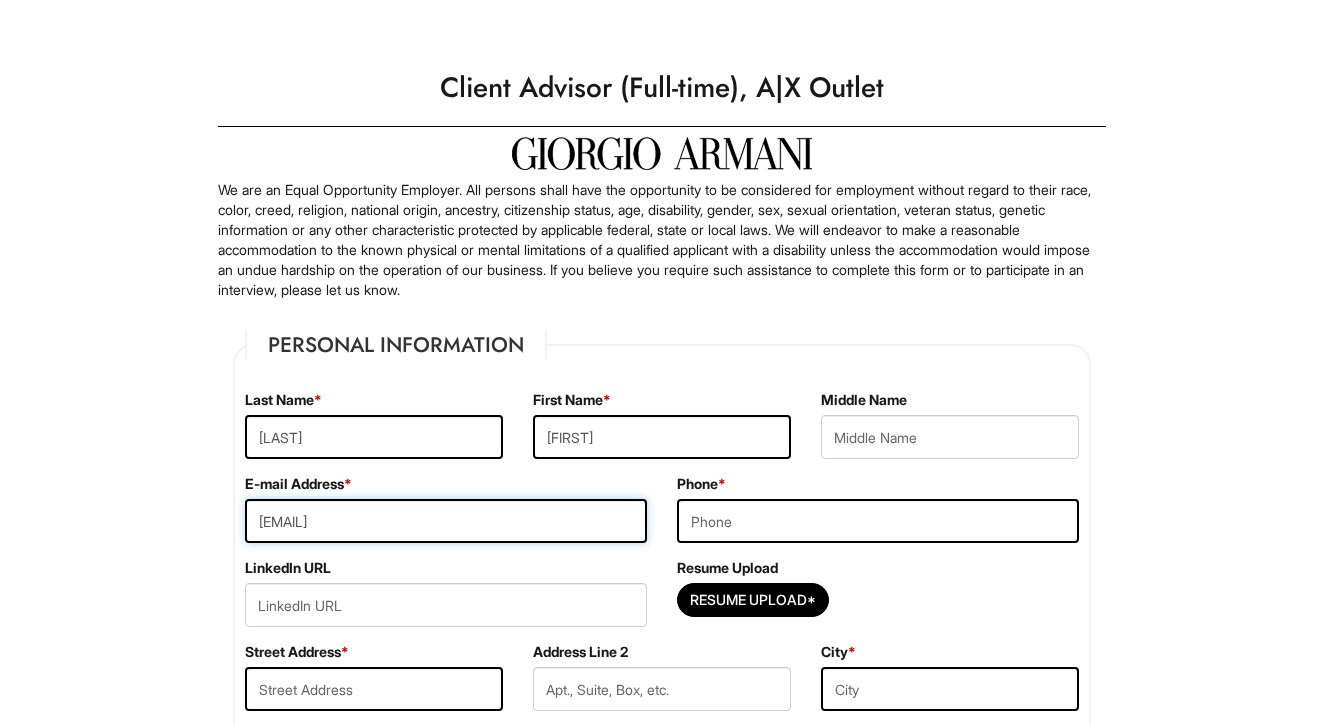 type on "[EMAIL]" 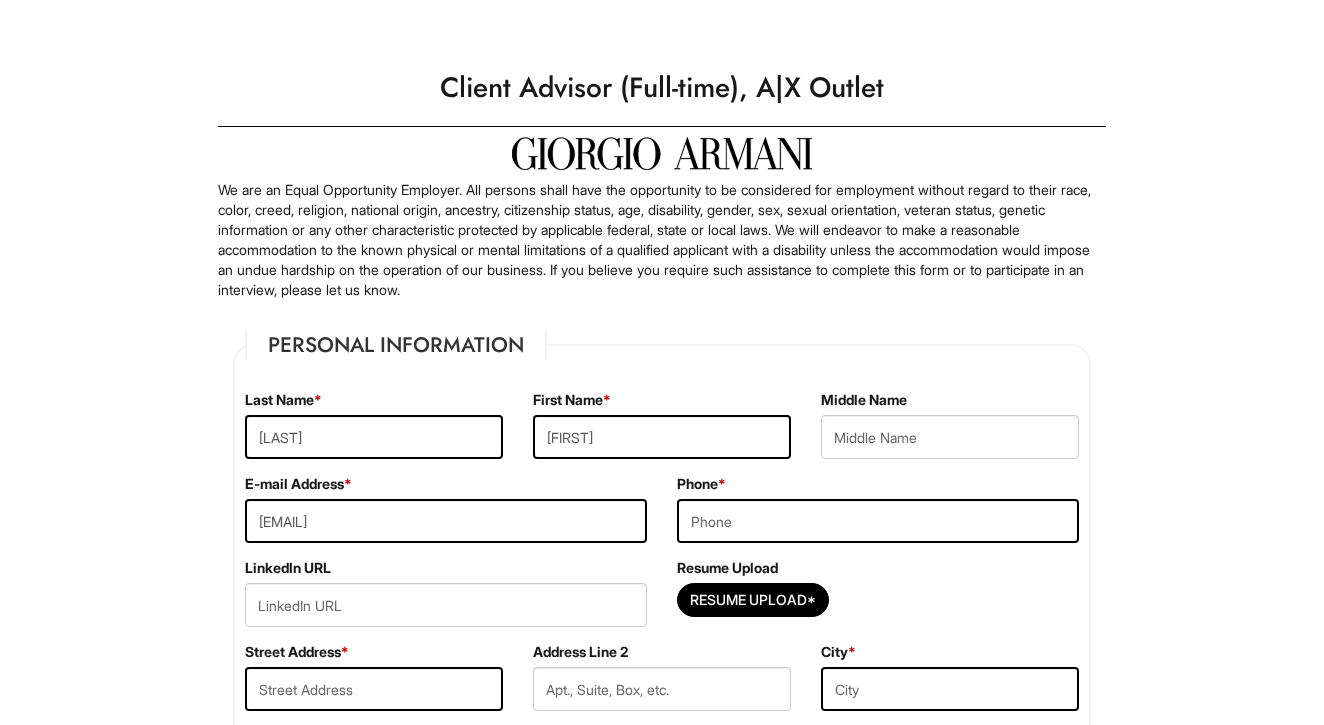 click on "E-mail Address  *   [EMAIL]" at bounding box center [446, 516] 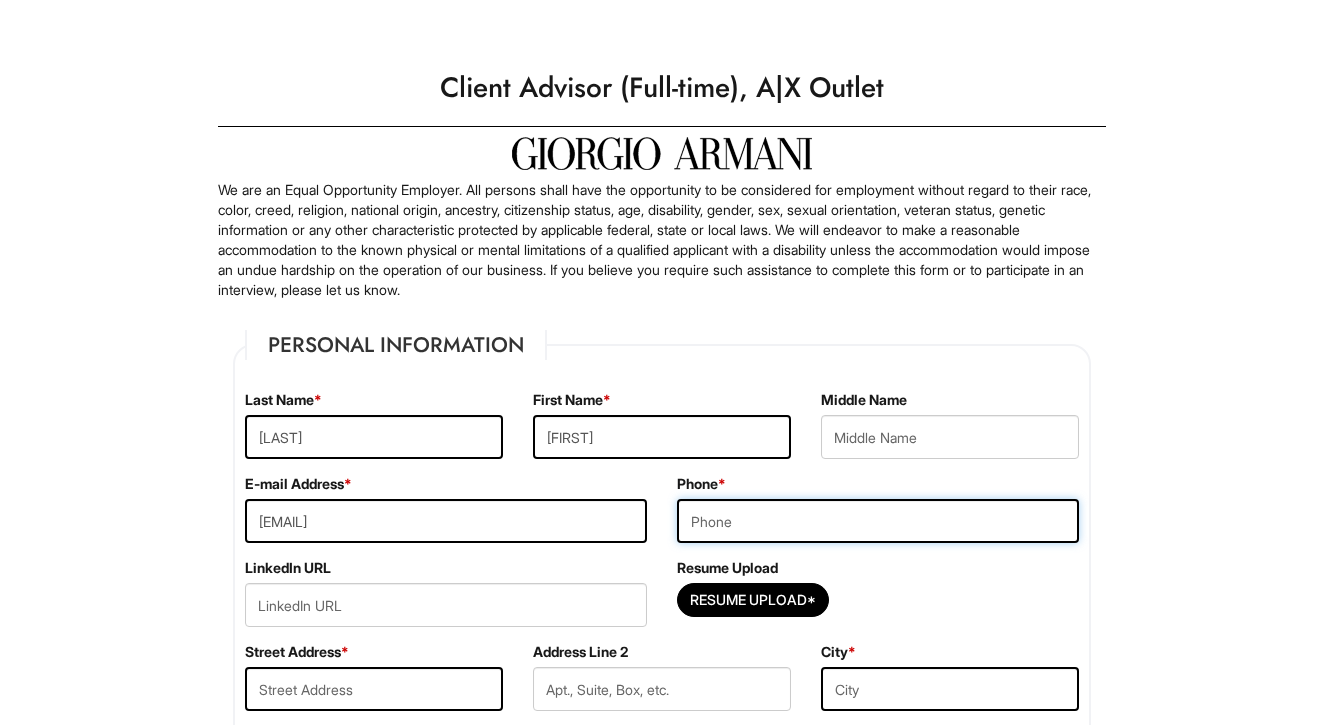 type on "[PHONE]" 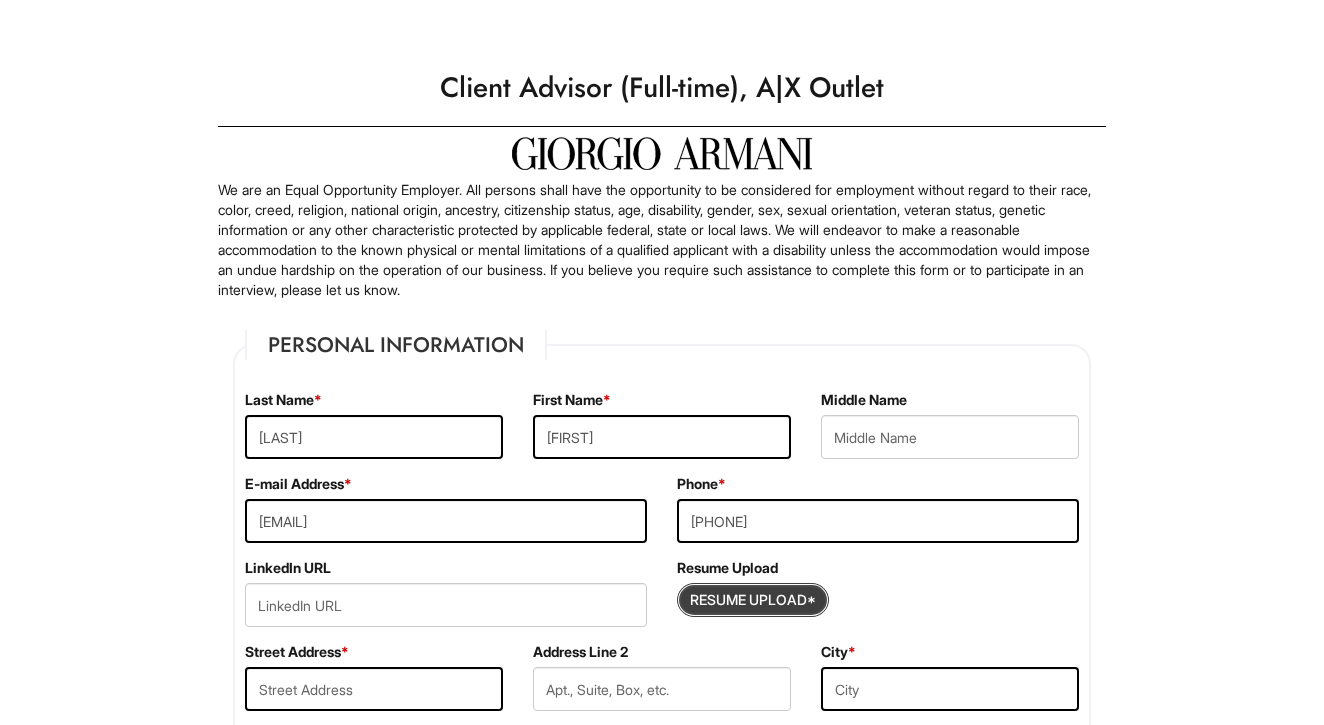 click at bounding box center [753, 600] 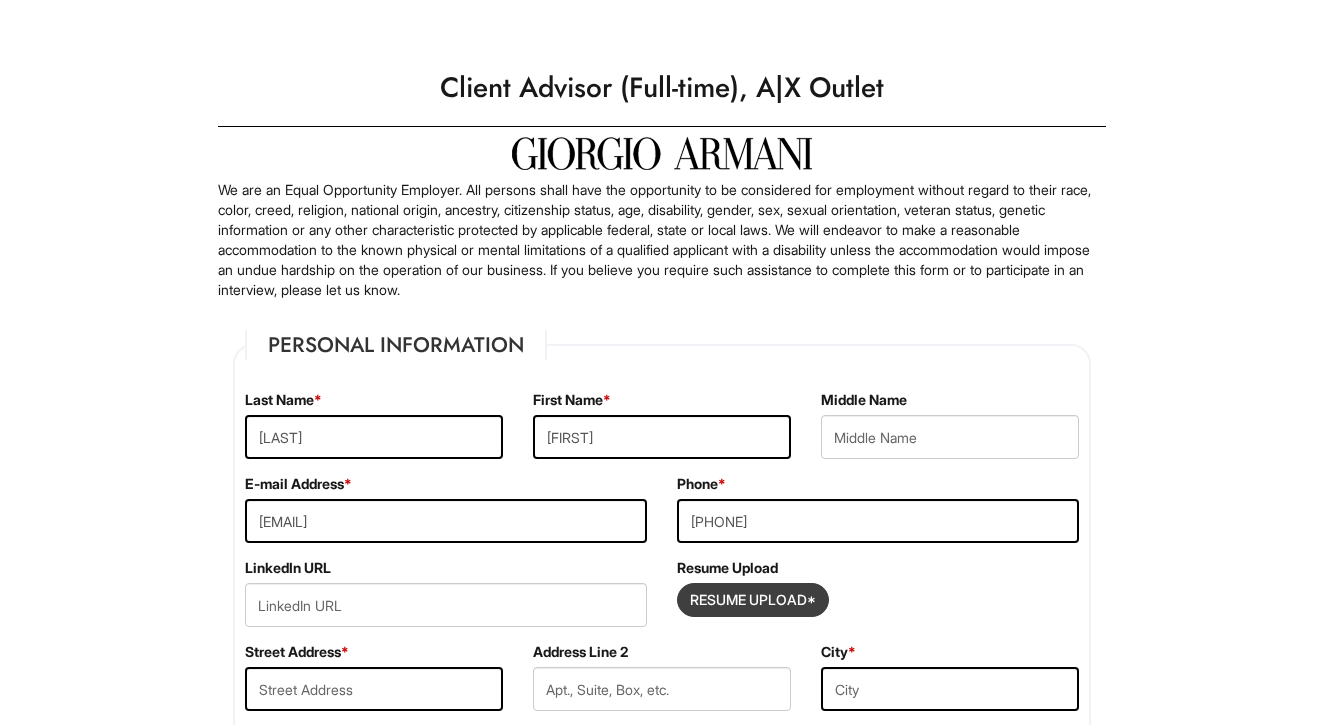 type on "C:\fakepath\[NAME]_[LAST]-2.pdf" 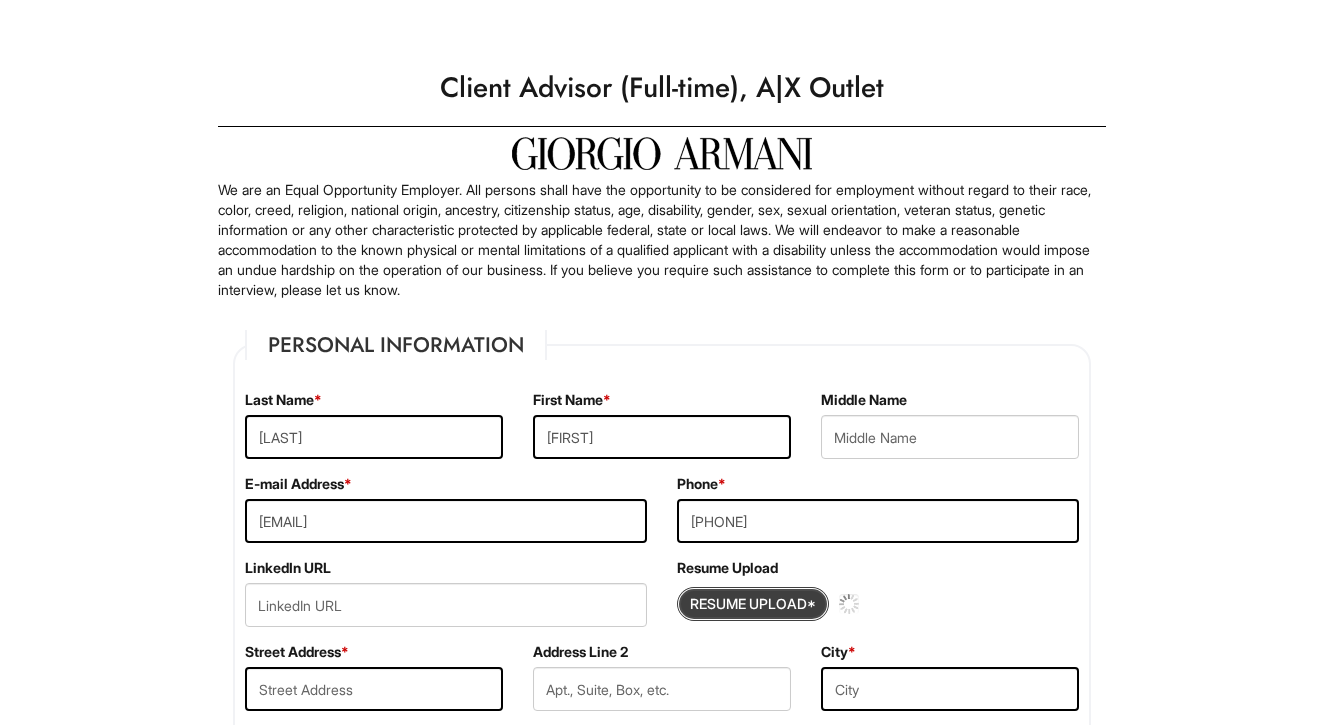 type 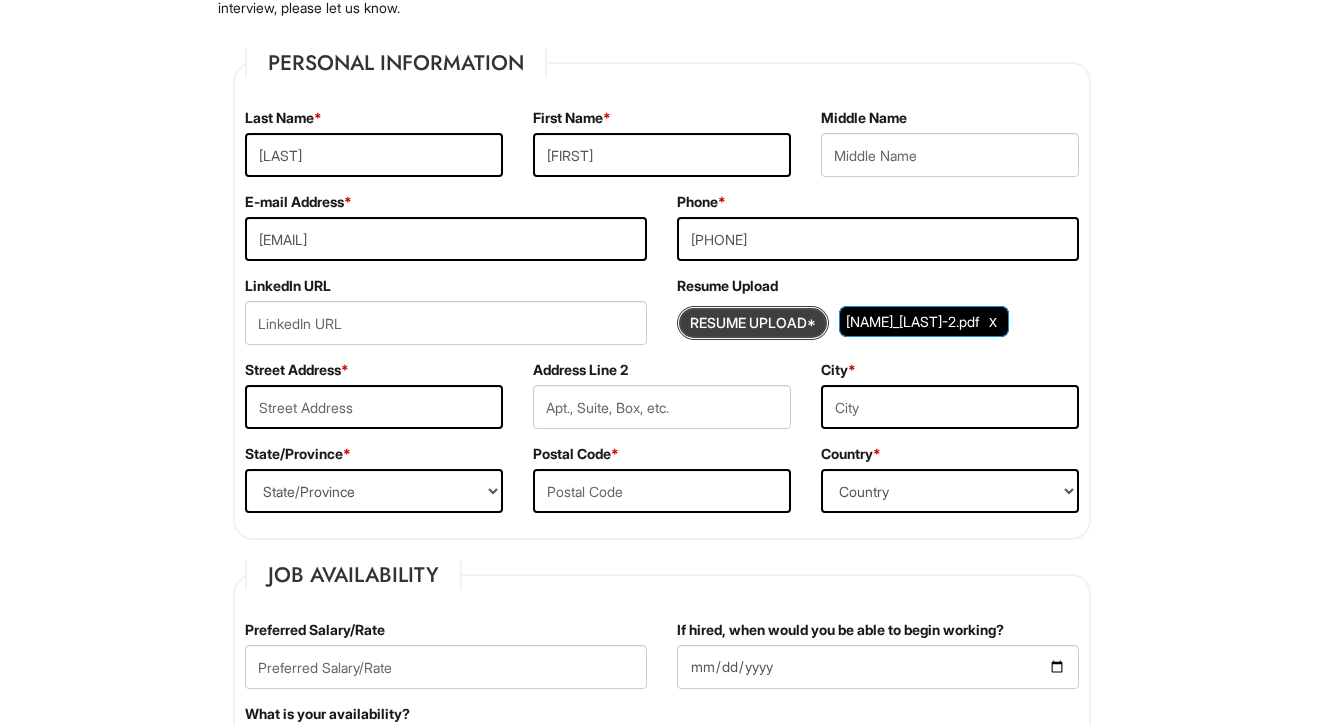 scroll, scrollTop: 289, scrollLeft: 0, axis: vertical 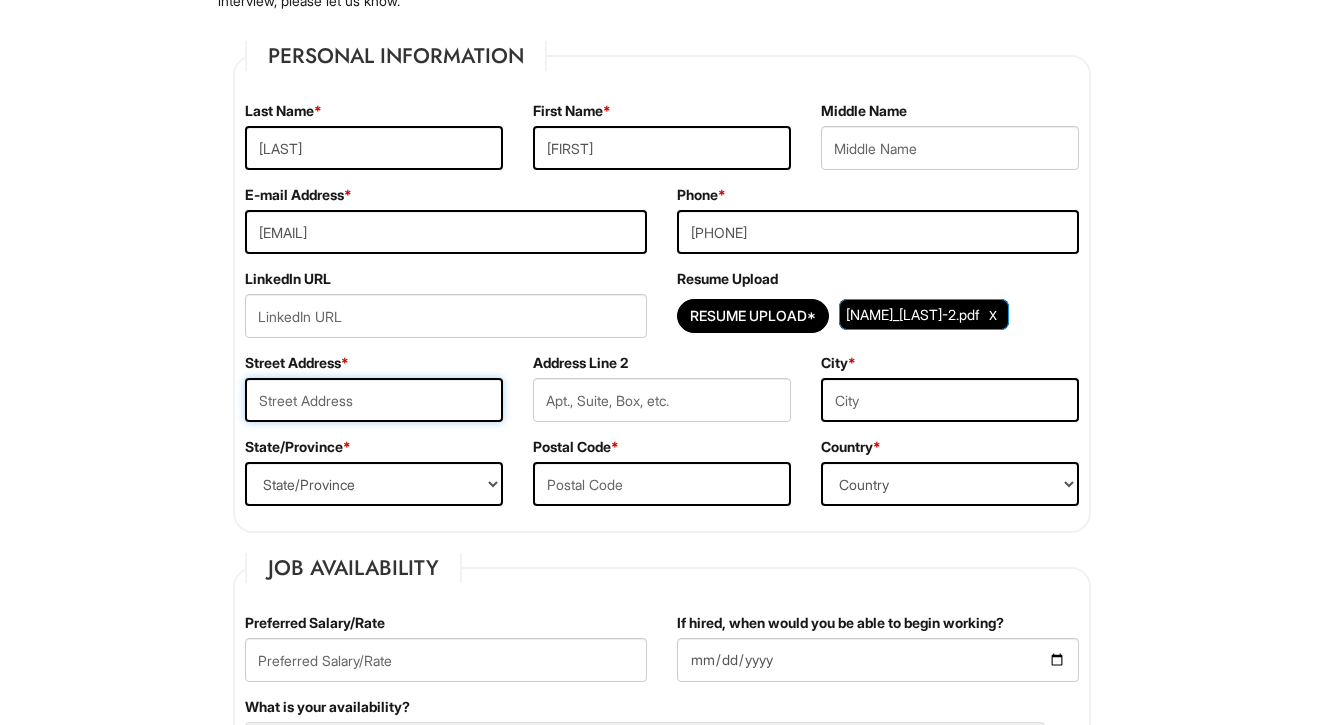 type on "[NUMBER] [STREET]" 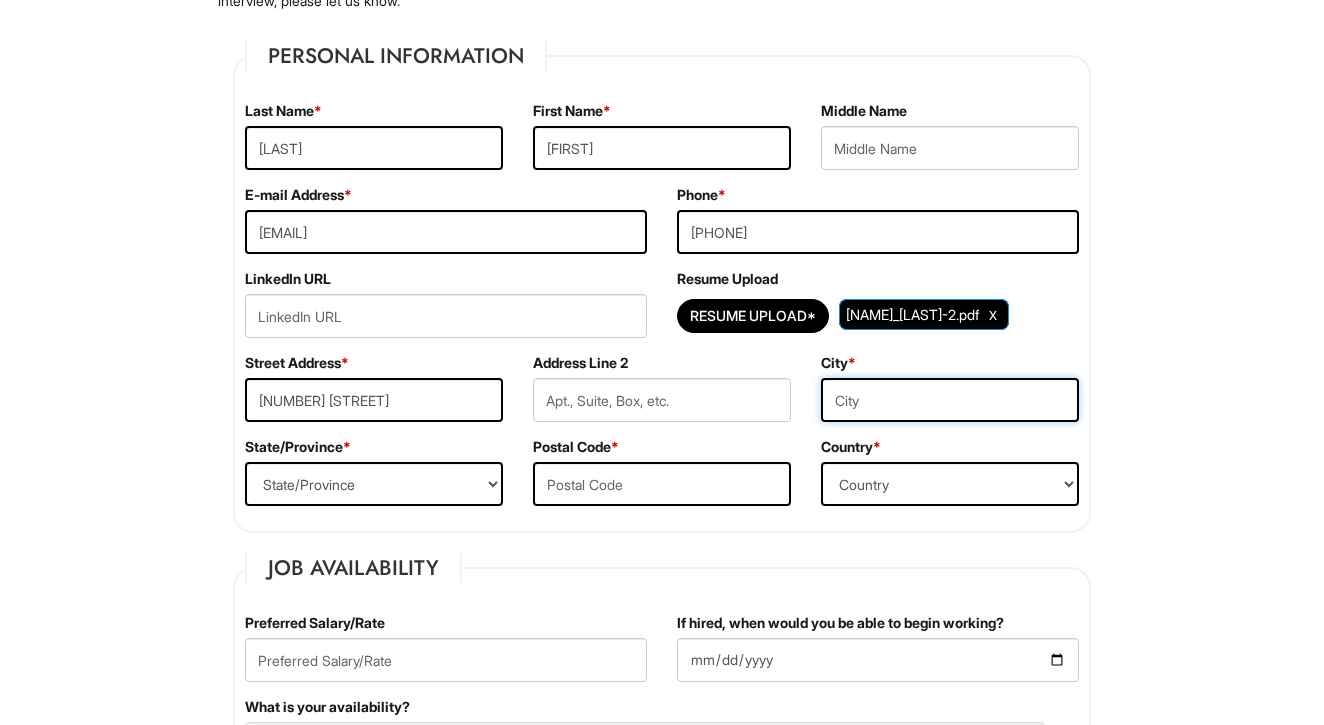 type on "[CITY]" 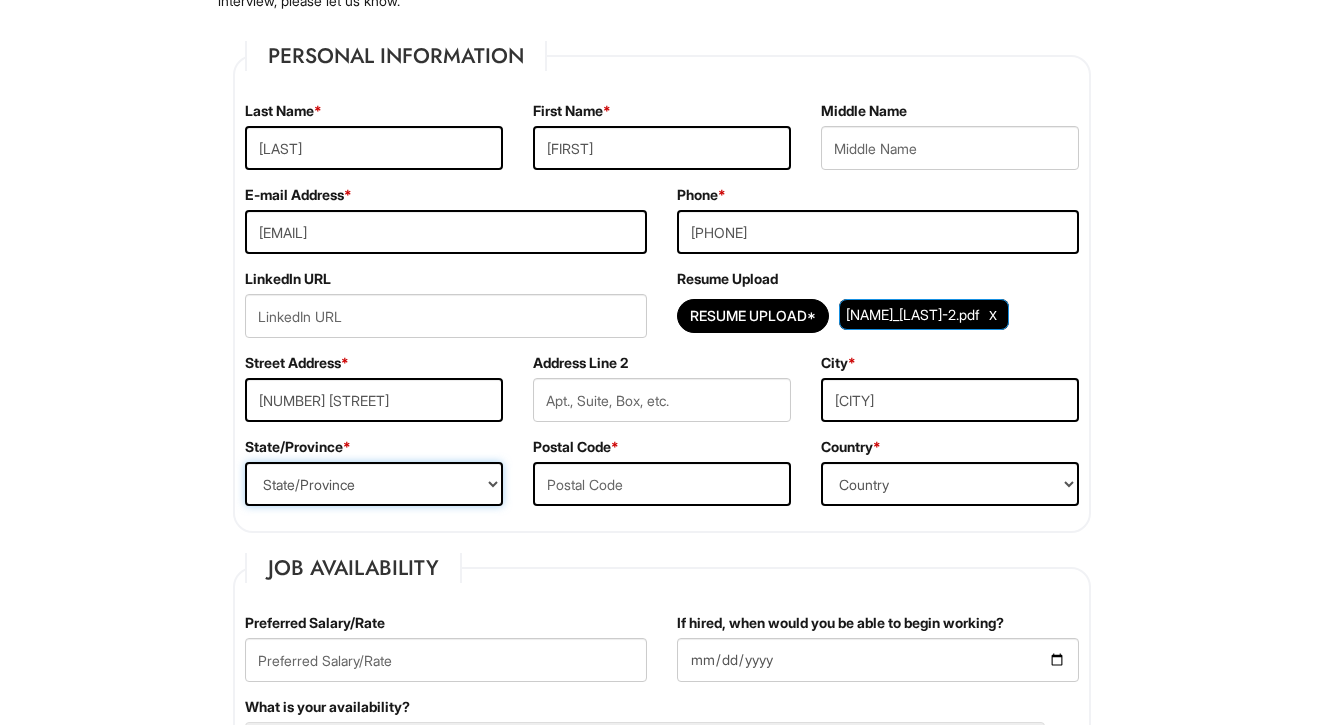 select on "[STATE]" 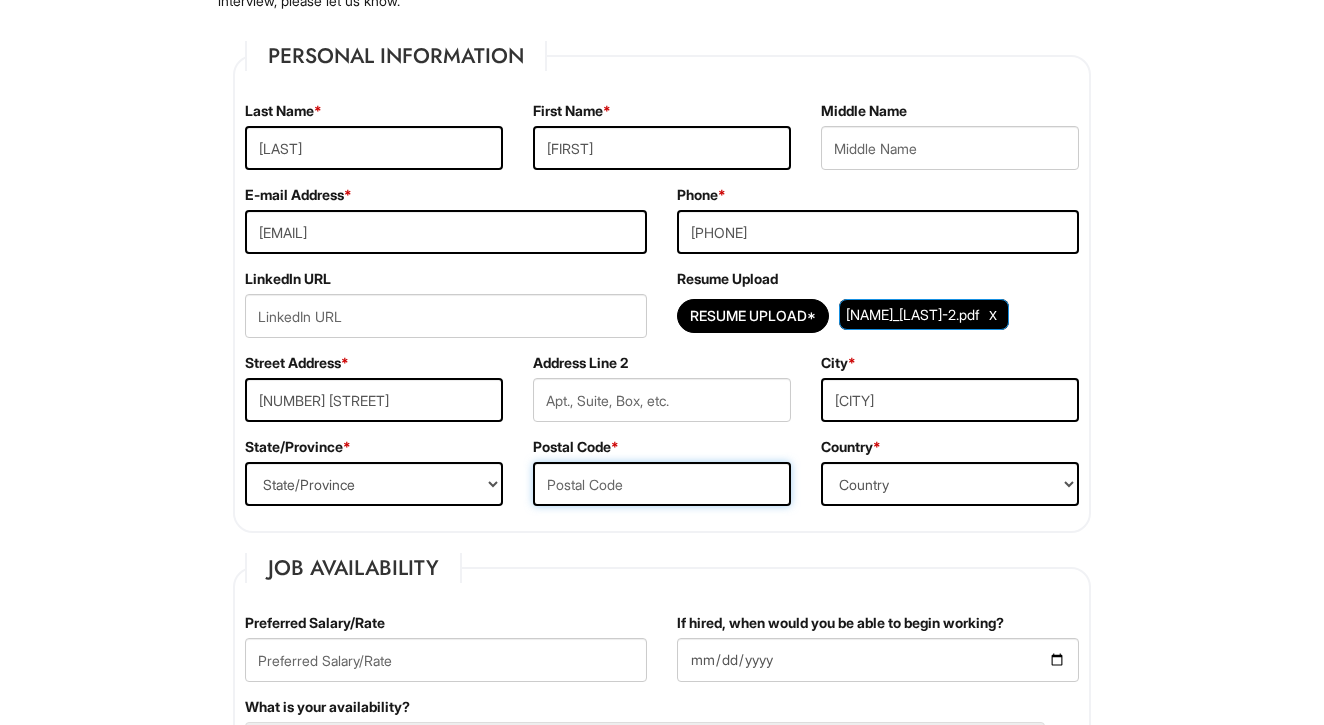 type on "[POSTAL_CODE]" 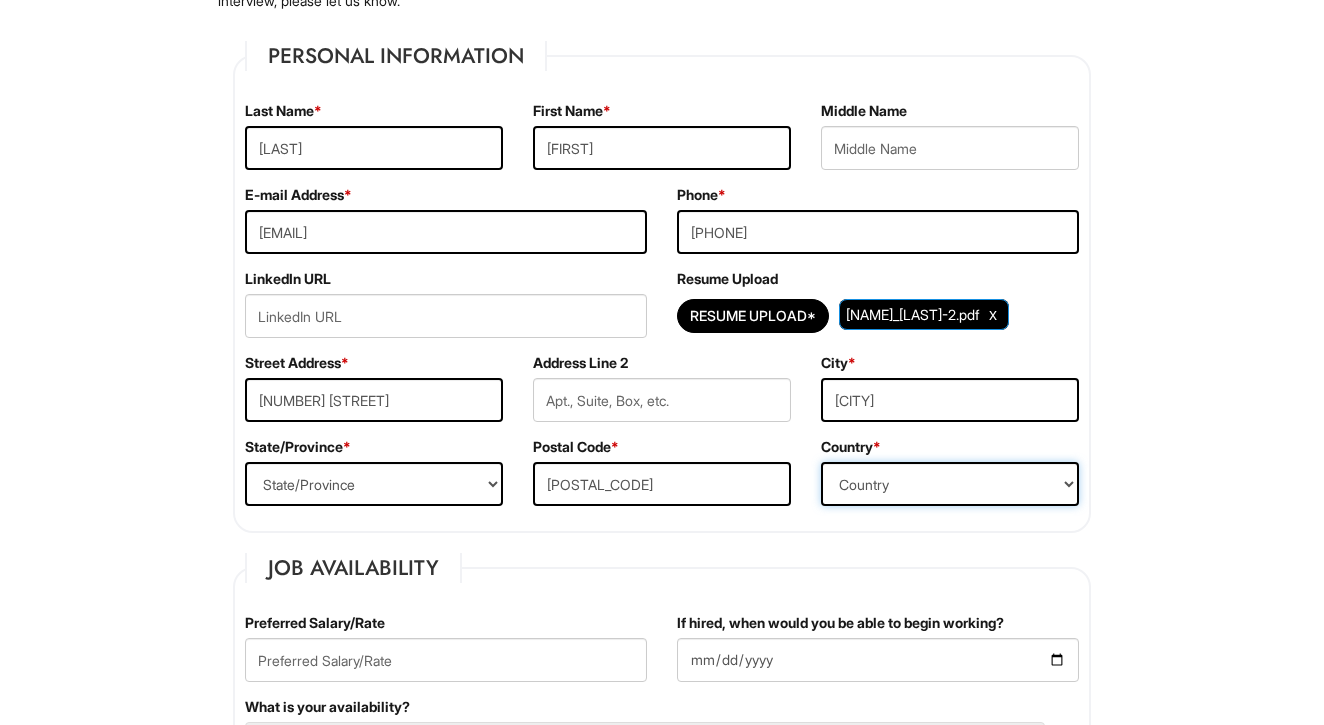 select on "United States of America" 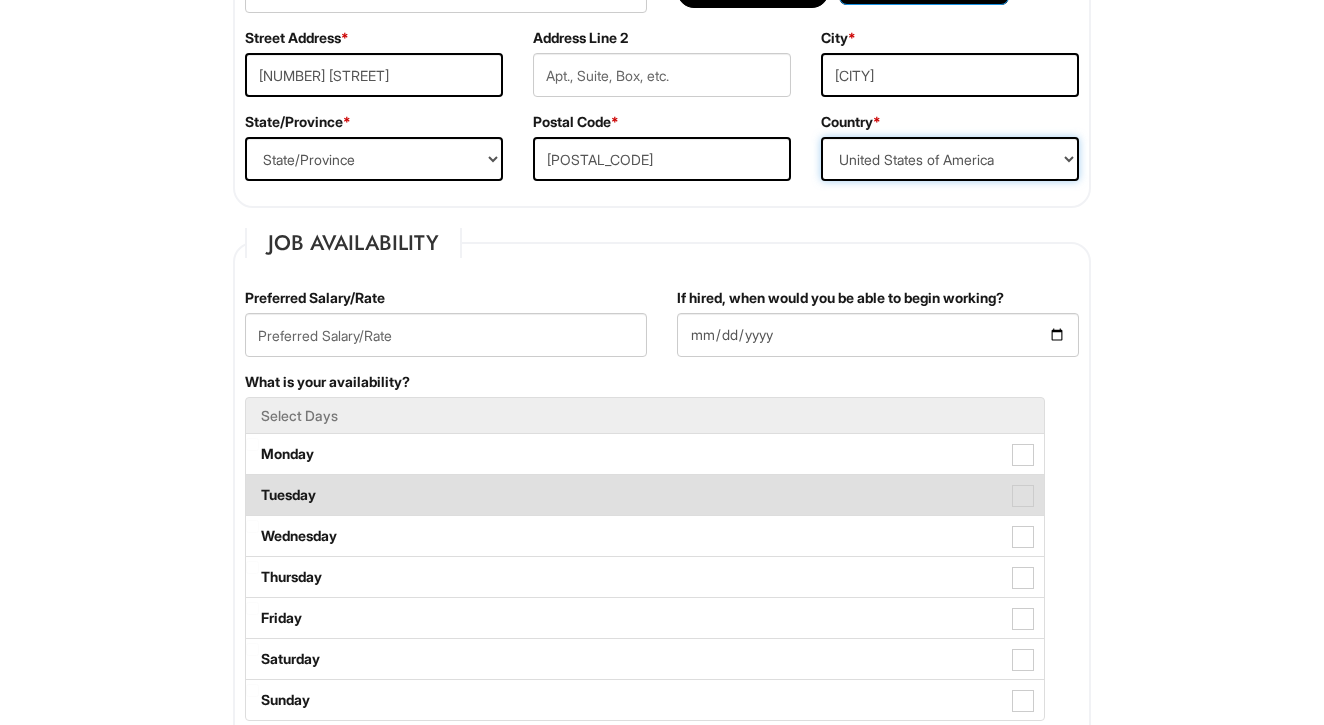 scroll, scrollTop: 623, scrollLeft: 0, axis: vertical 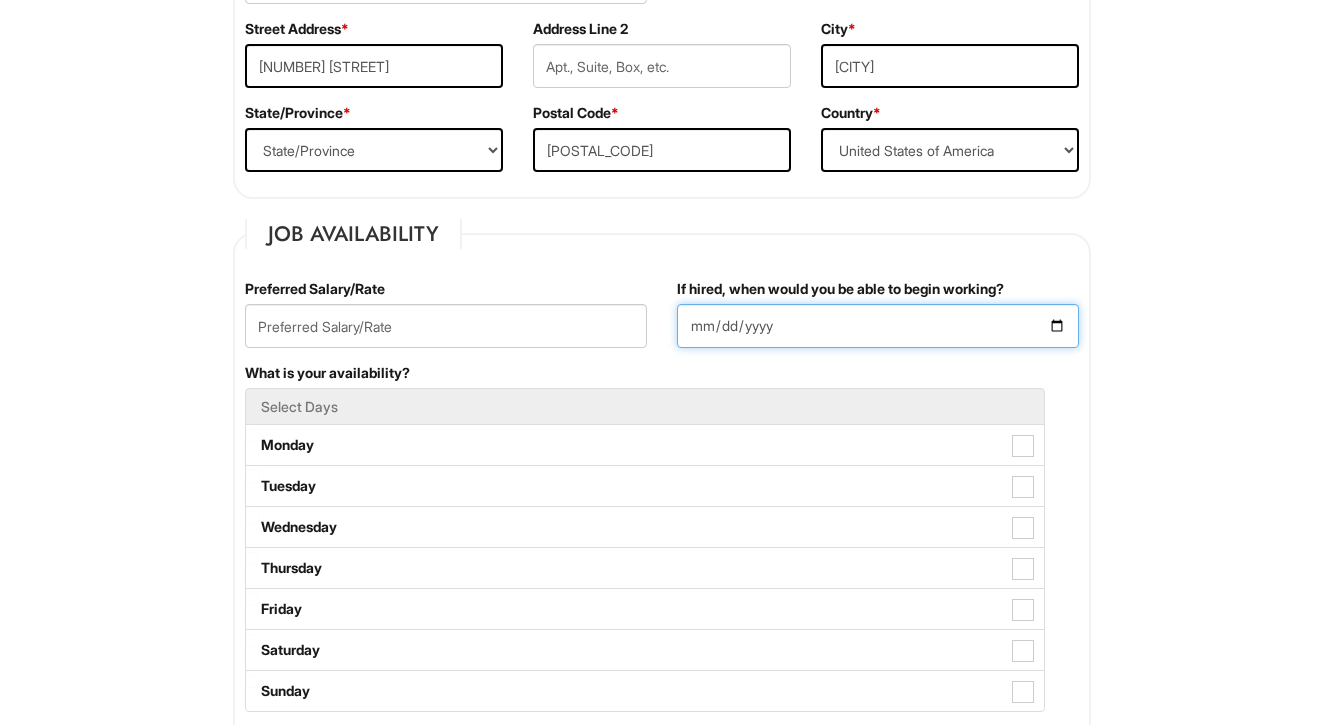 click on "If hired, when would you be able to begin working?" at bounding box center (878, 326) 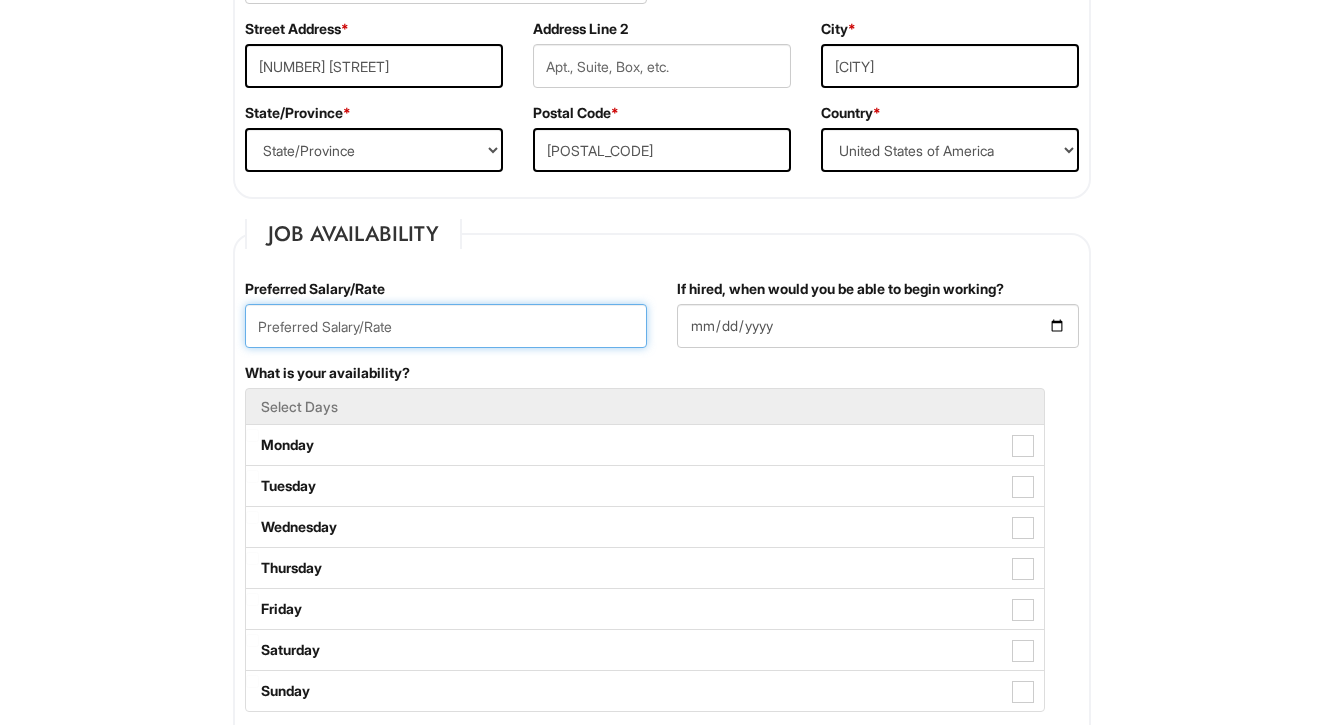 click at bounding box center (446, 326) 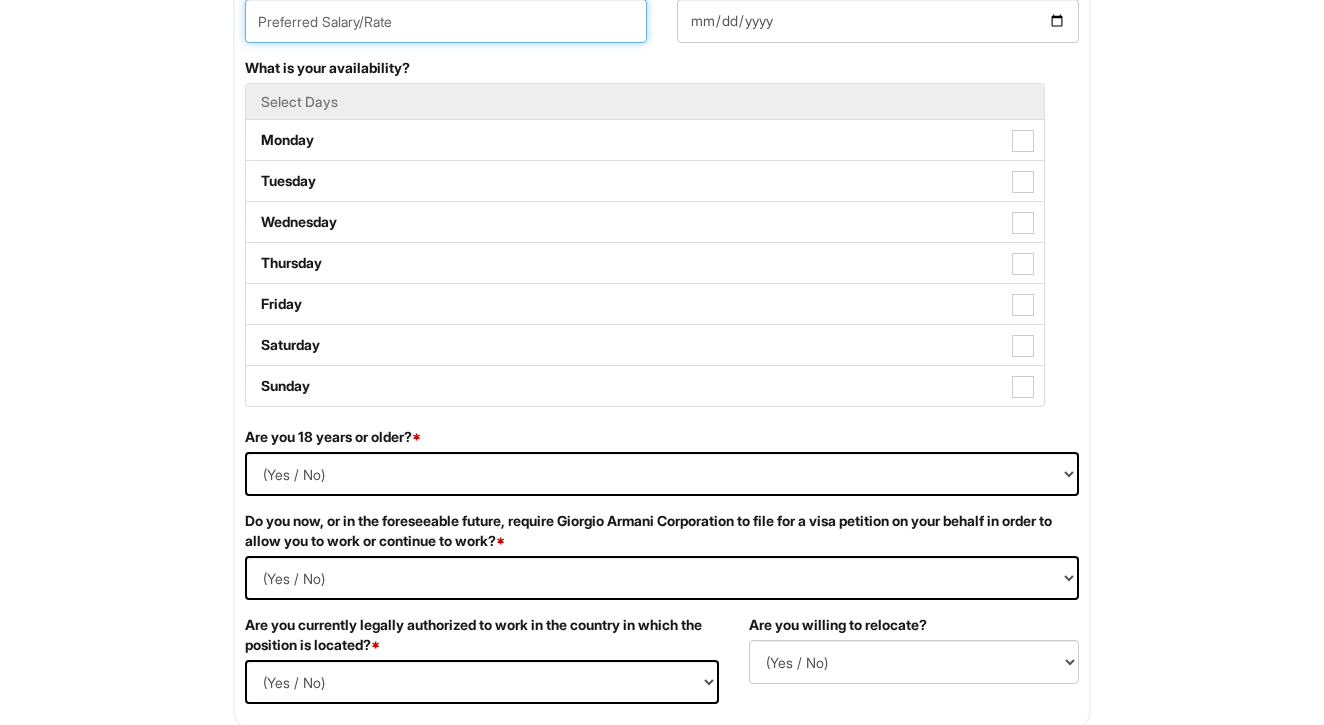 scroll, scrollTop: 930, scrollLeft: 0, axis: vertical 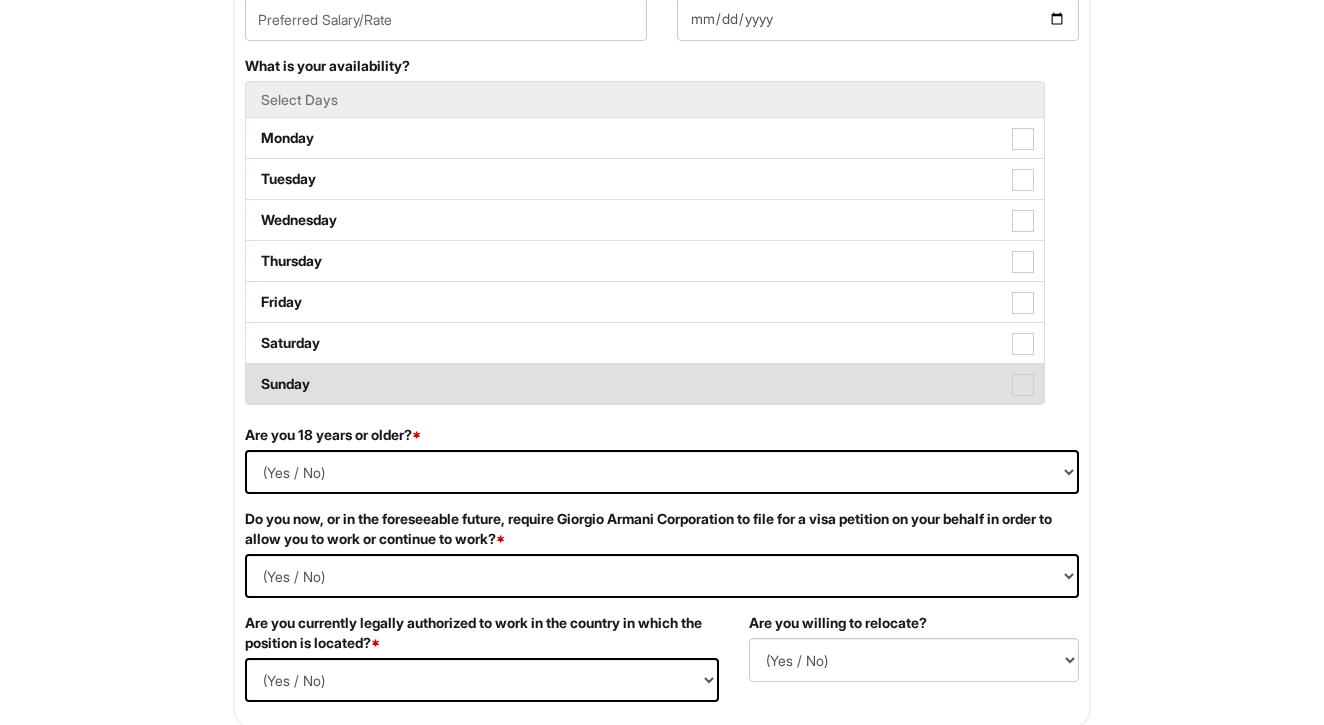 click at bounding box center (1023, 385) 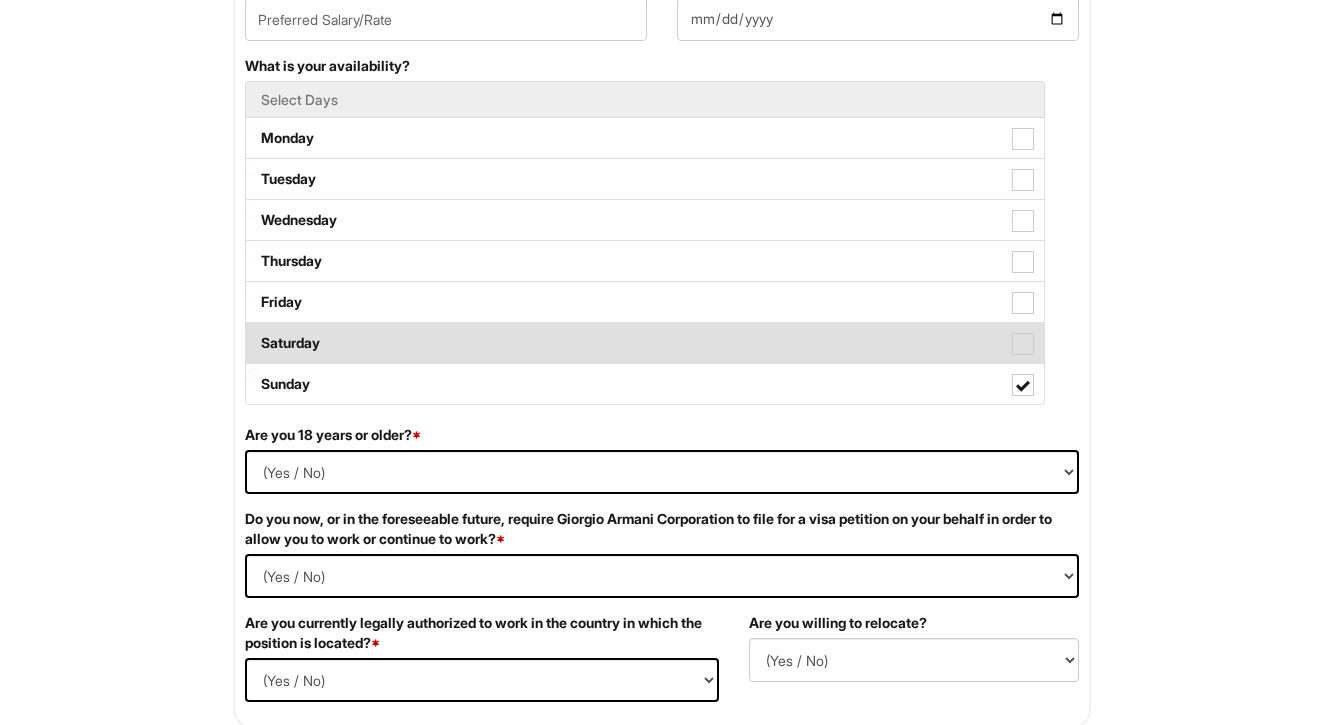 click at bounding box center (1023, 344) 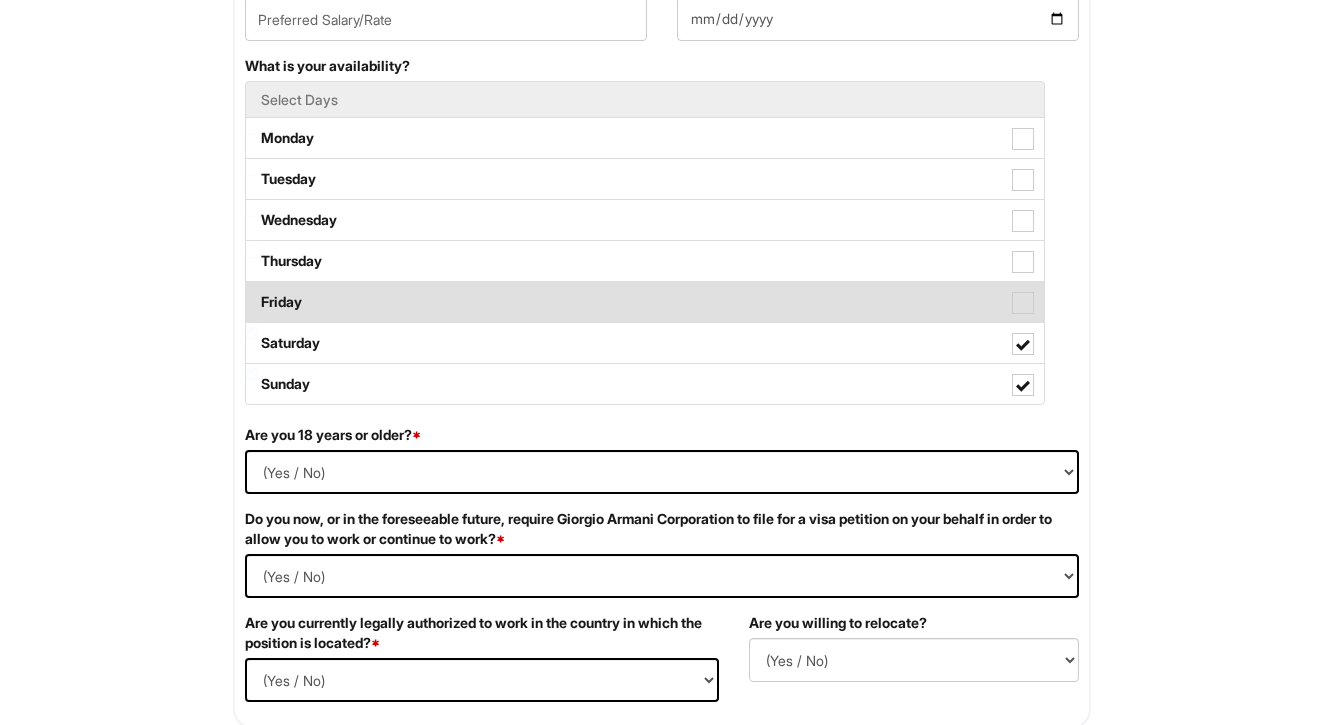 click at bounding box center [1023, 303] 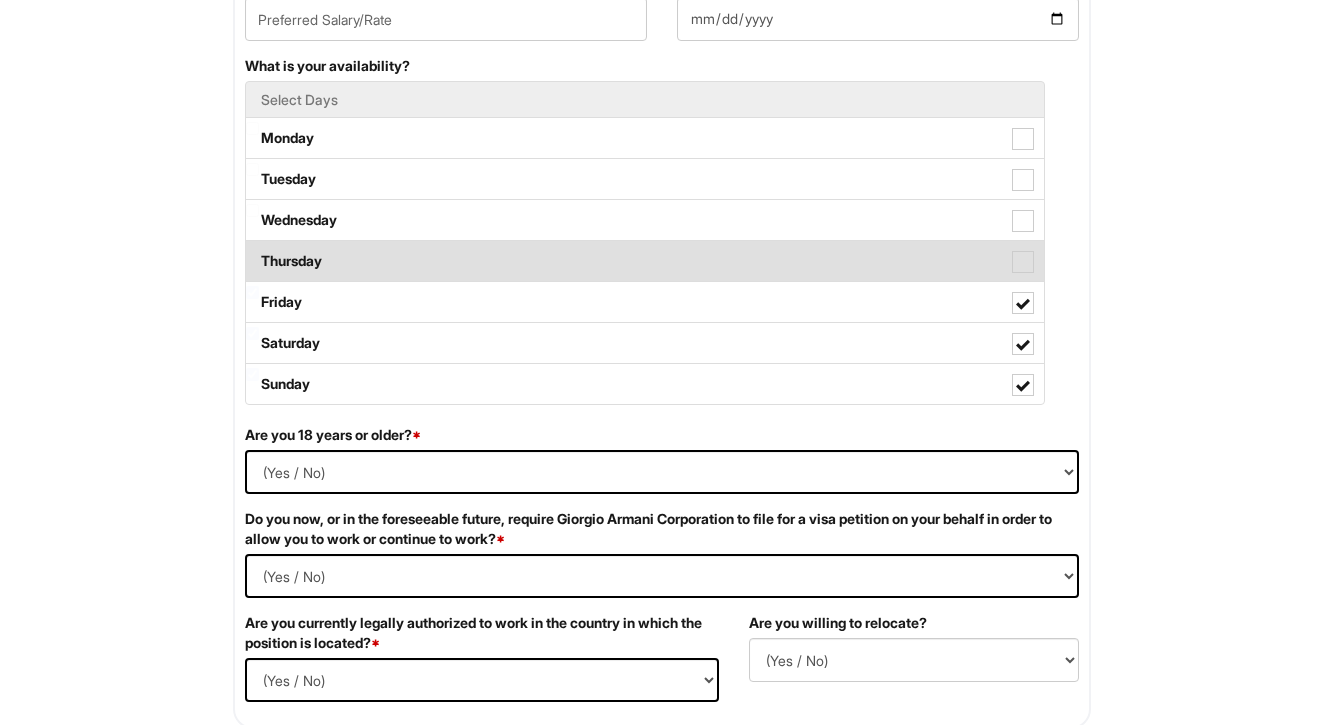 click at bounding box center [1023, 262] 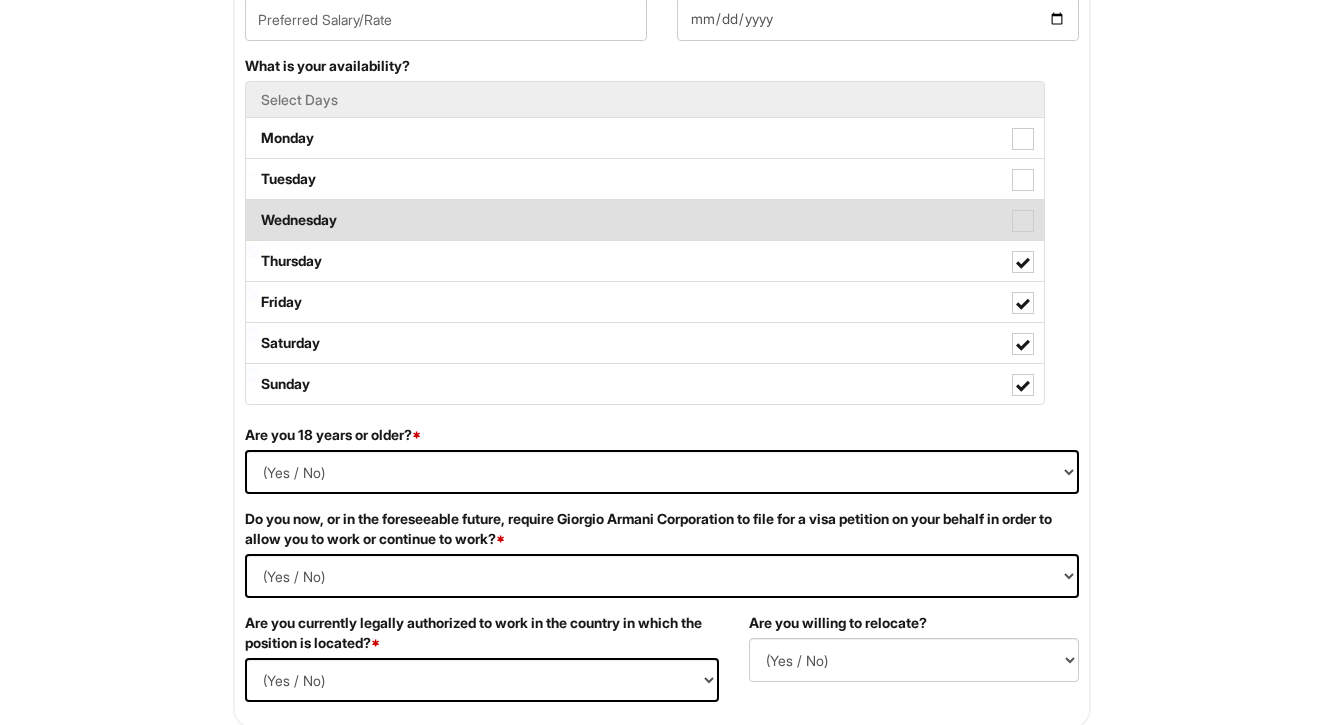 click at bounding box center (1023, 221) 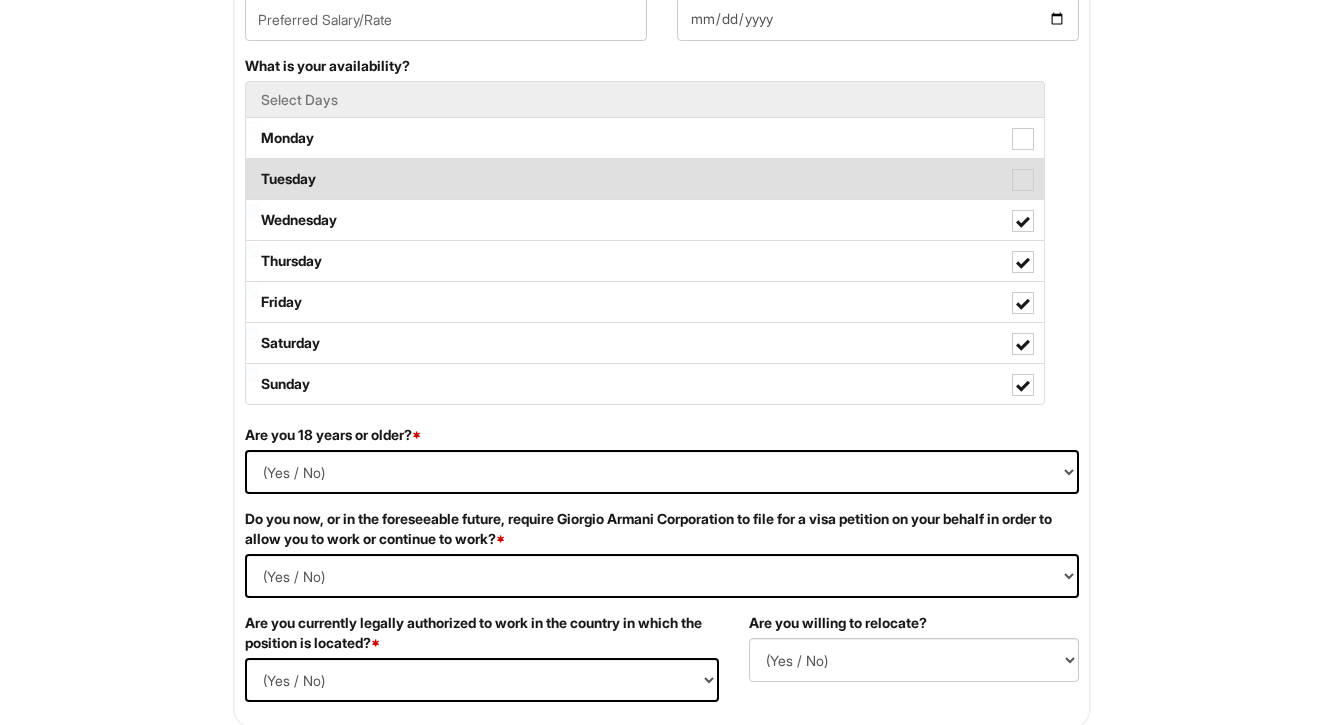 click on "Tuesday" at bounding box center [645, 179] 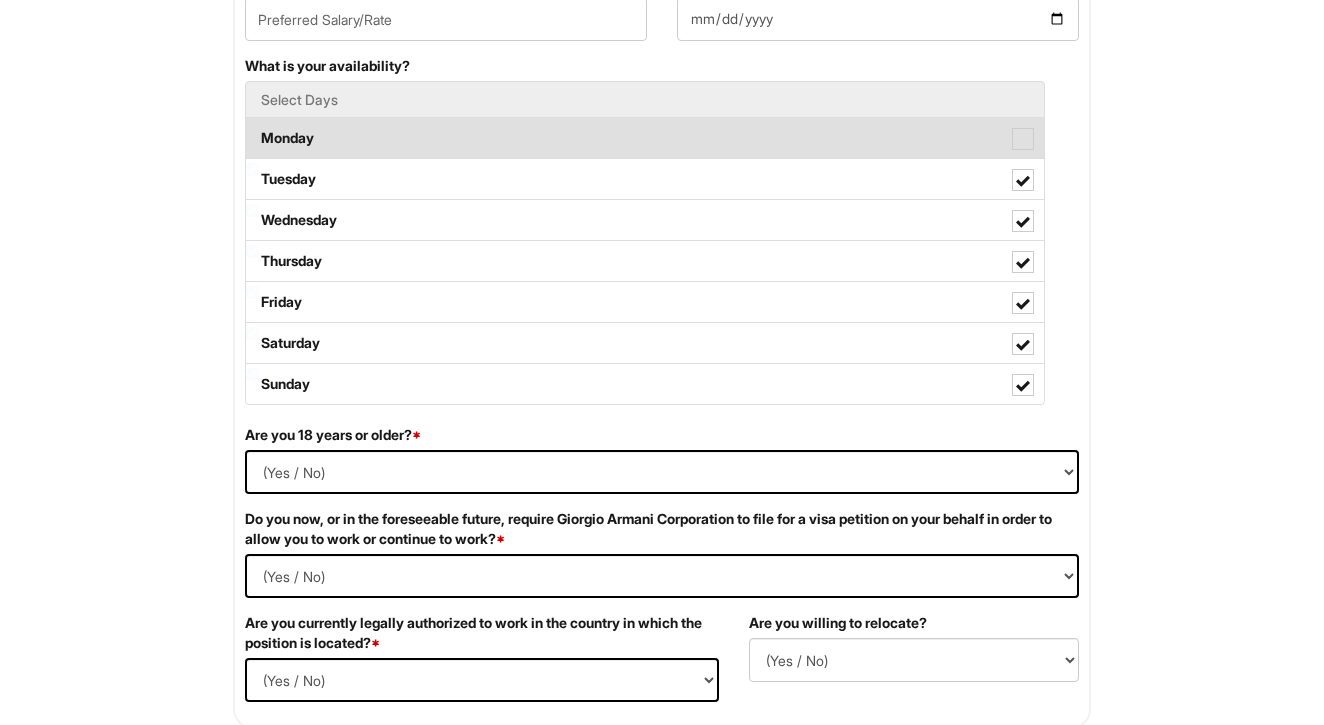 click at bounding box center (1023, 139) 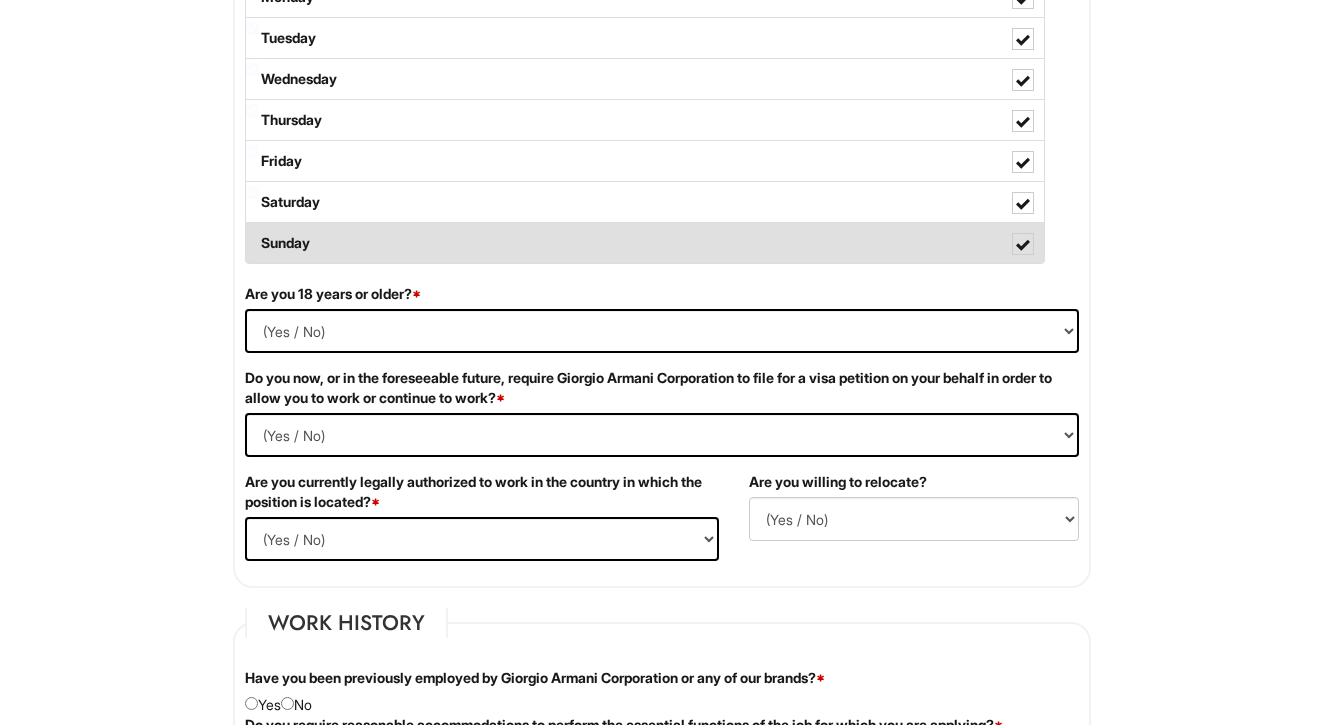 scroll, scrollTop: 1093, scrollLeft: 0, axis: vertical 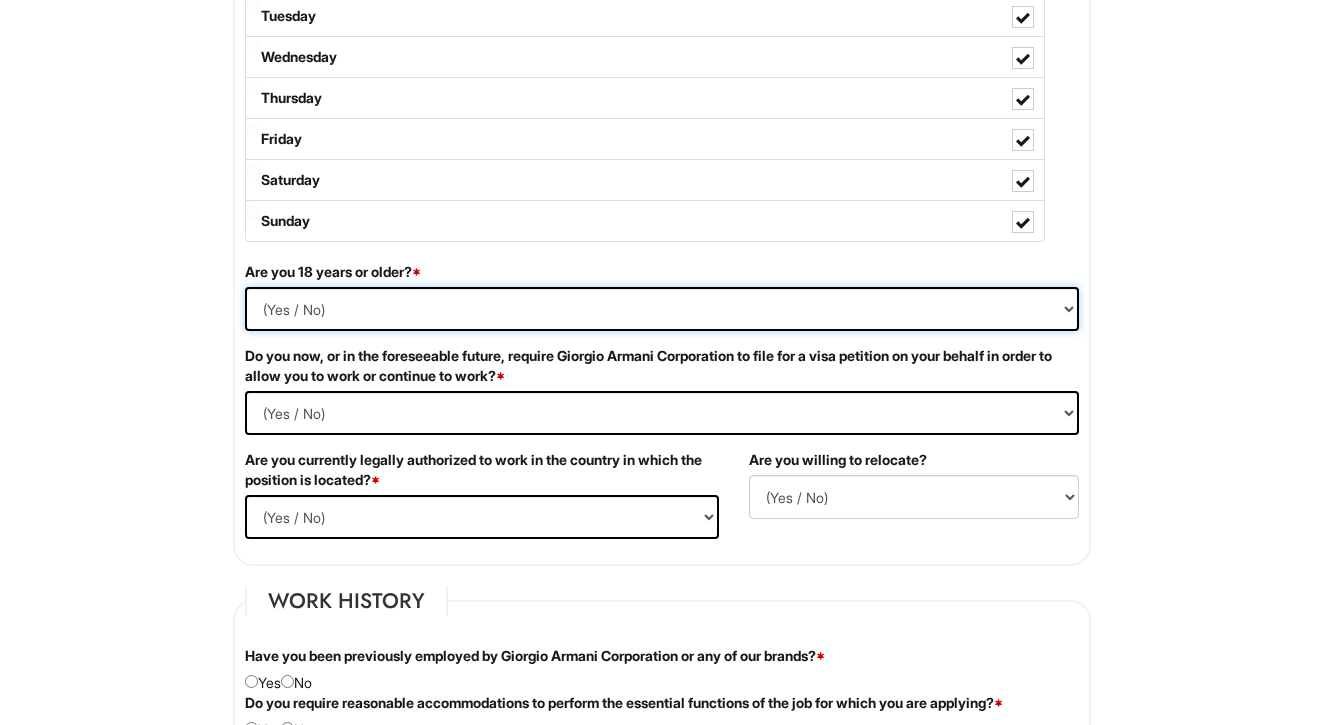 select on "Yes" 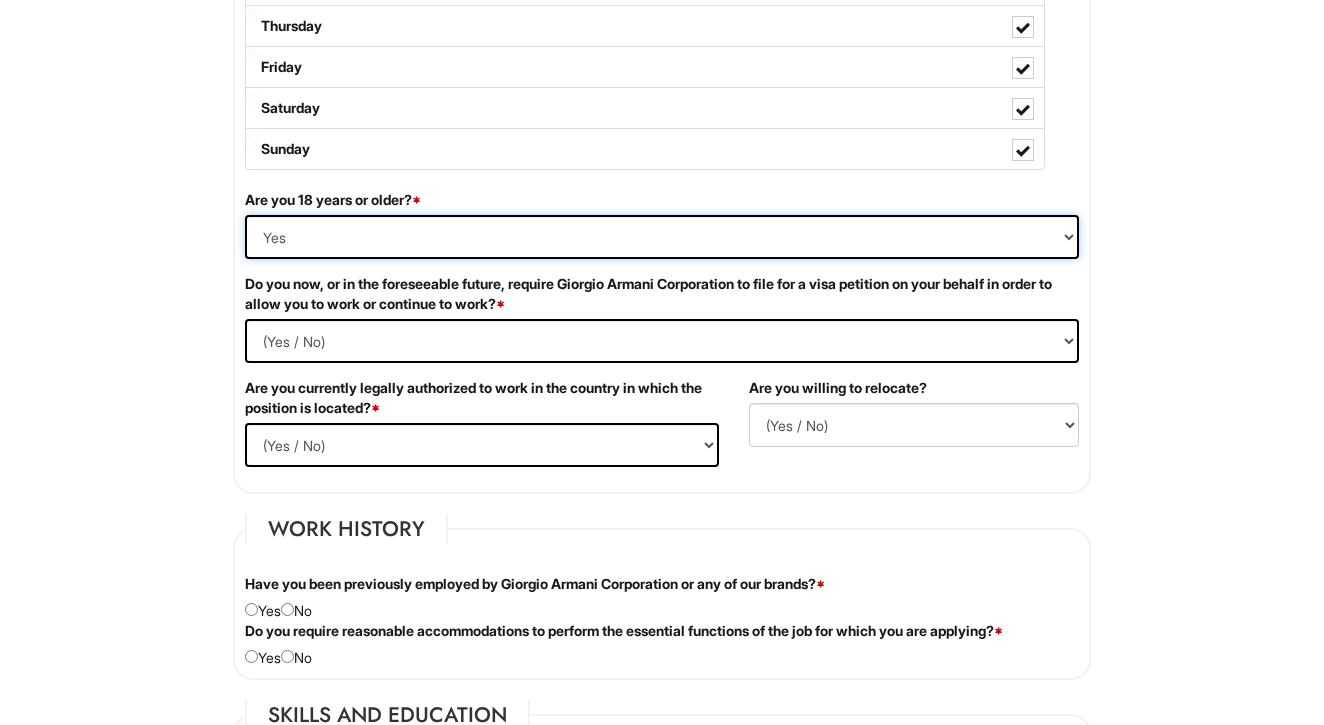 scroll, scrollTop: 1189, scrollLeft: 0, axis: vertical 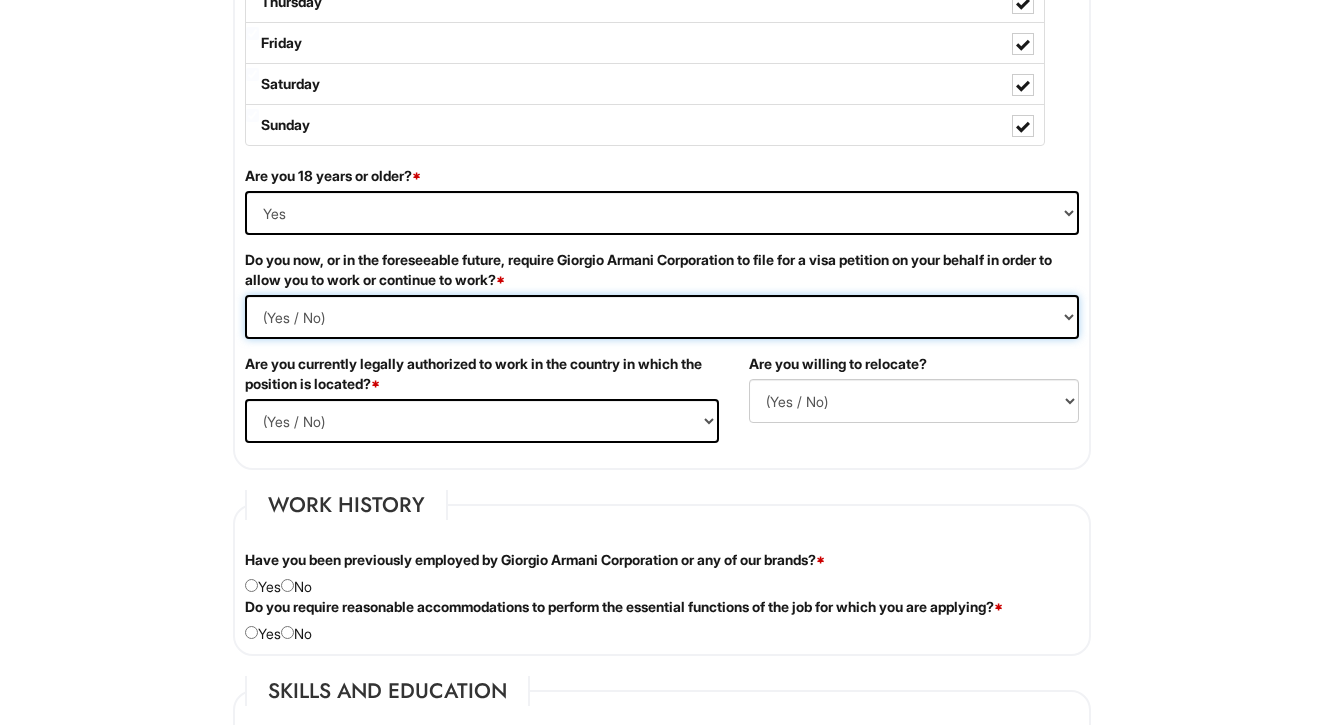 select on "No" 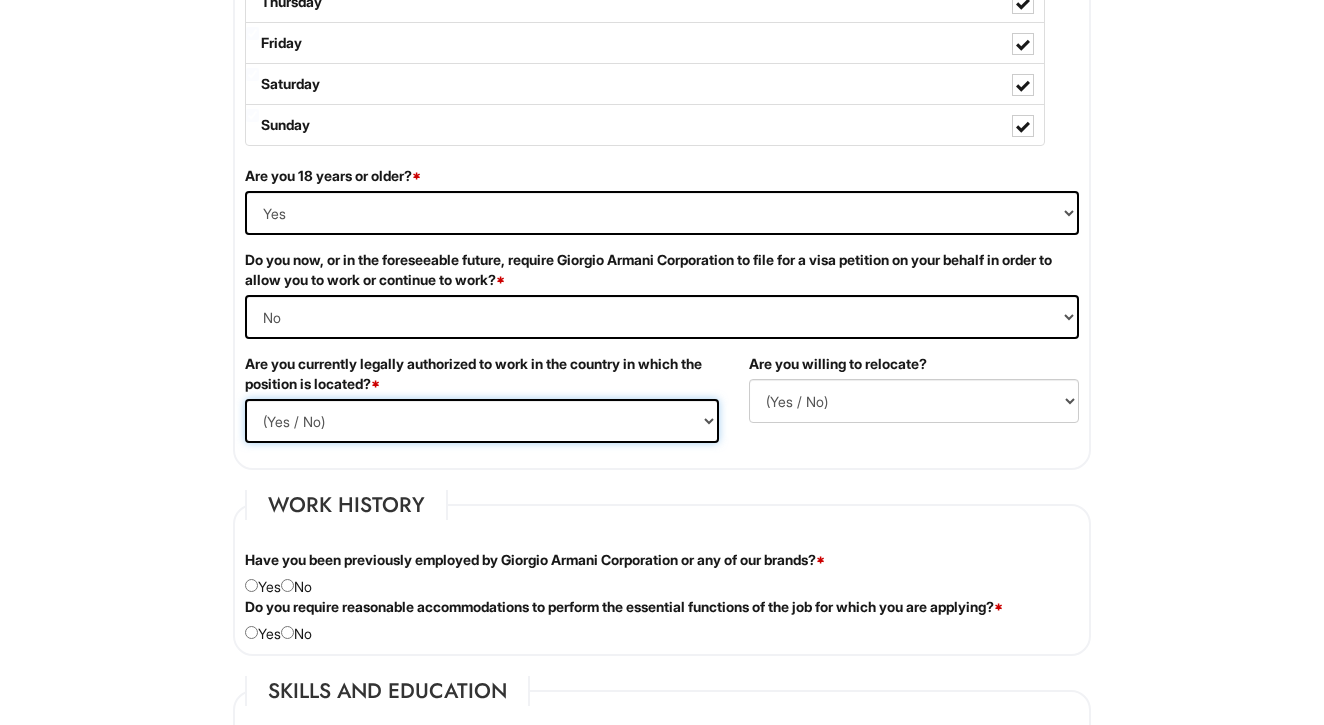 select on "Yes" 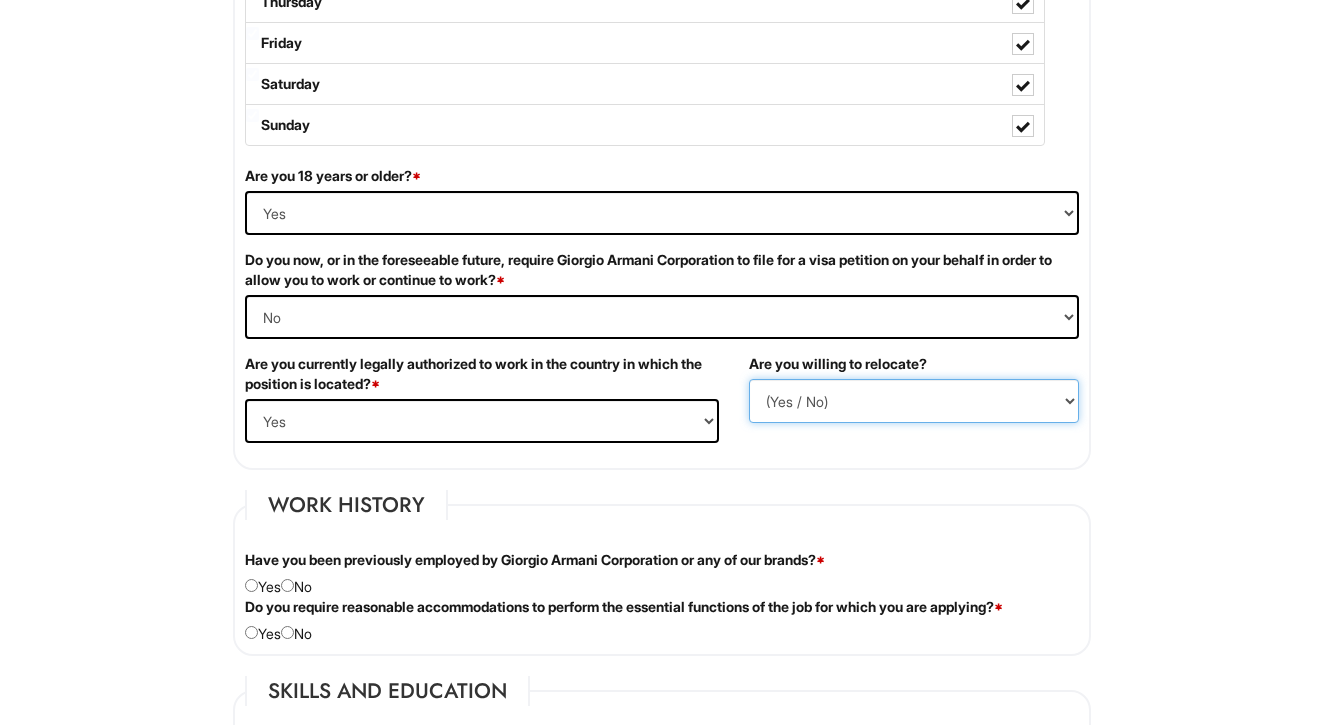 select on "N" 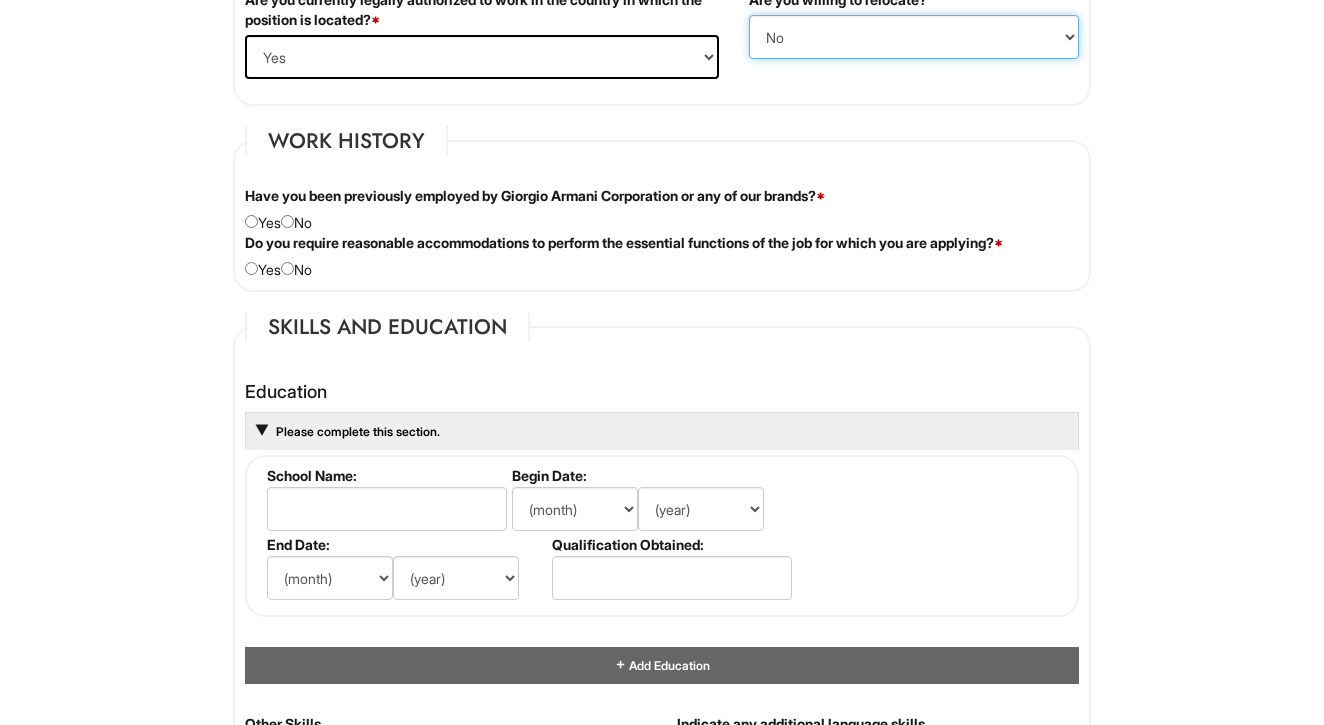 scroll, scrollTop: 1558, scrollLeft: 0, axis: vertical 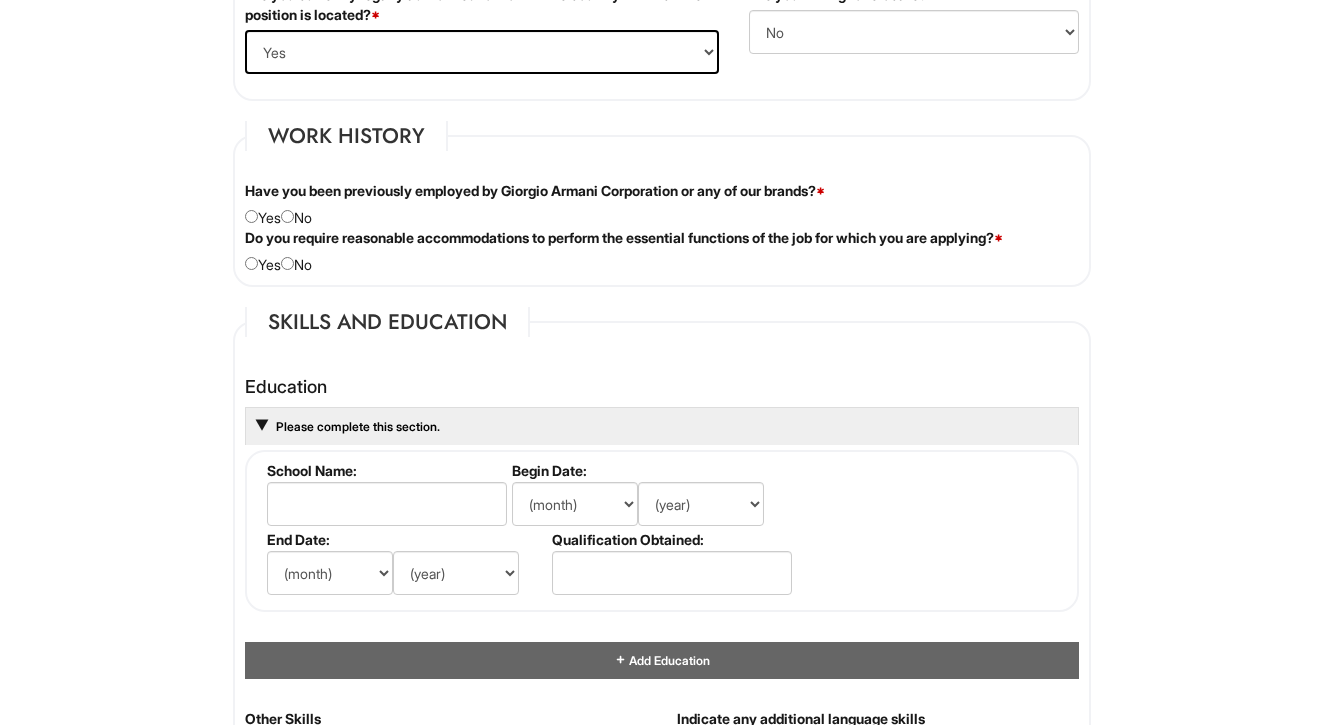 click at bounding box center [287, 216] 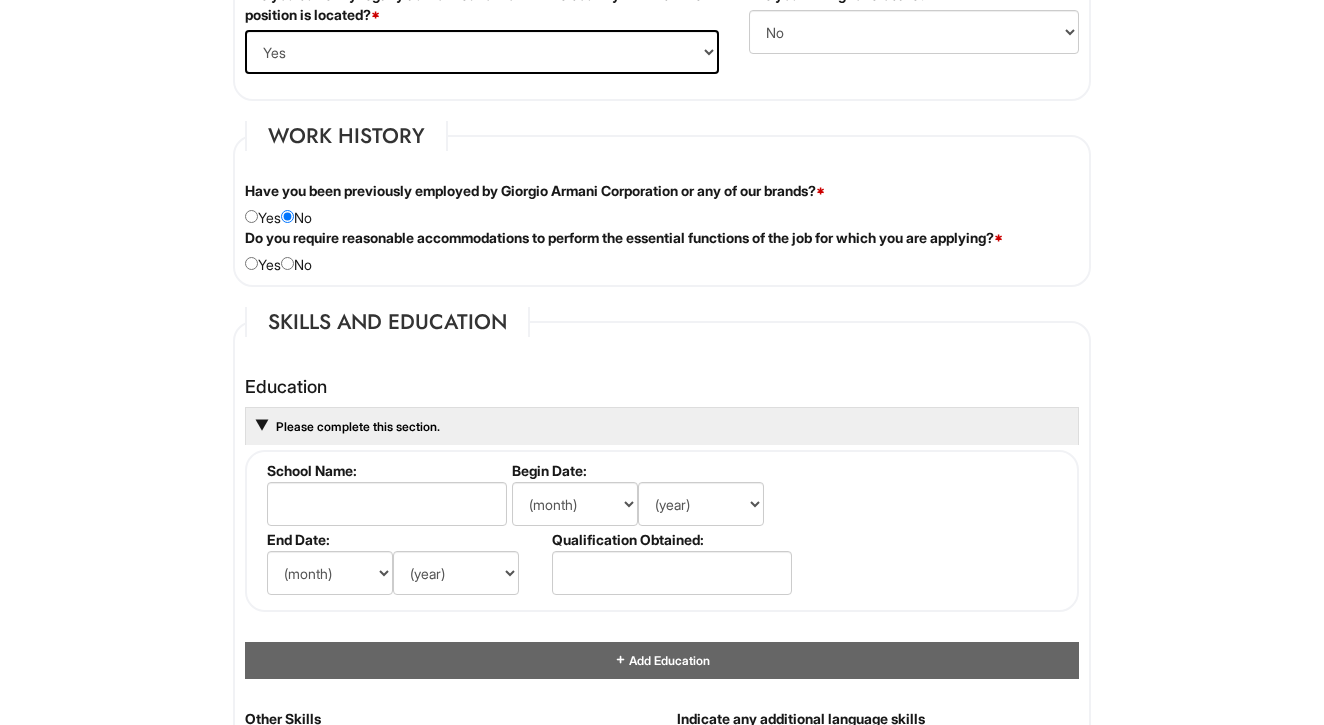 click at bounding box center [287, 263] 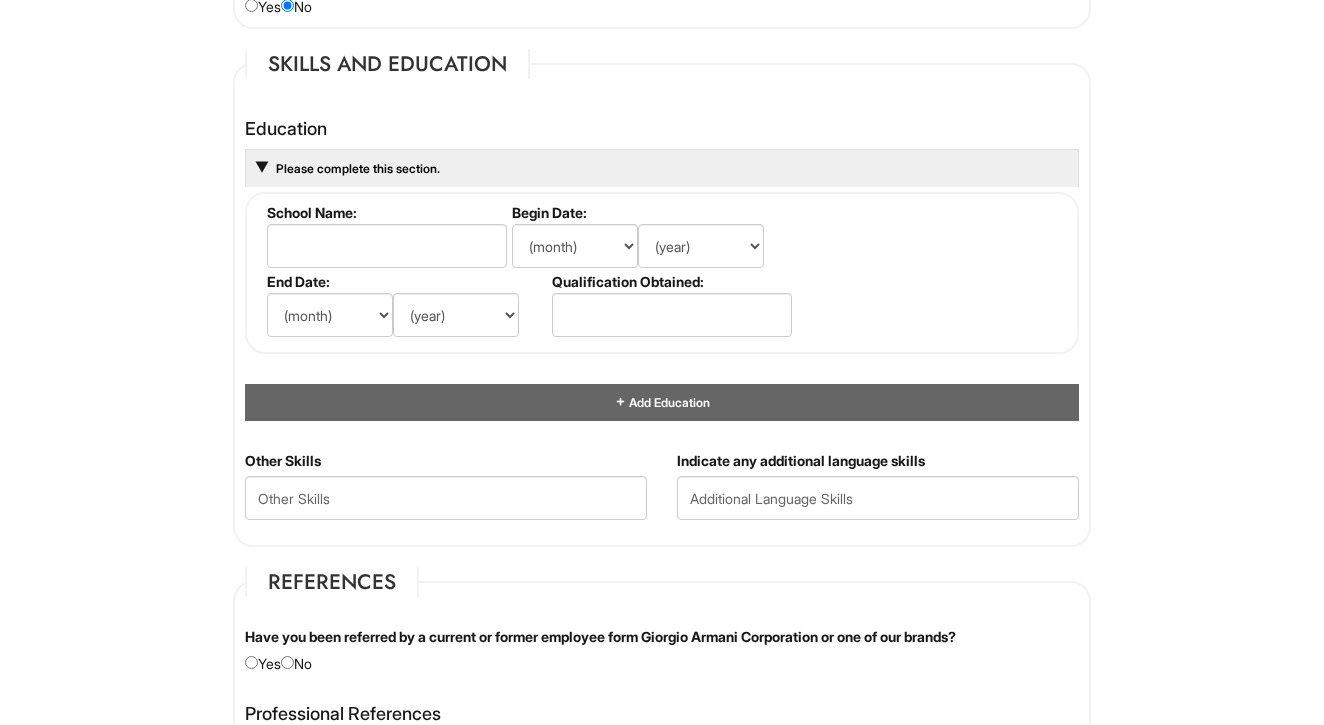 scroll, scrollTop: 1844, scrollLeft: 0, axis: vertical 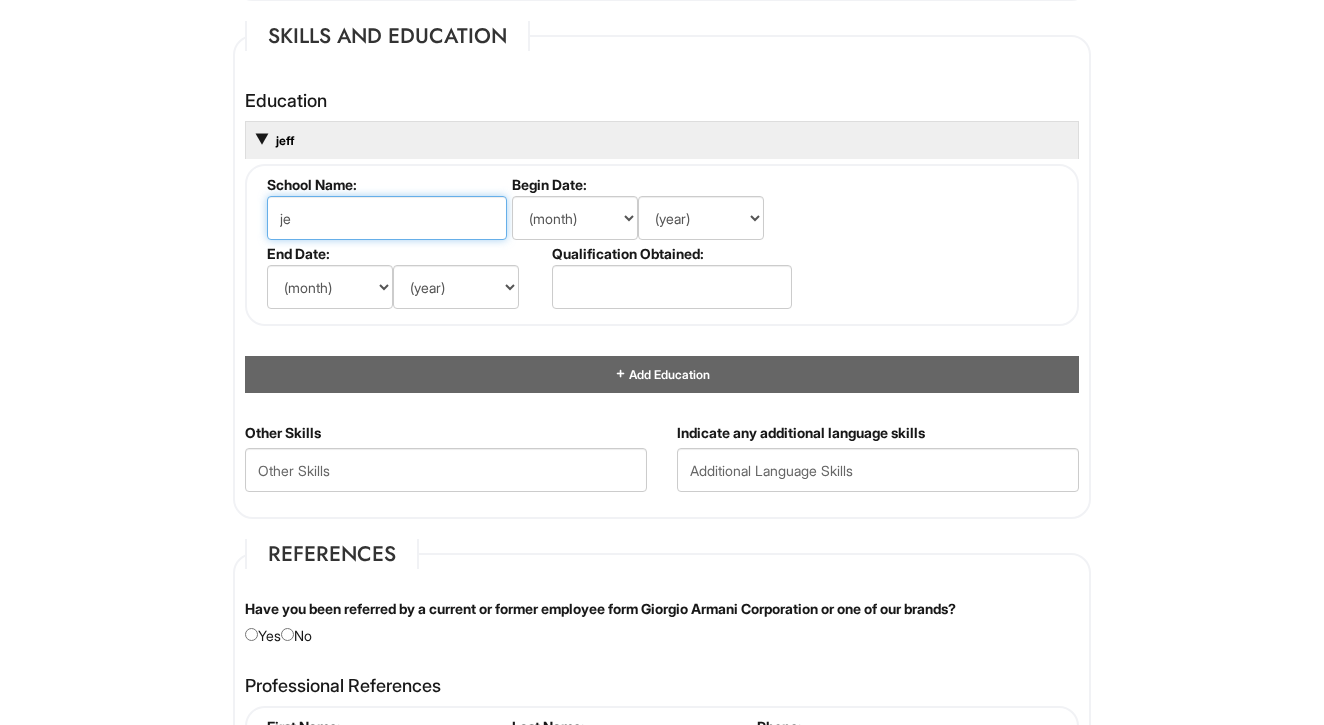 type on "j" 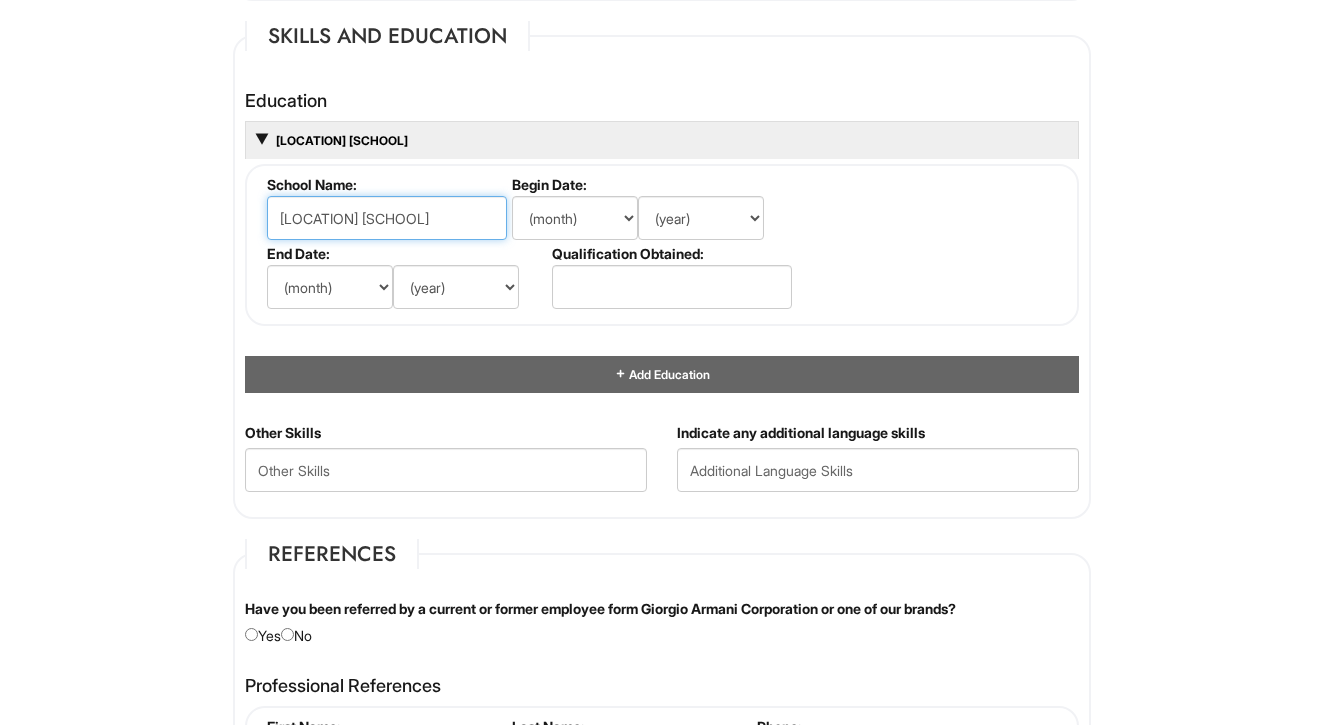 type on "[LOCATION] [SCHOOL]" 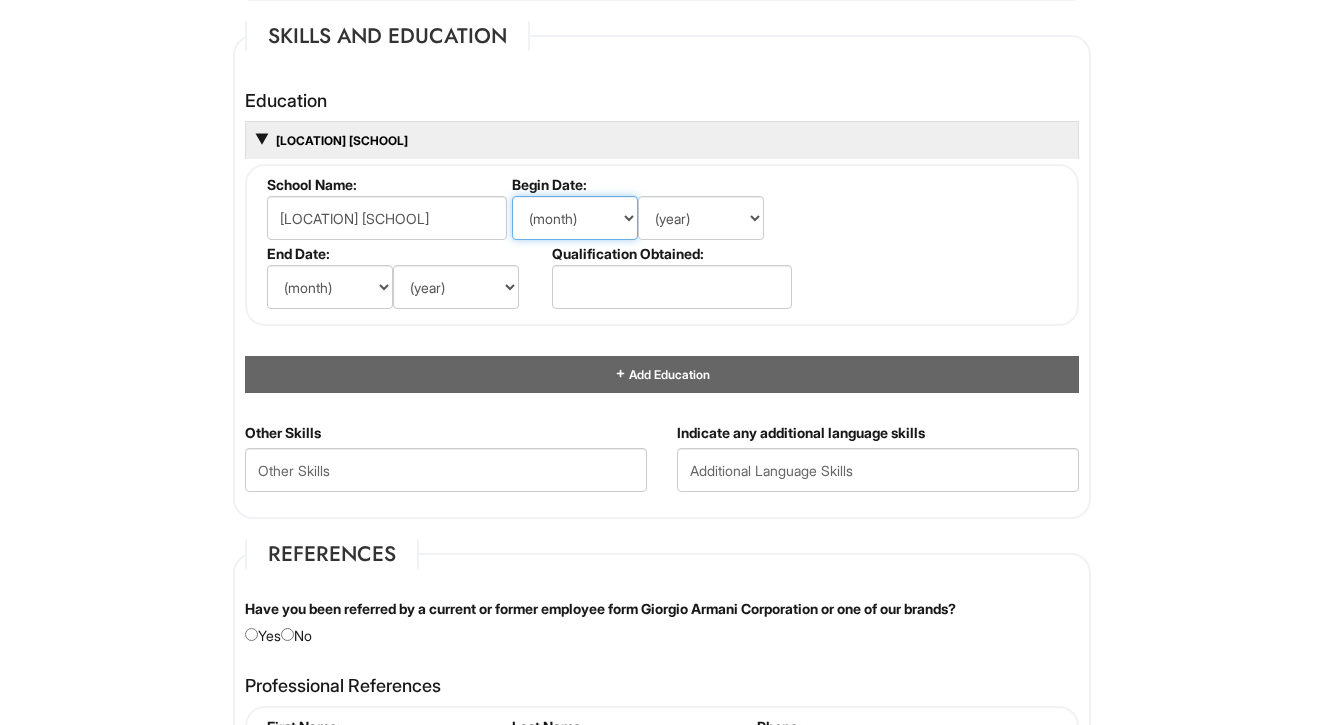 select on "1" 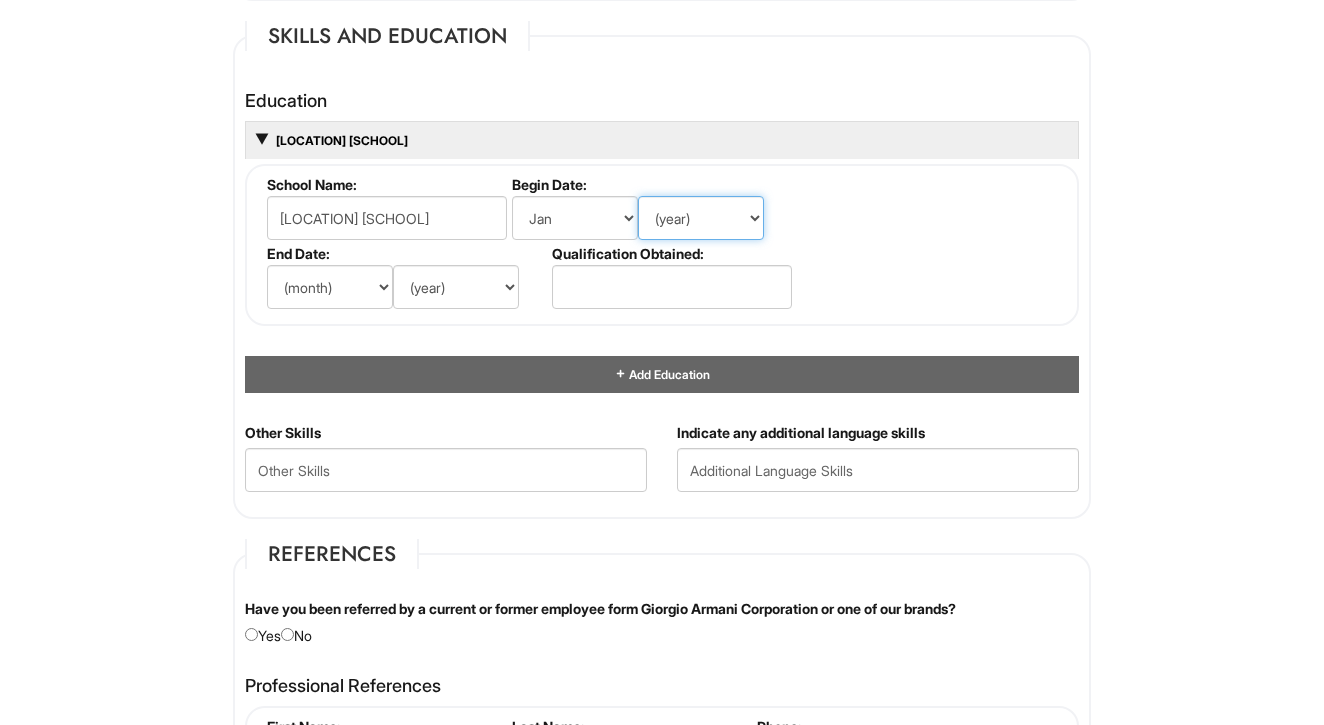 select on "2008" 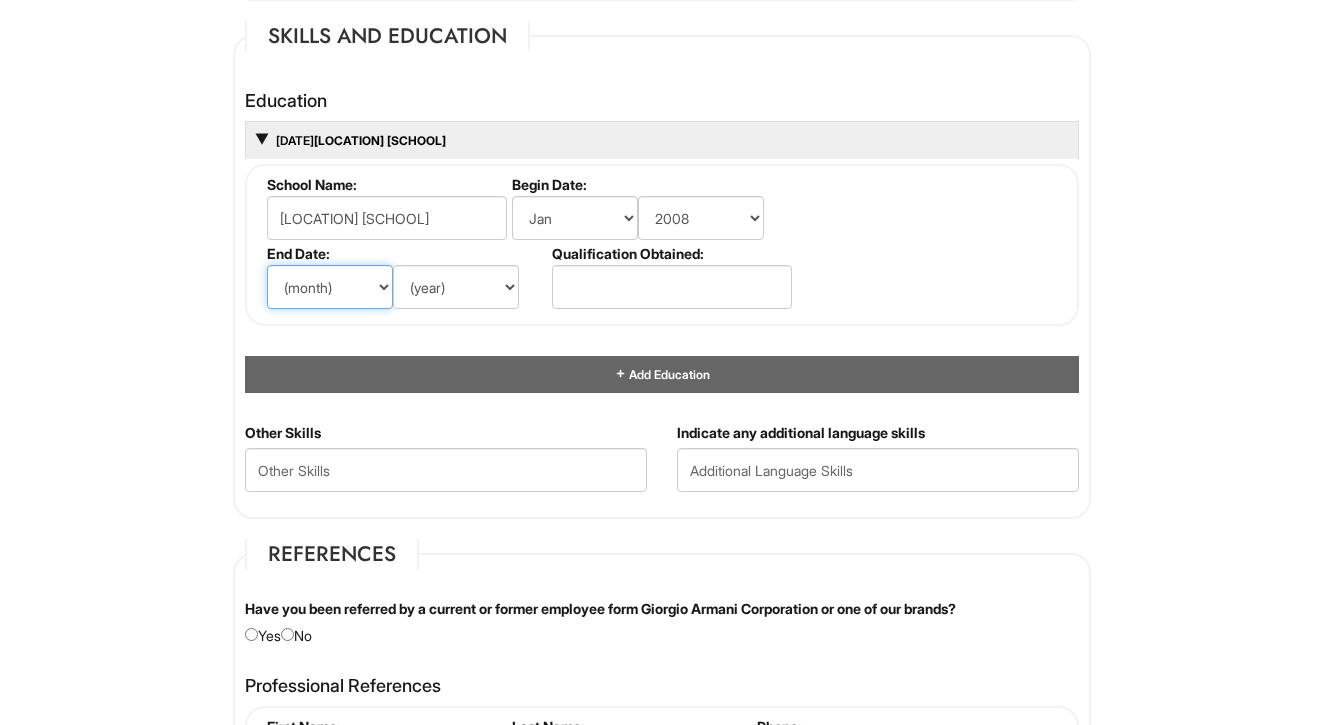 select on "1" 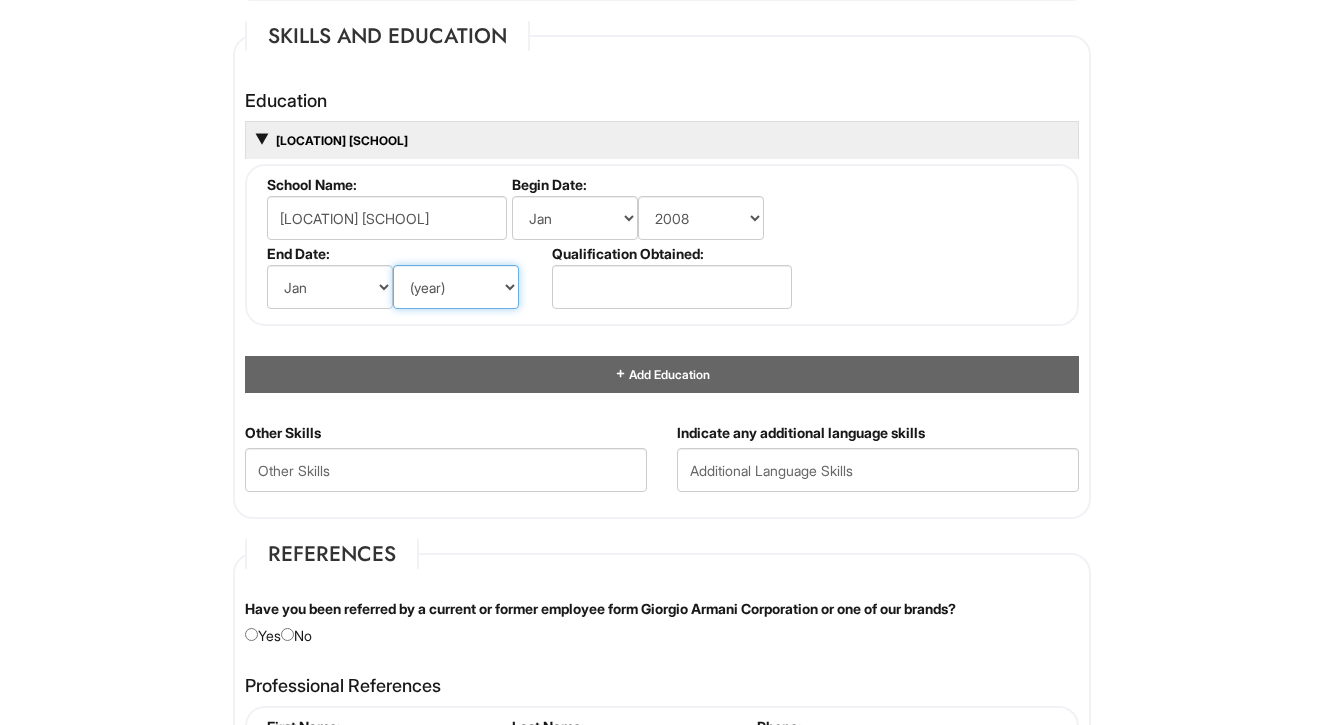 select on "2008" 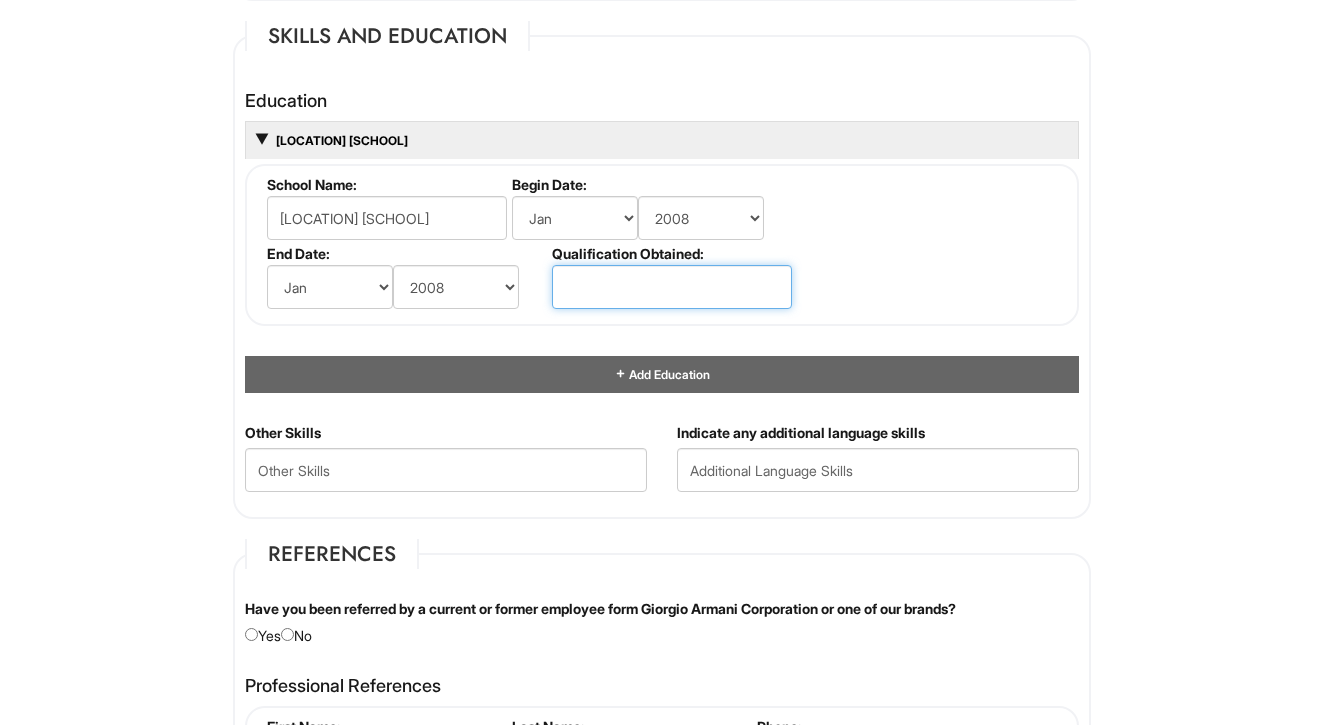 click at bounding box center (672, 287) 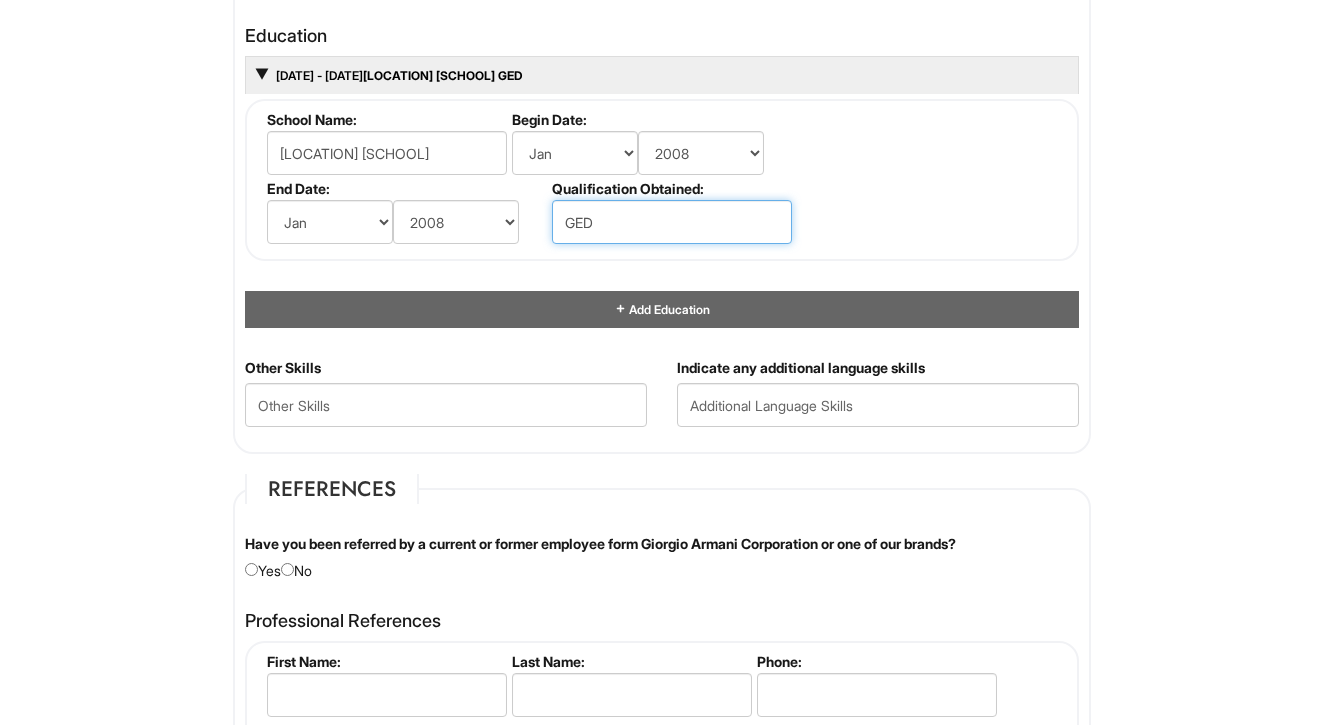 scroll, scrollTop: 1925, scrollLeft: 0, axis: vertical 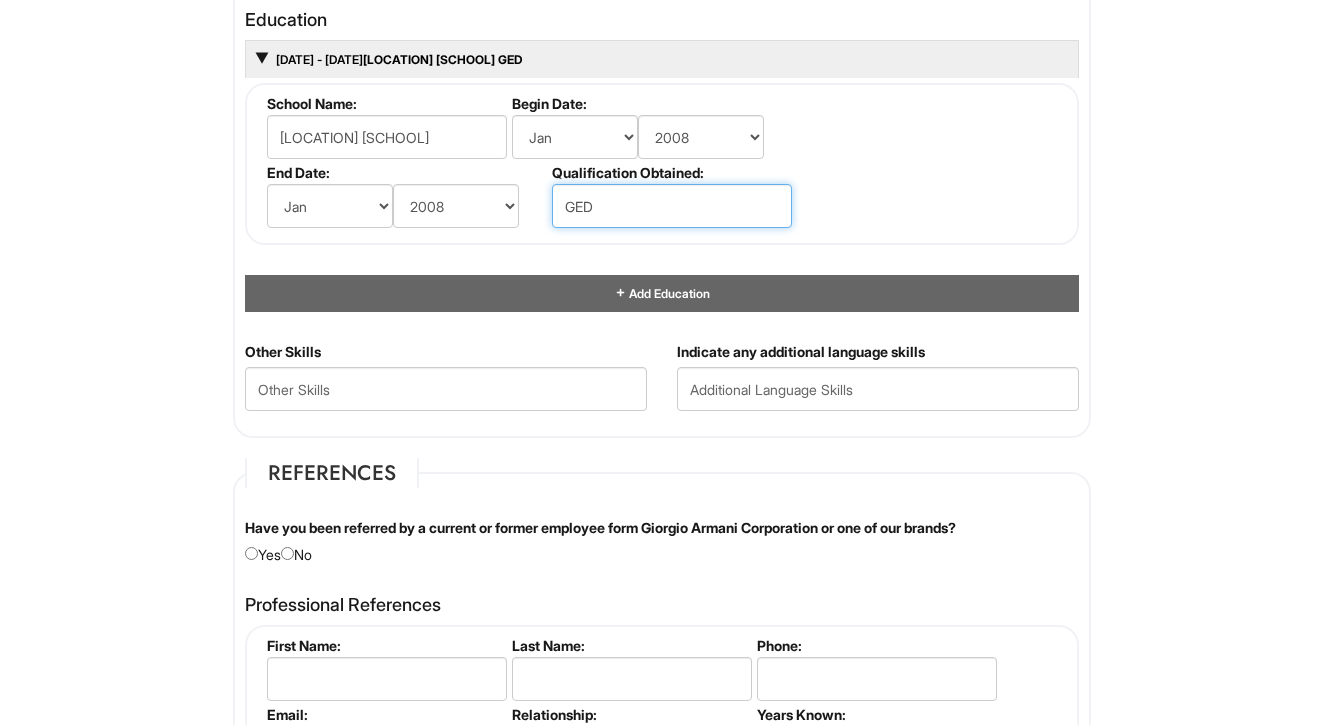 type on "GED" 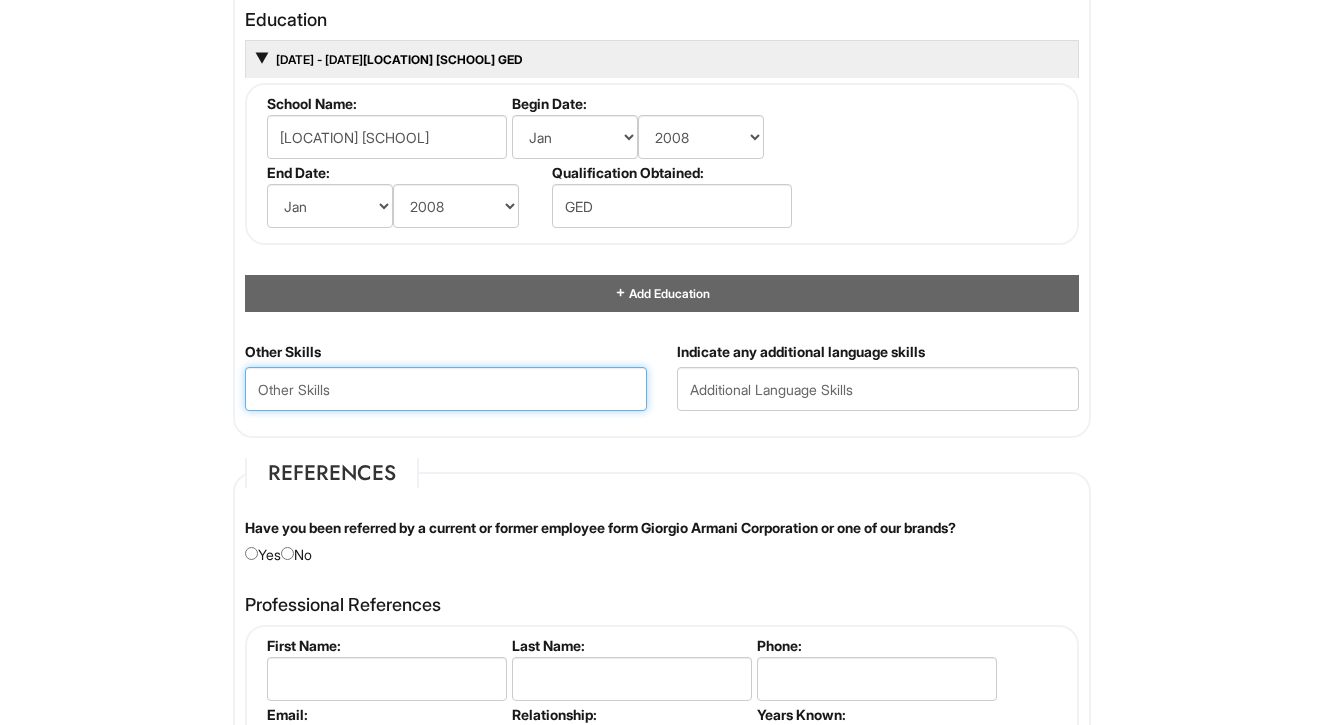 click at bounding box center (446, 389) 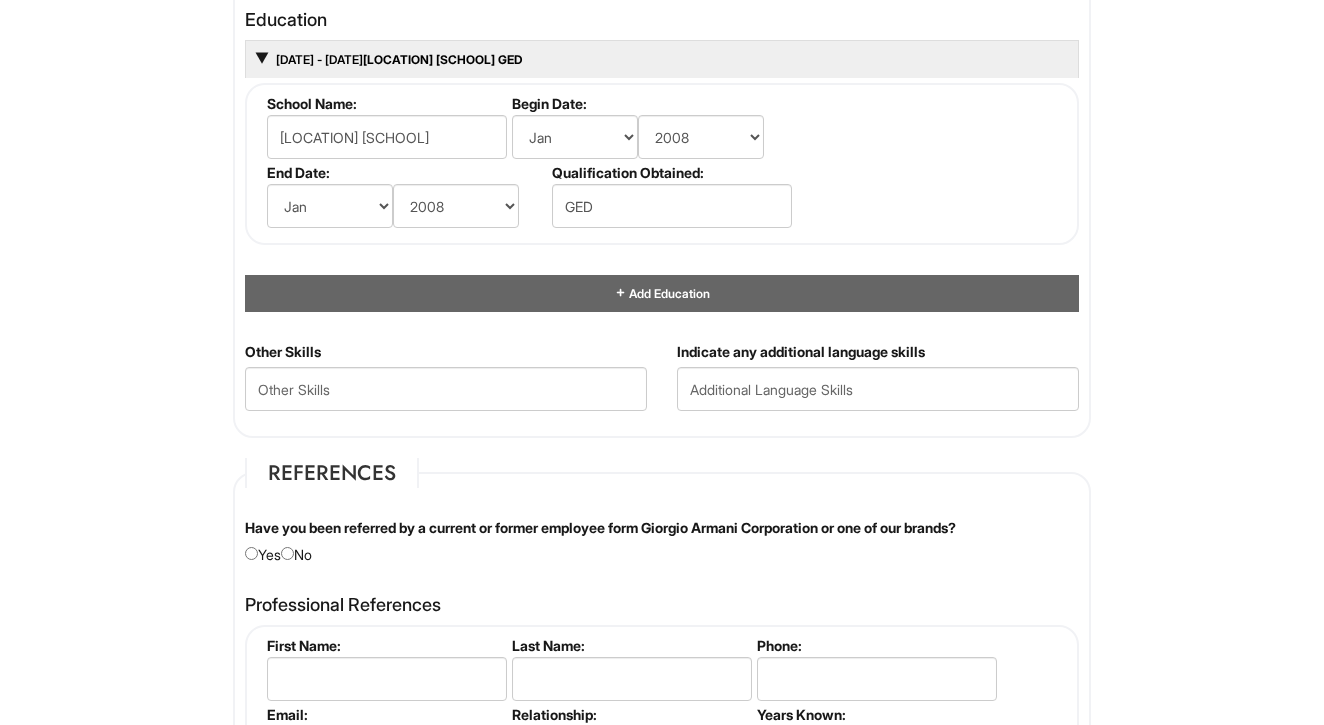 click on "Have you been referred by a current or former employee form Giorgio Armani Corporation or one of our brands?    Yes   No" at bounding box center (662, 541) 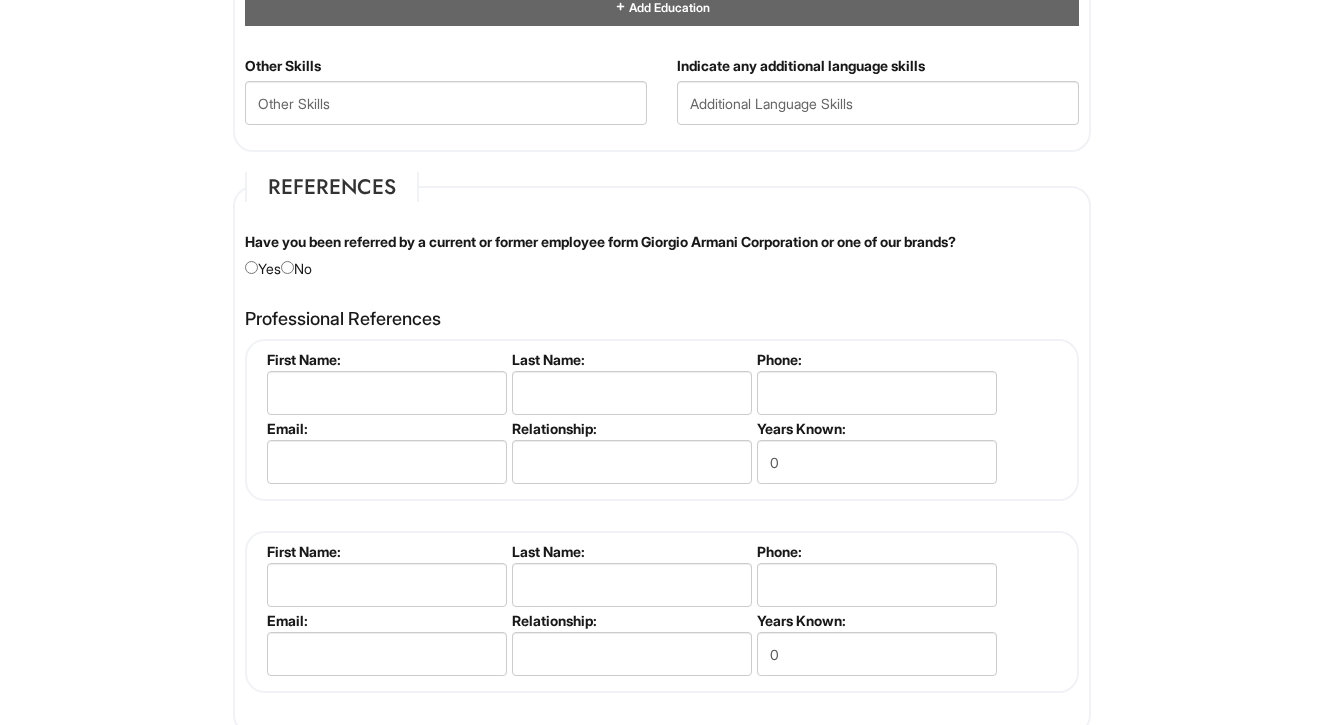 scroll, scrollTop: 2215, scrollLeft: 0, axis: vertical 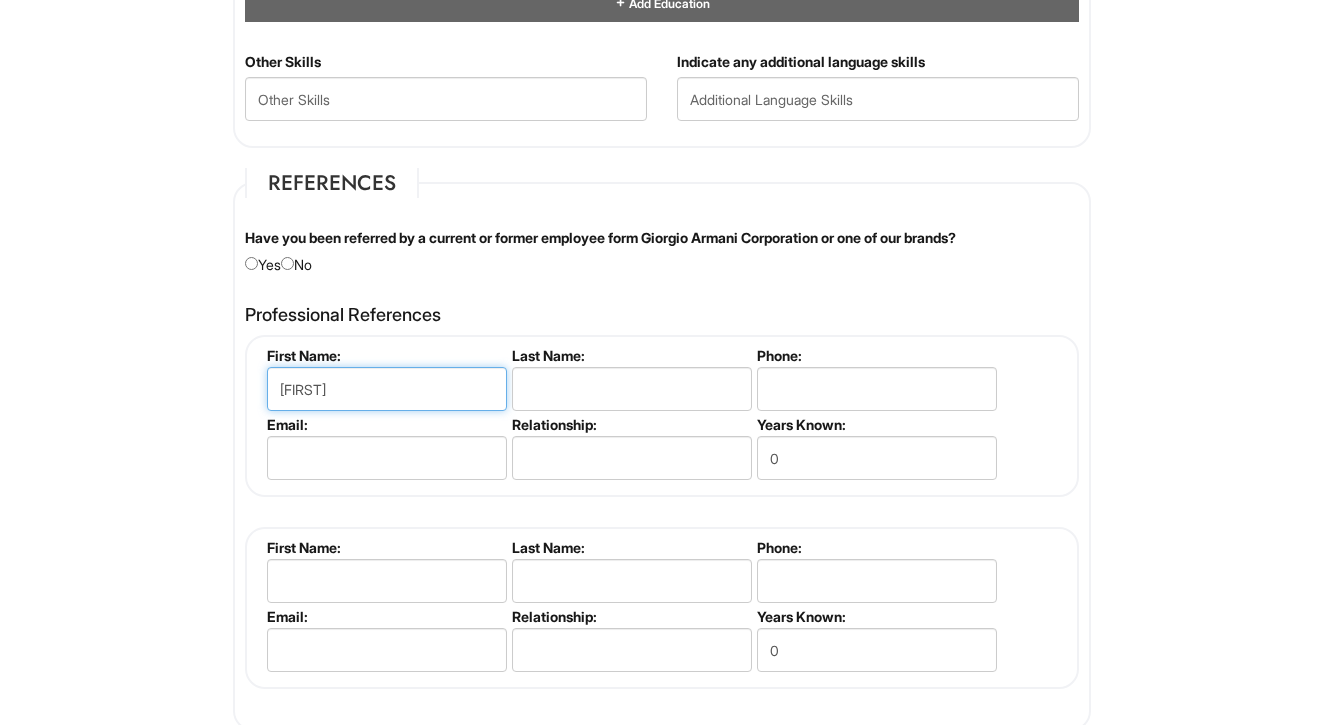 type on "[FIRST]" 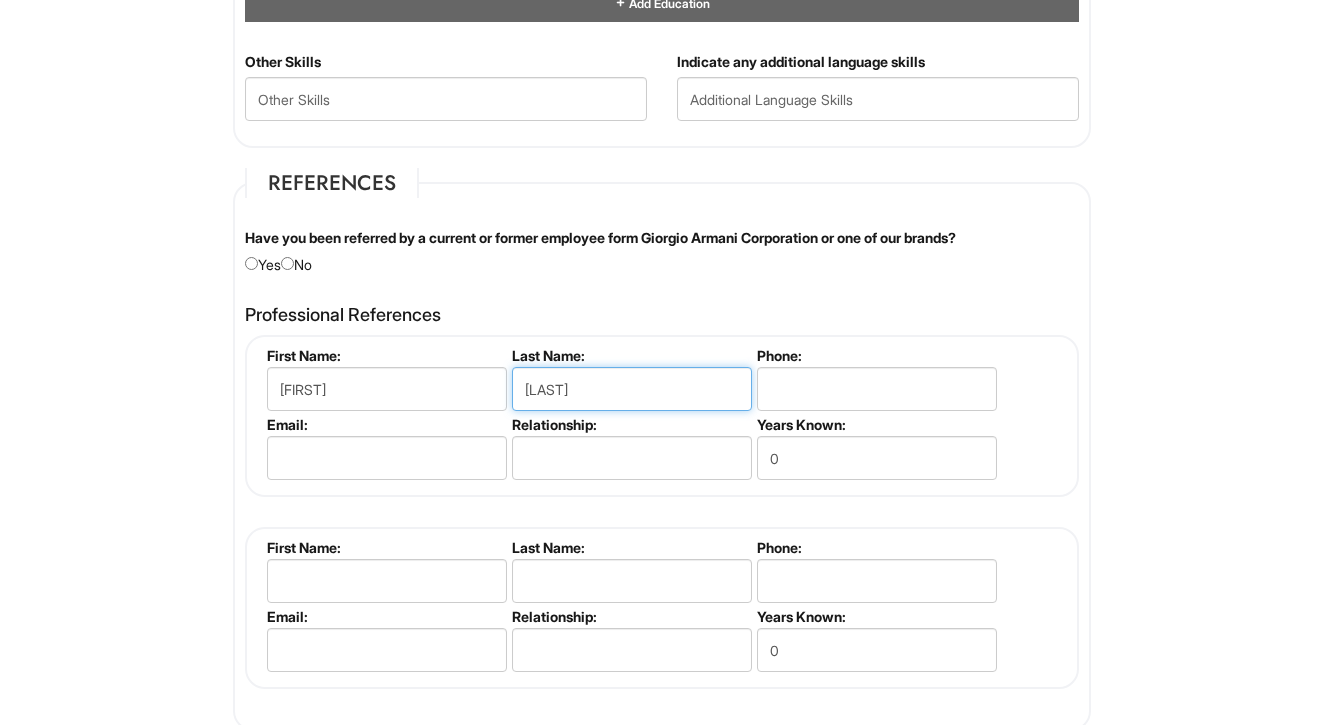 type on "[LAST]" 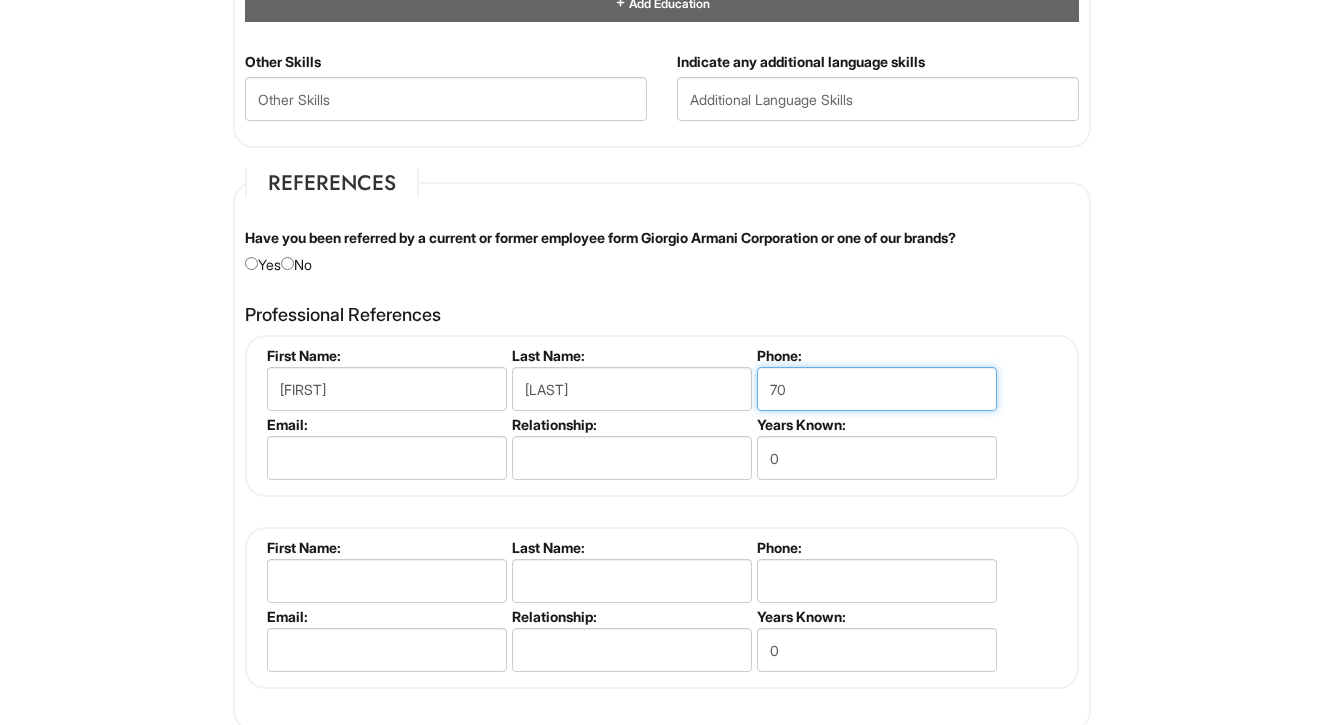 type on "7" 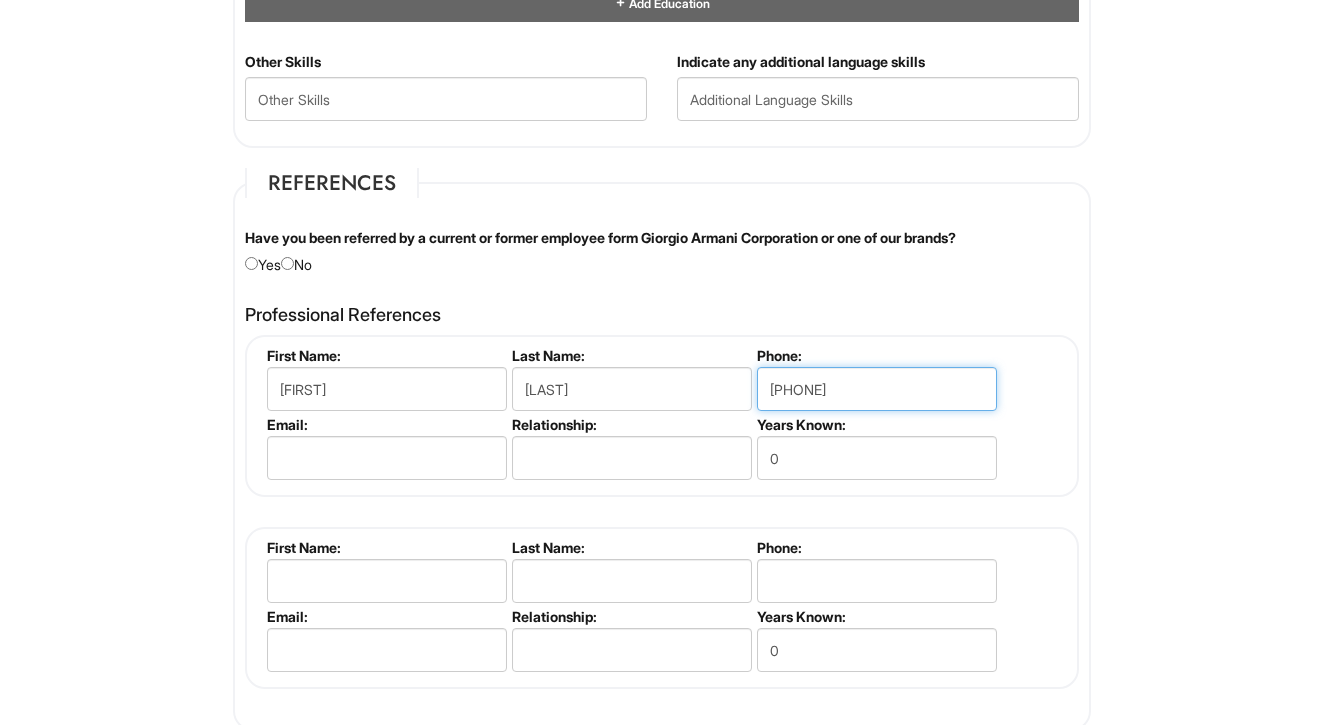 type on "[PHONE]" 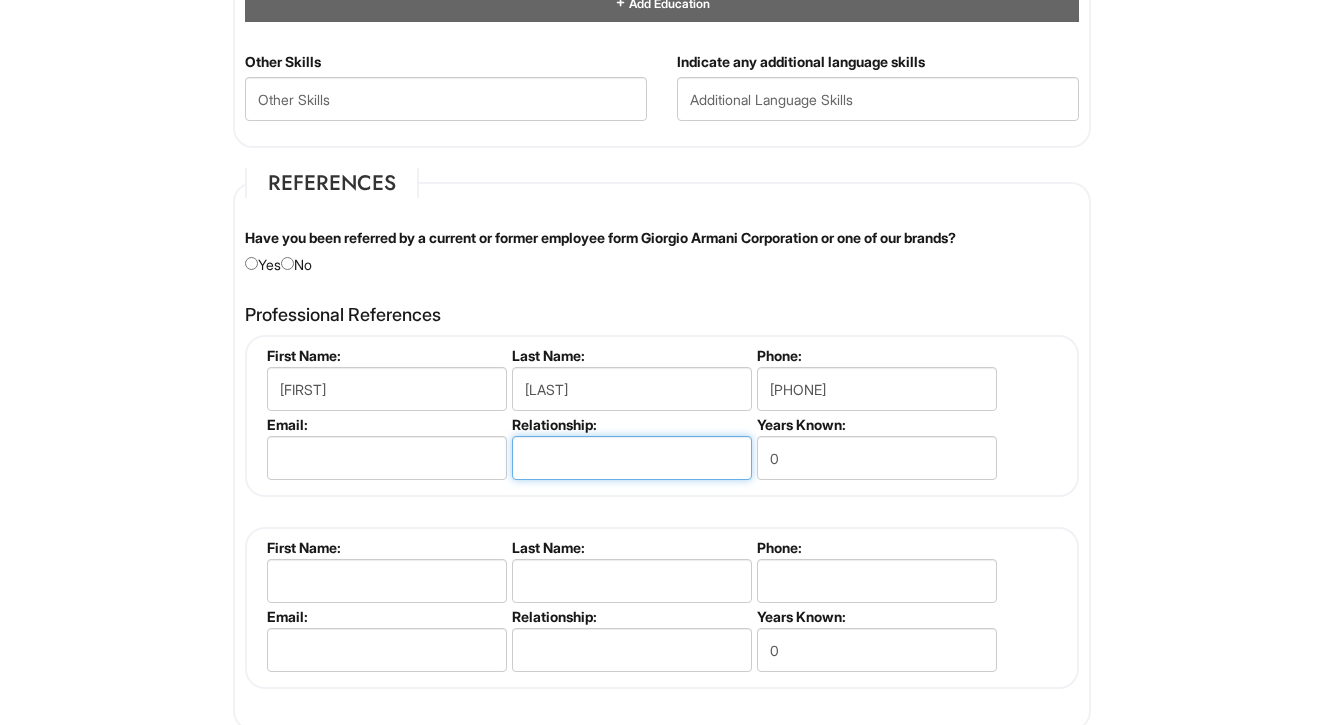 click at bounding box center (632, 458) 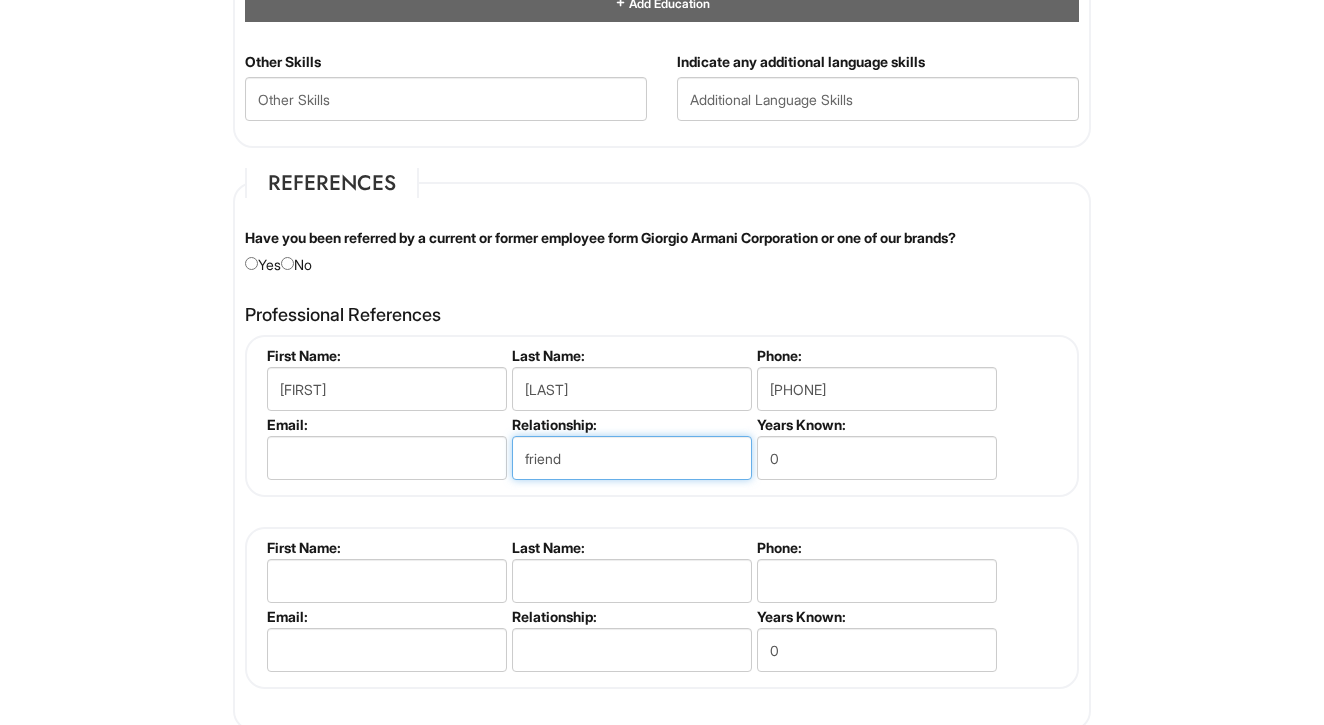 type on "friend" 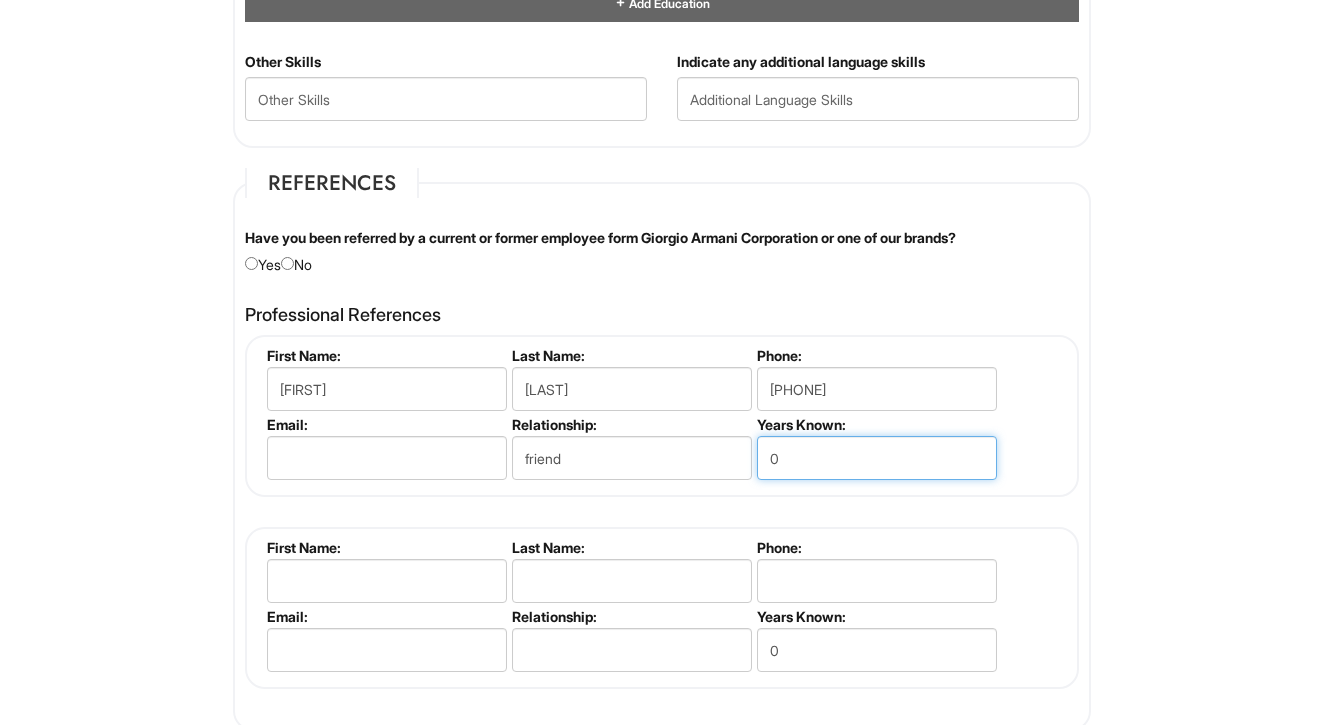 click on "0" at bounding box center [877, 458] 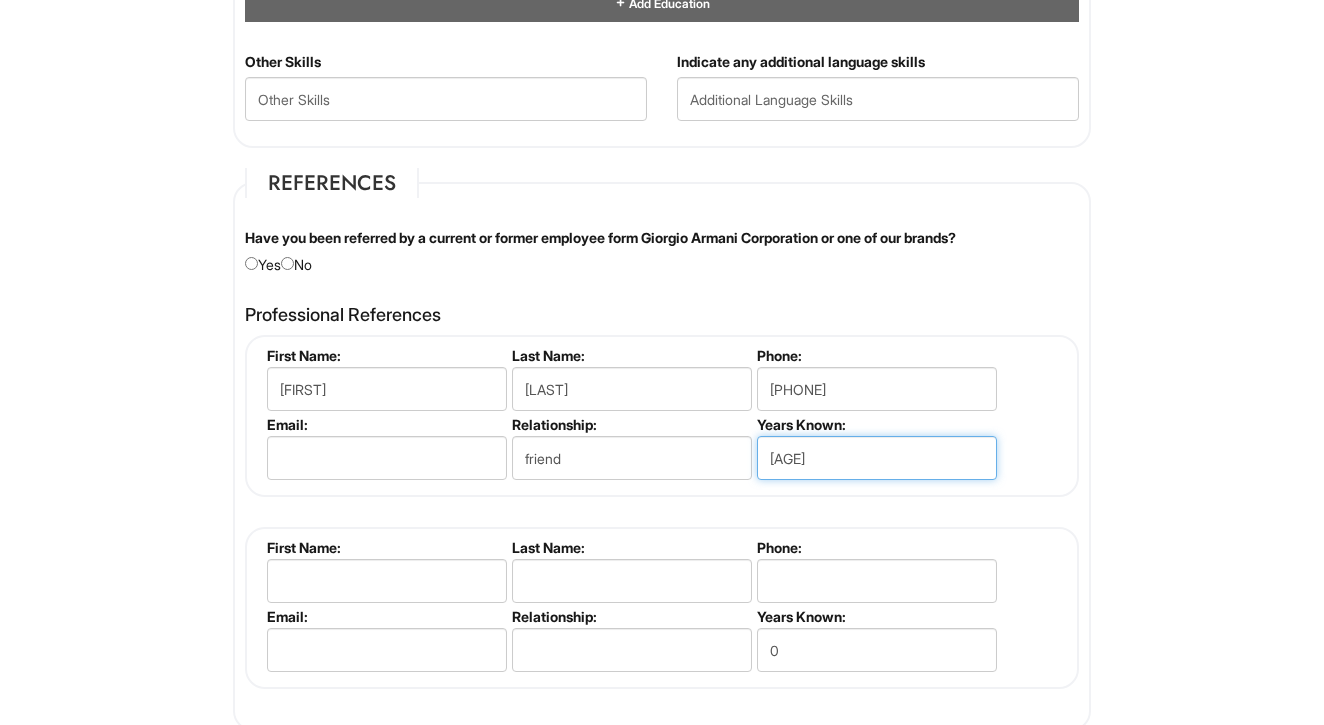 click on "[AGE]" at bounding box center [877, 458] 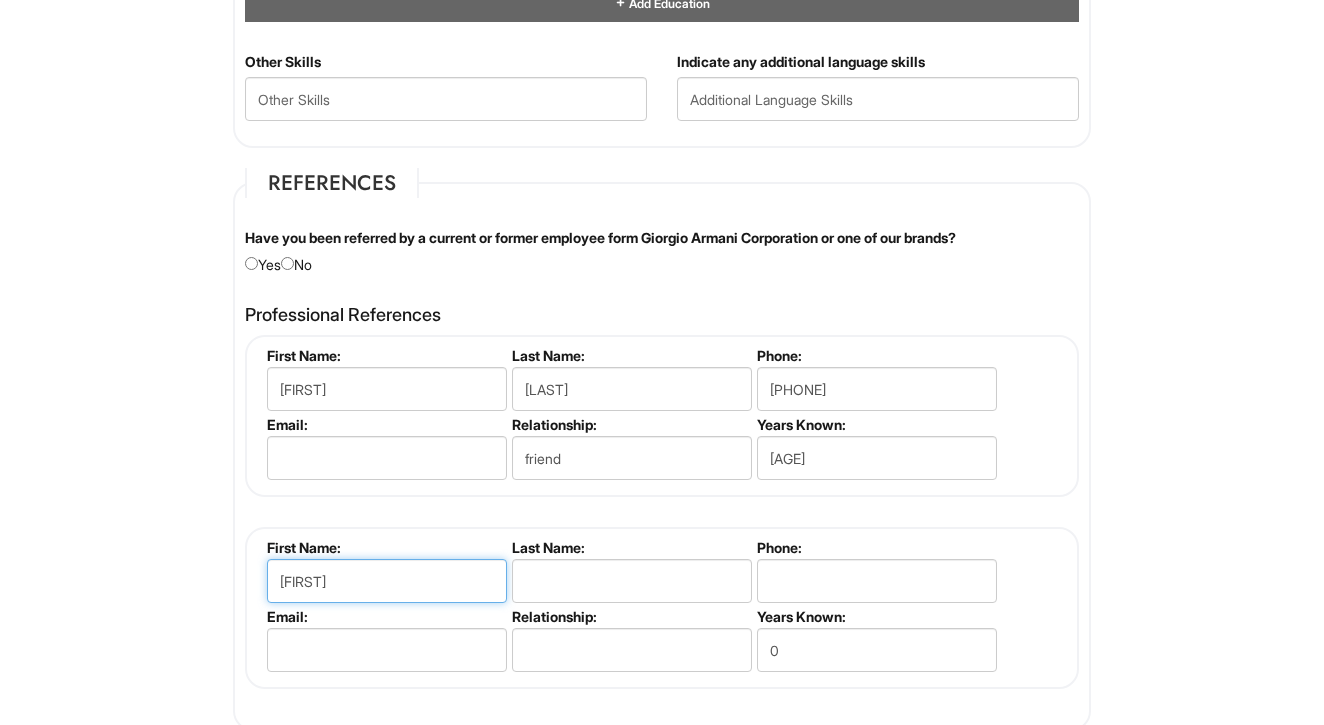 type on "m" 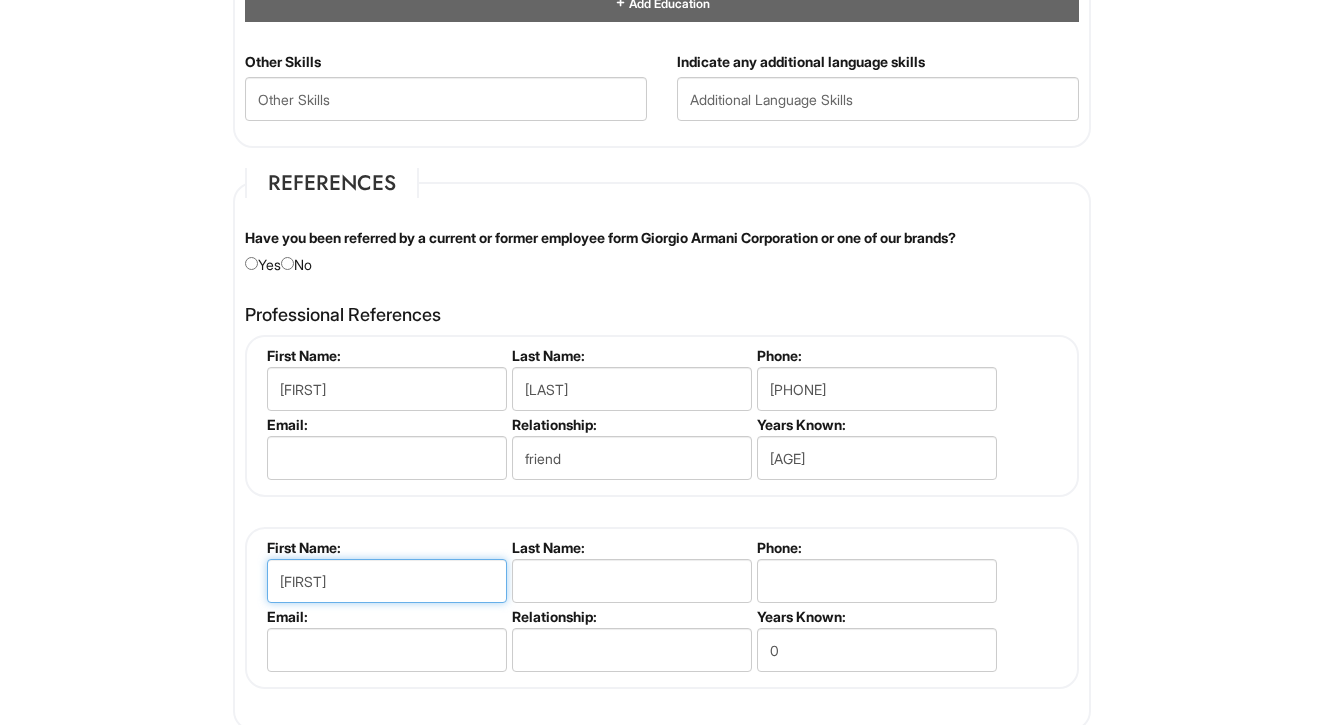 type on "[EMAIL]" 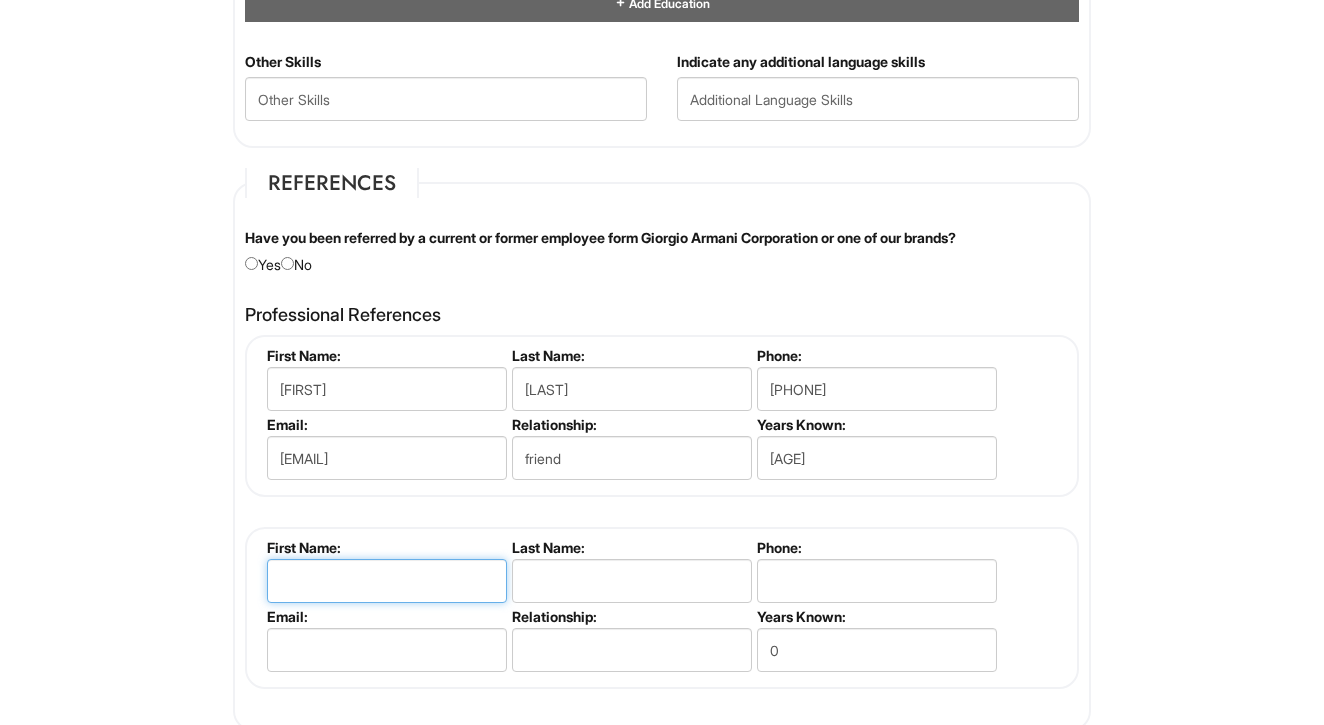 type on "[FIRST]" 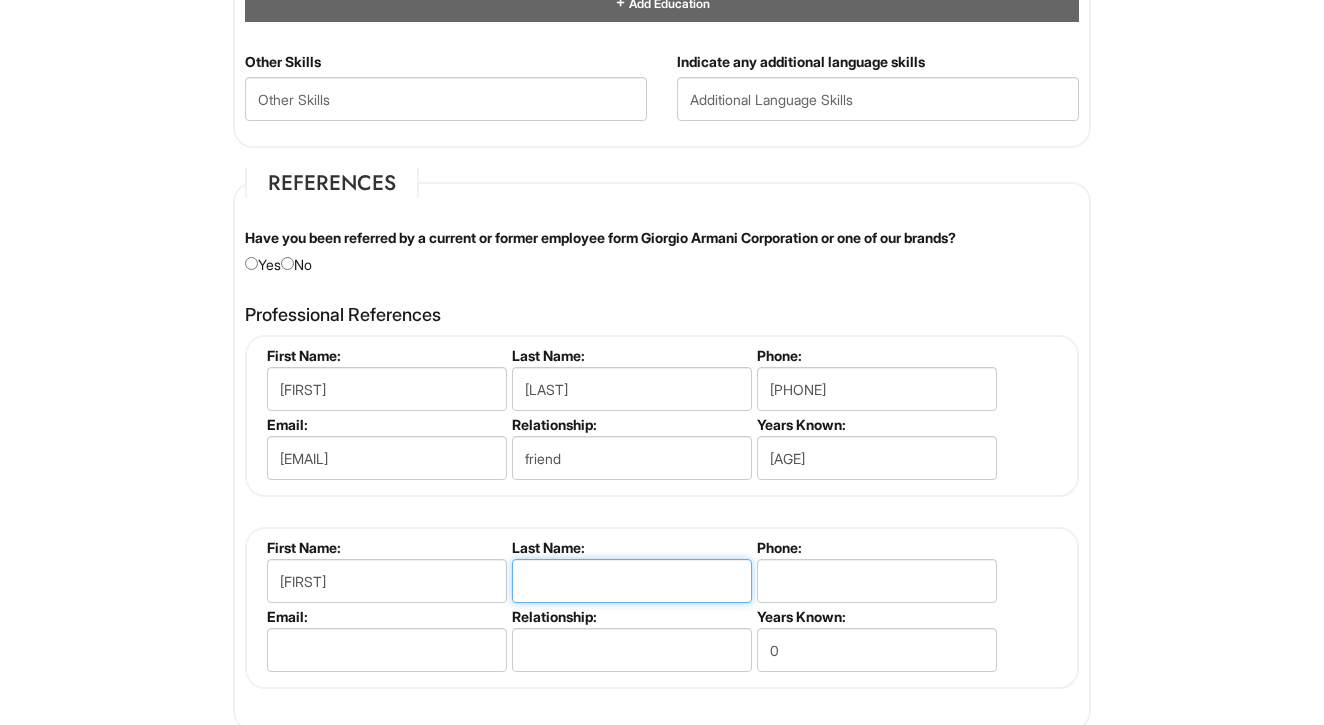 type on "[LAST]" 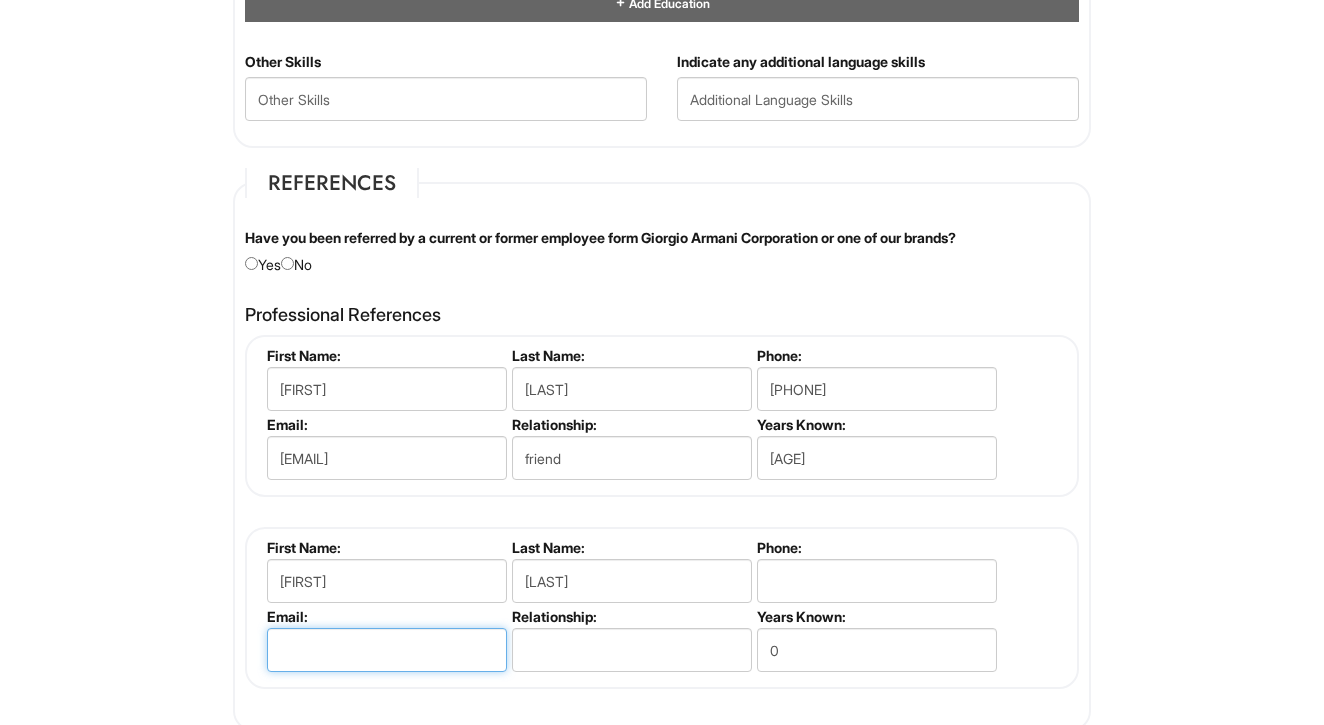 type on "[EMAIL]" 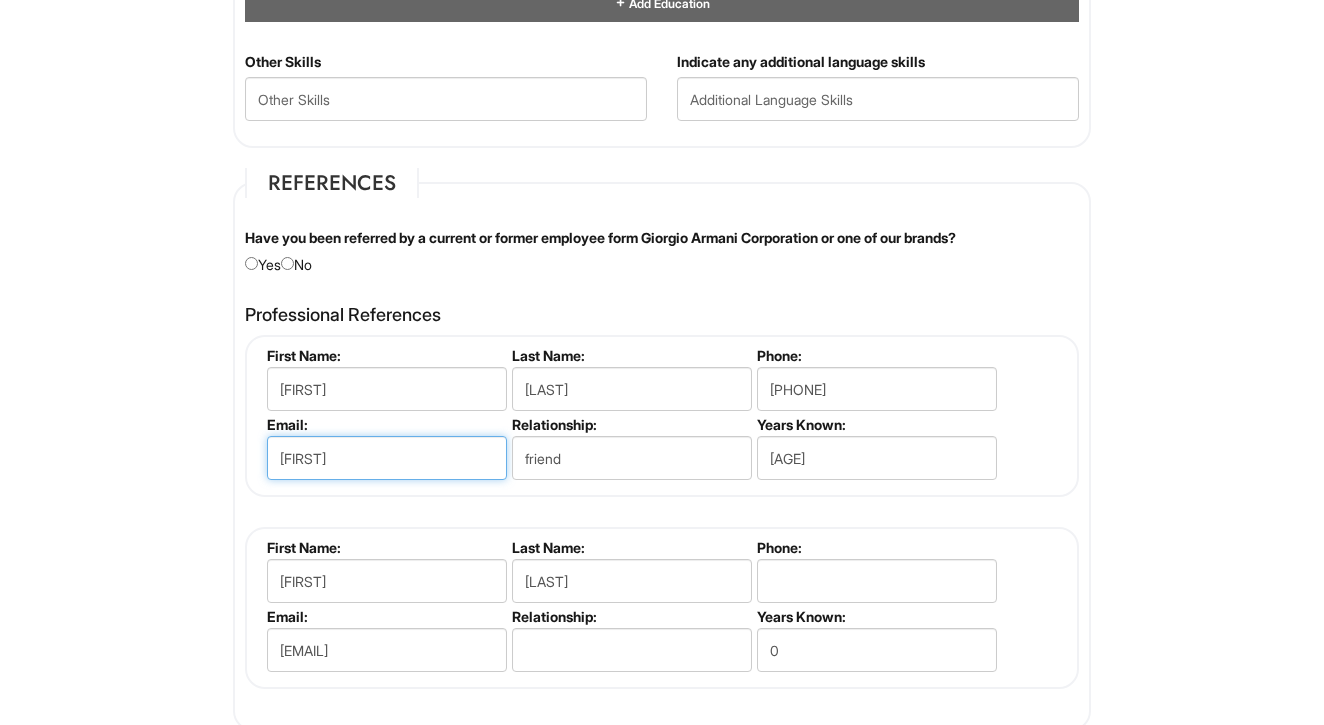 type on "m" 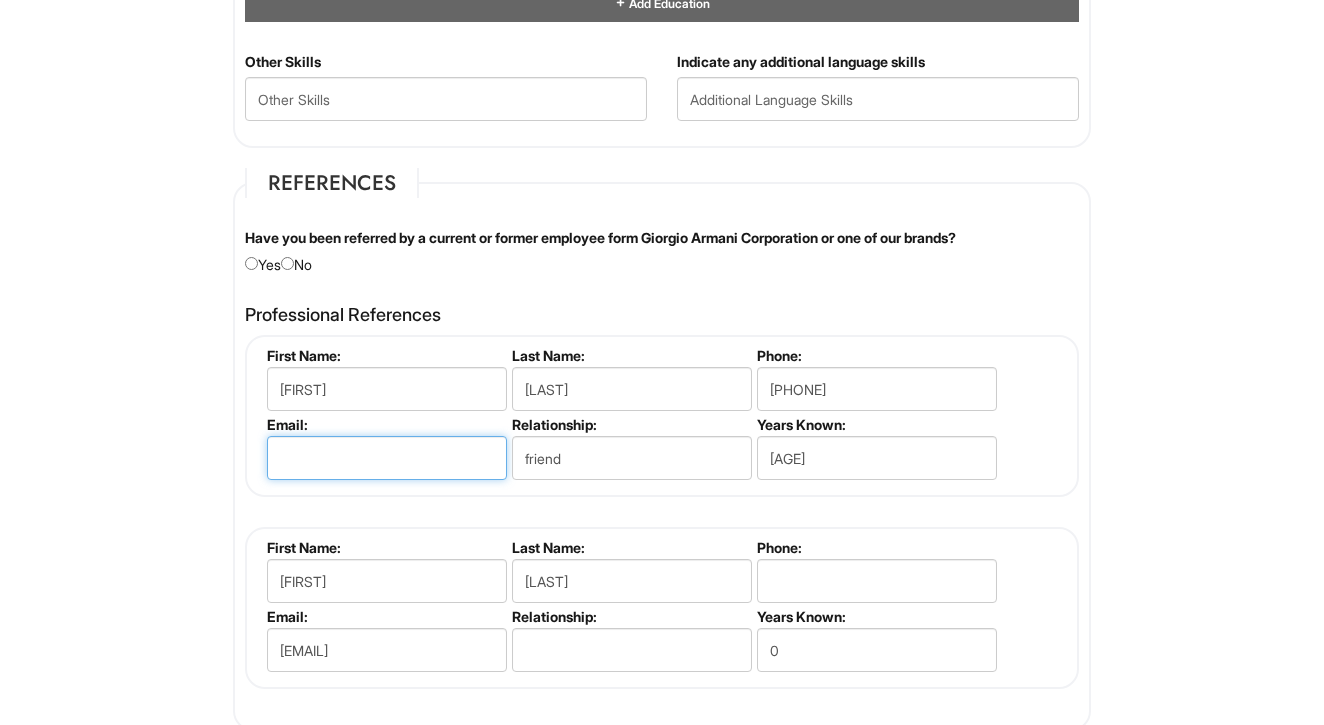 type 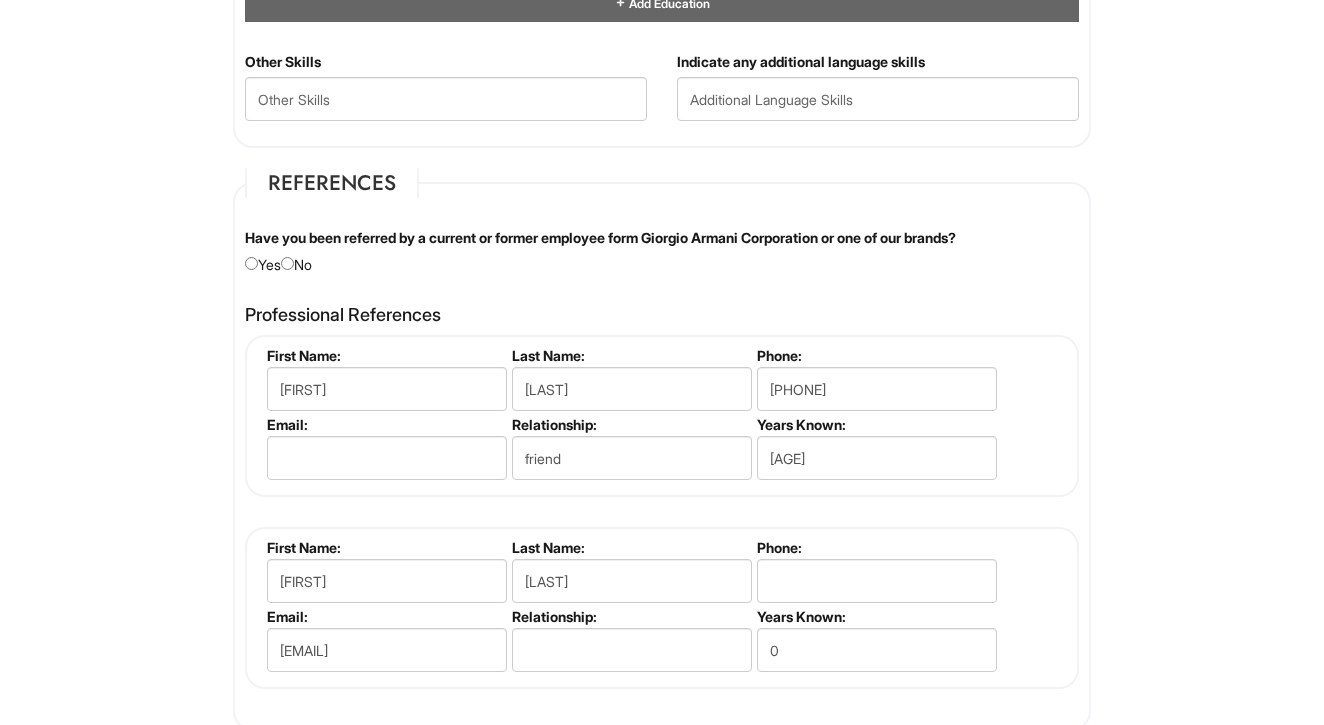 click on "[FIRST] [LAST]
First Name:
[FIRST]
Last Name:
[LAST]
Phone:
[PHONE]
Email:
Relationship:
friend
Years Known:
[AGE]
[FIRST] [LAST]
First Name:
[FIRST]
Last Name:
[LAST]
Phone:
Email:
[EMAIL]
Relationship:
Years Known:
0" at bounding box center (662, 512) 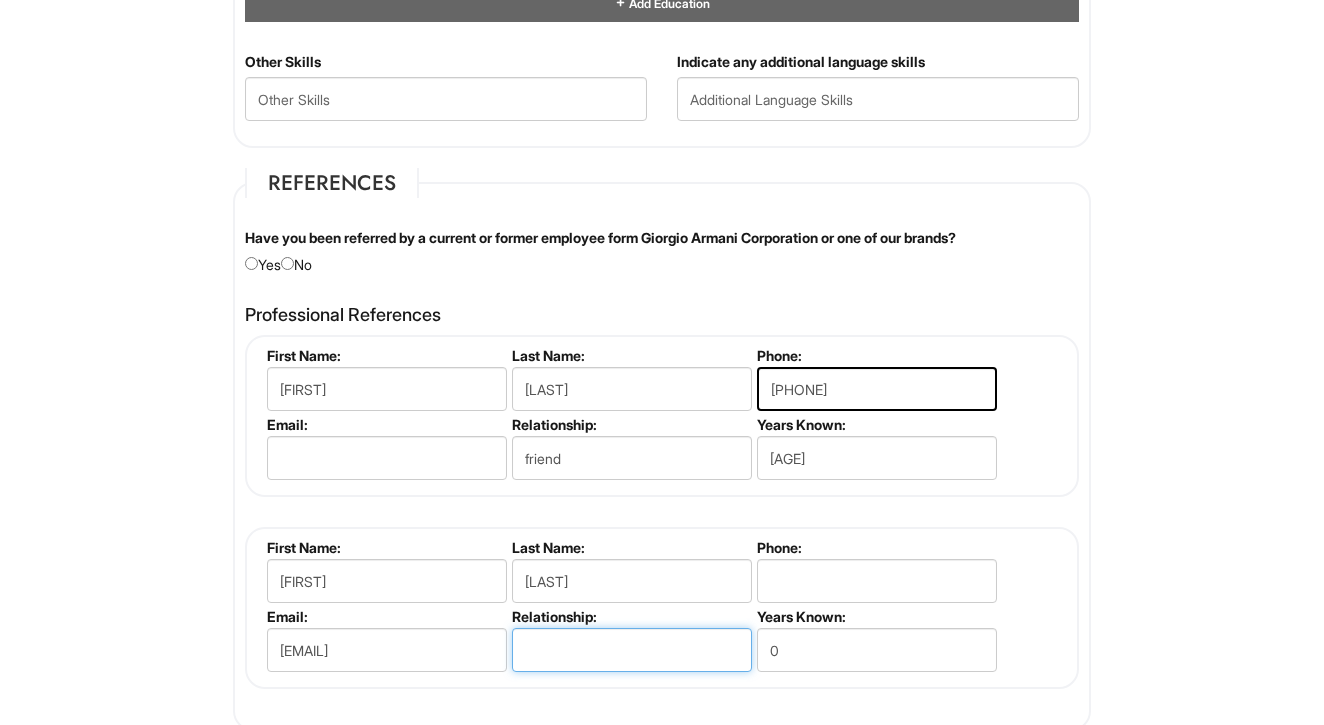 click at bounding box center [632, 650] 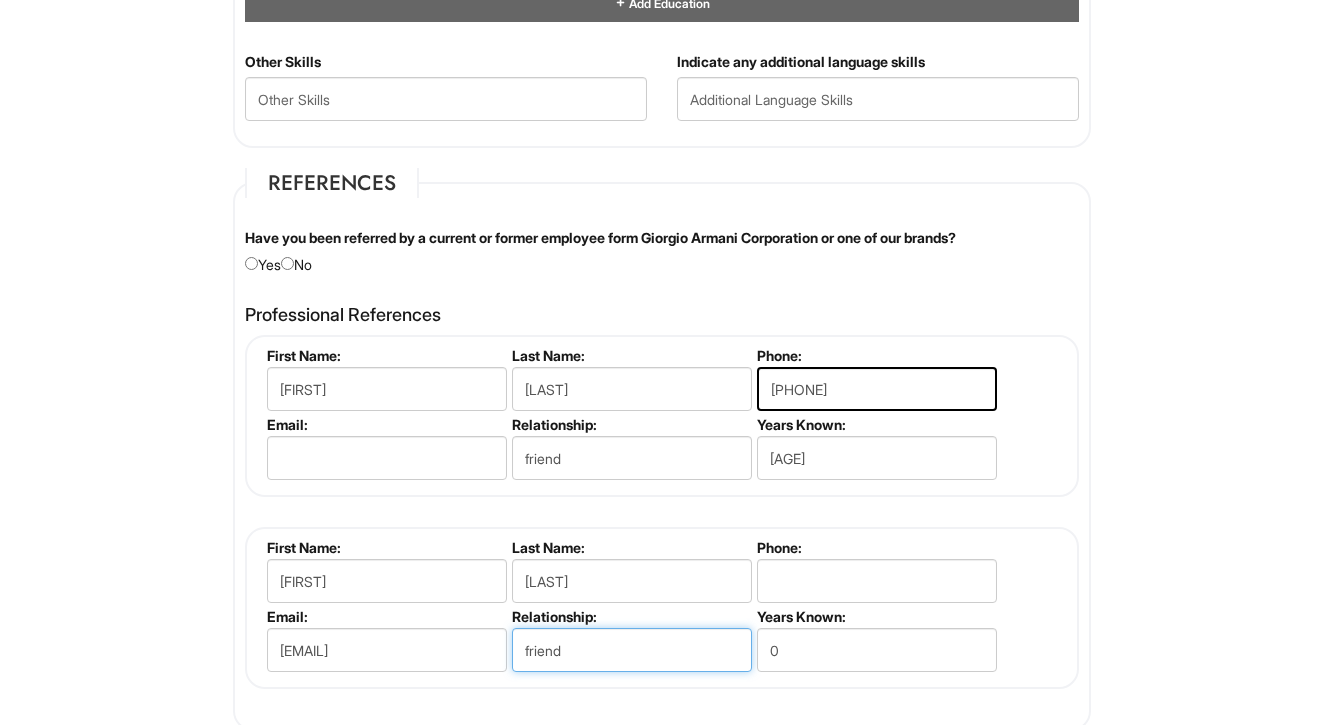 type on "friend" 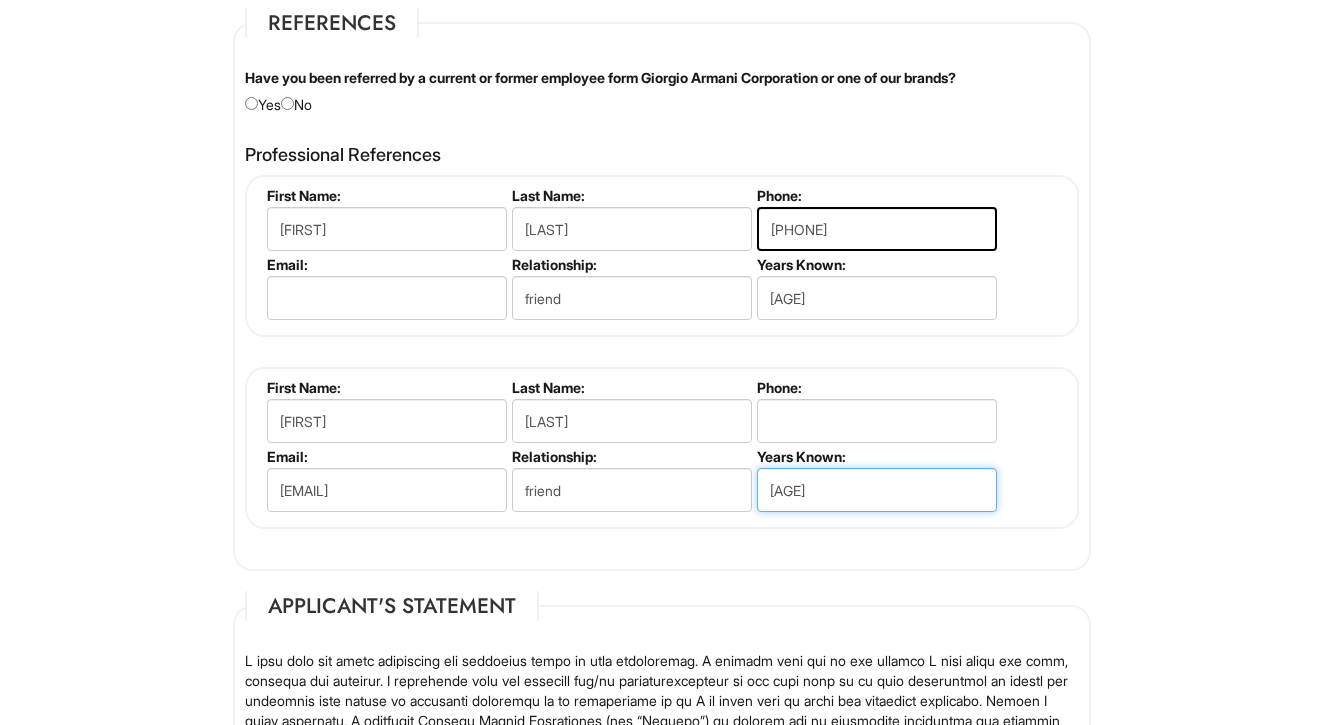 scroll, scrollTop: 2383, scrollLeft: 0, axis: vertical 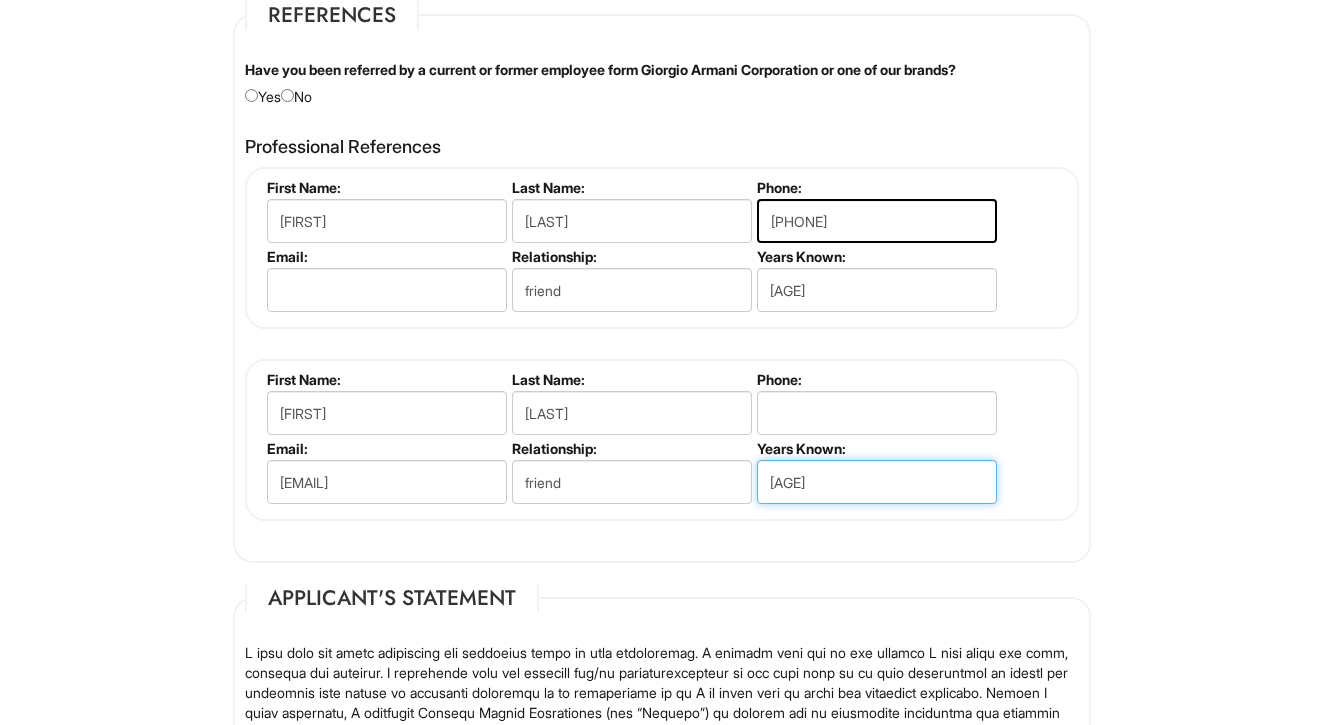 type on "[AGE]" 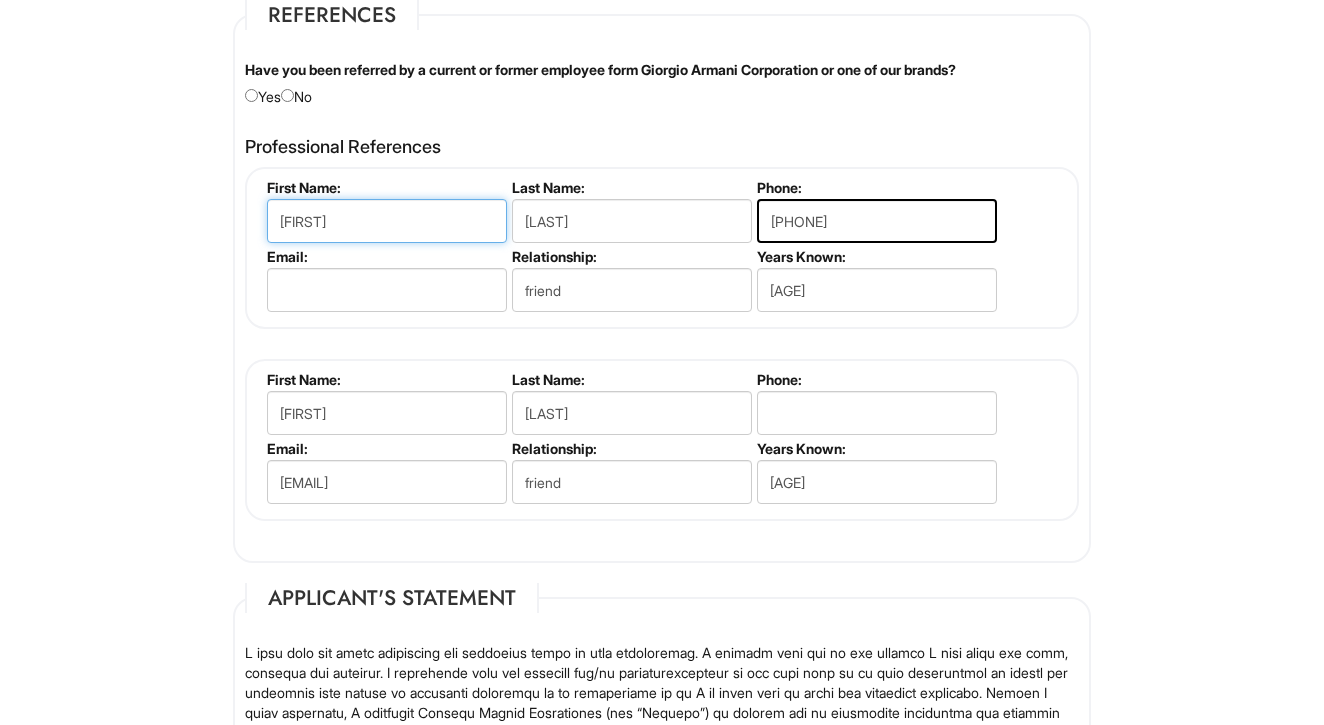 click on "[FIRST]" at bounding box center (387, 221) 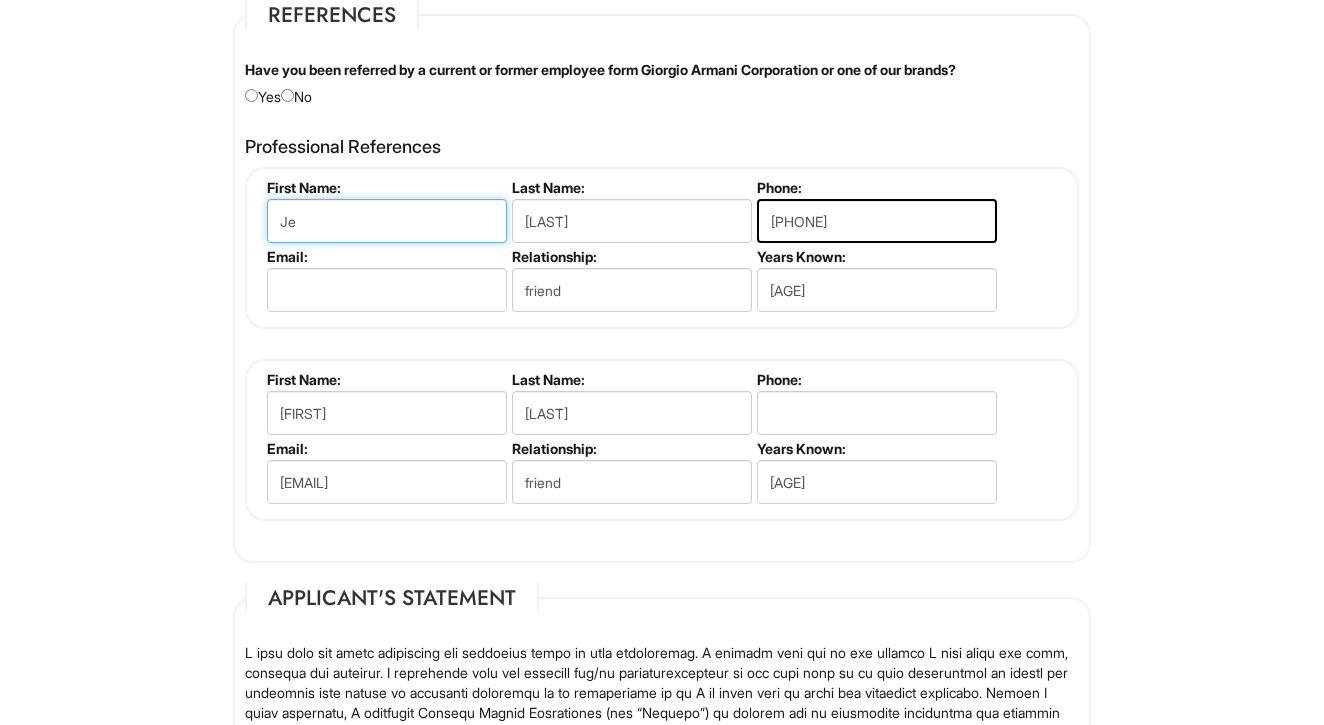 type on "J" 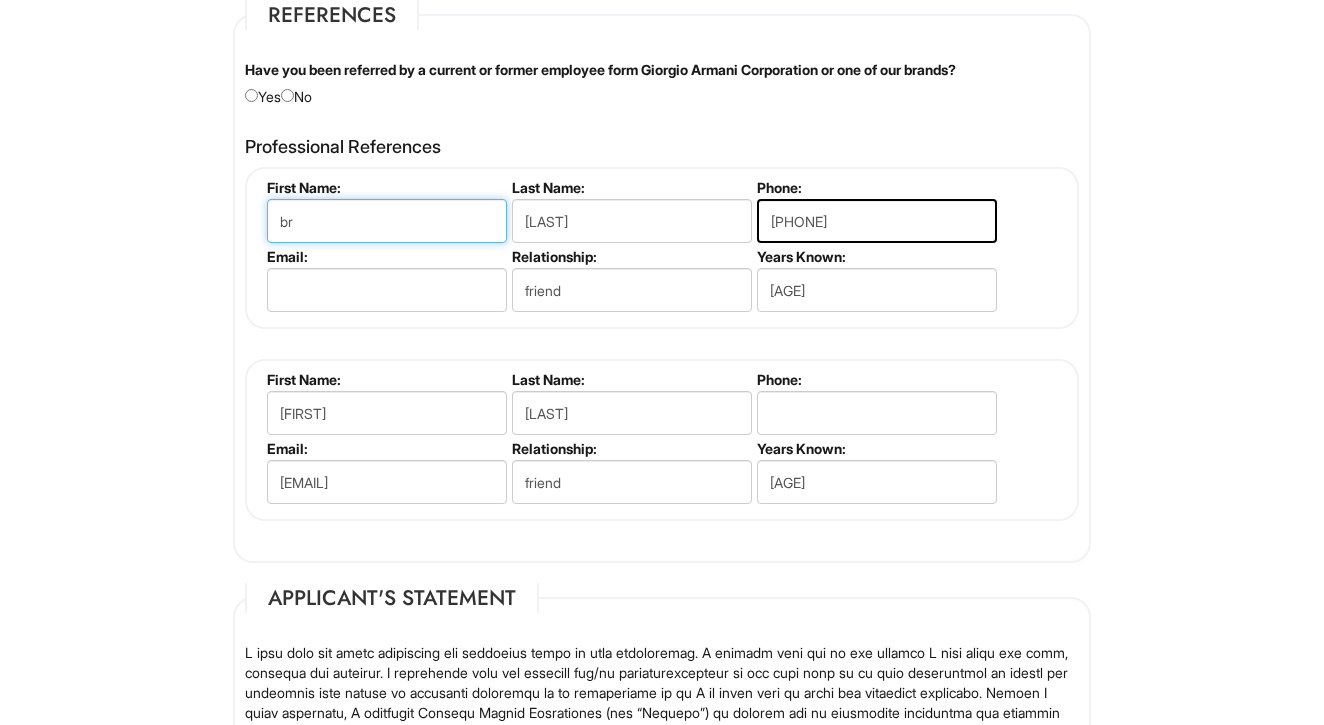 type on "b" 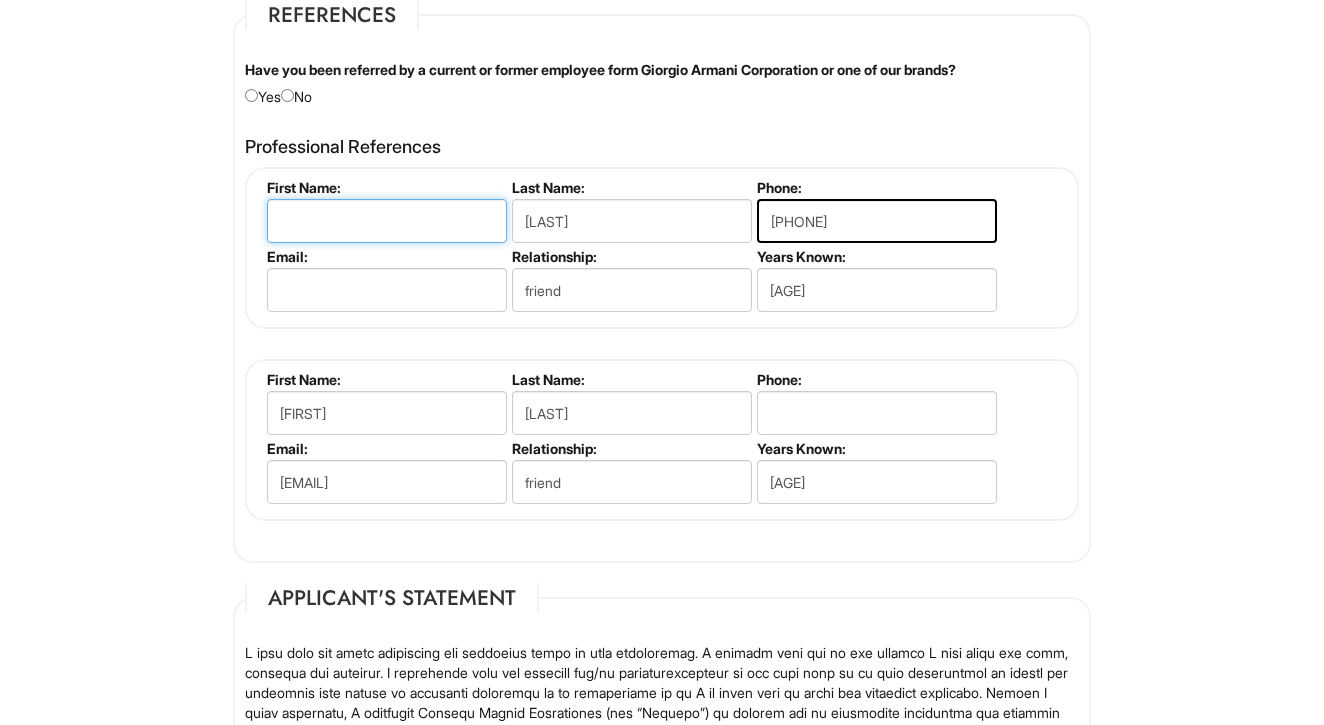 type 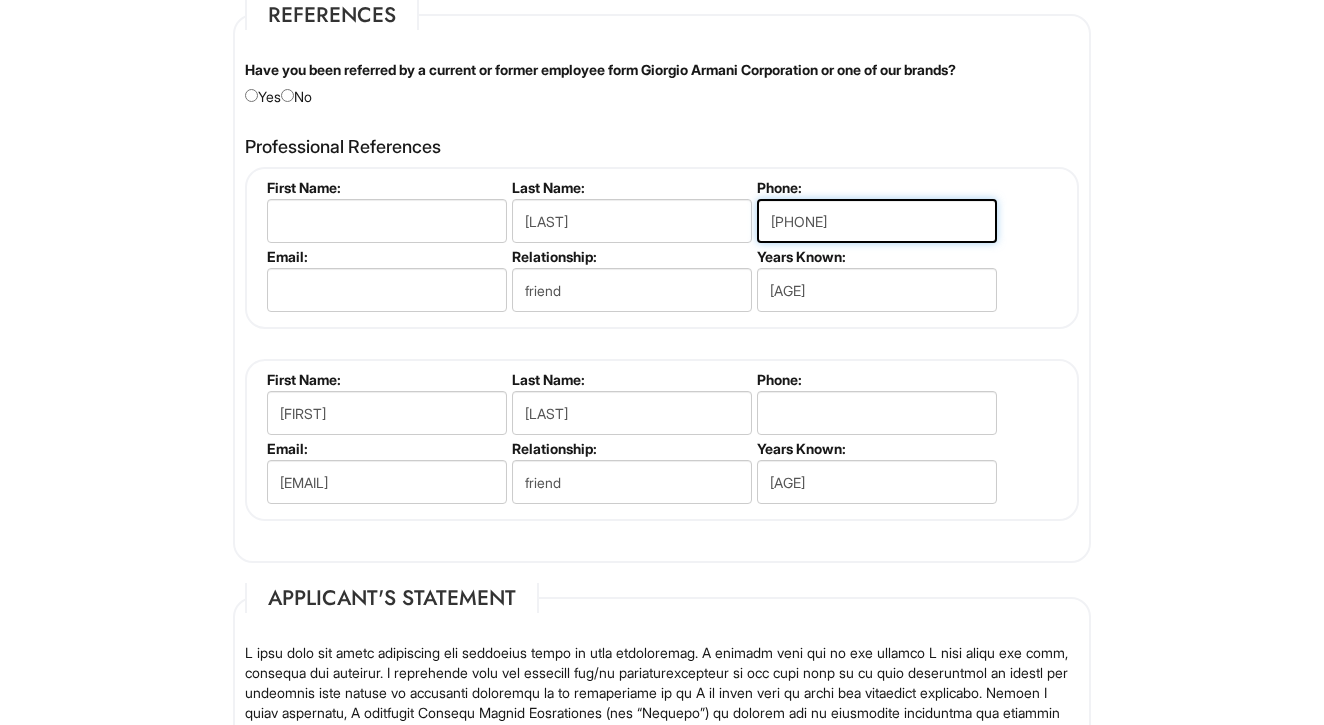 click on "[PHONE]" at bounding box center [877, 221] 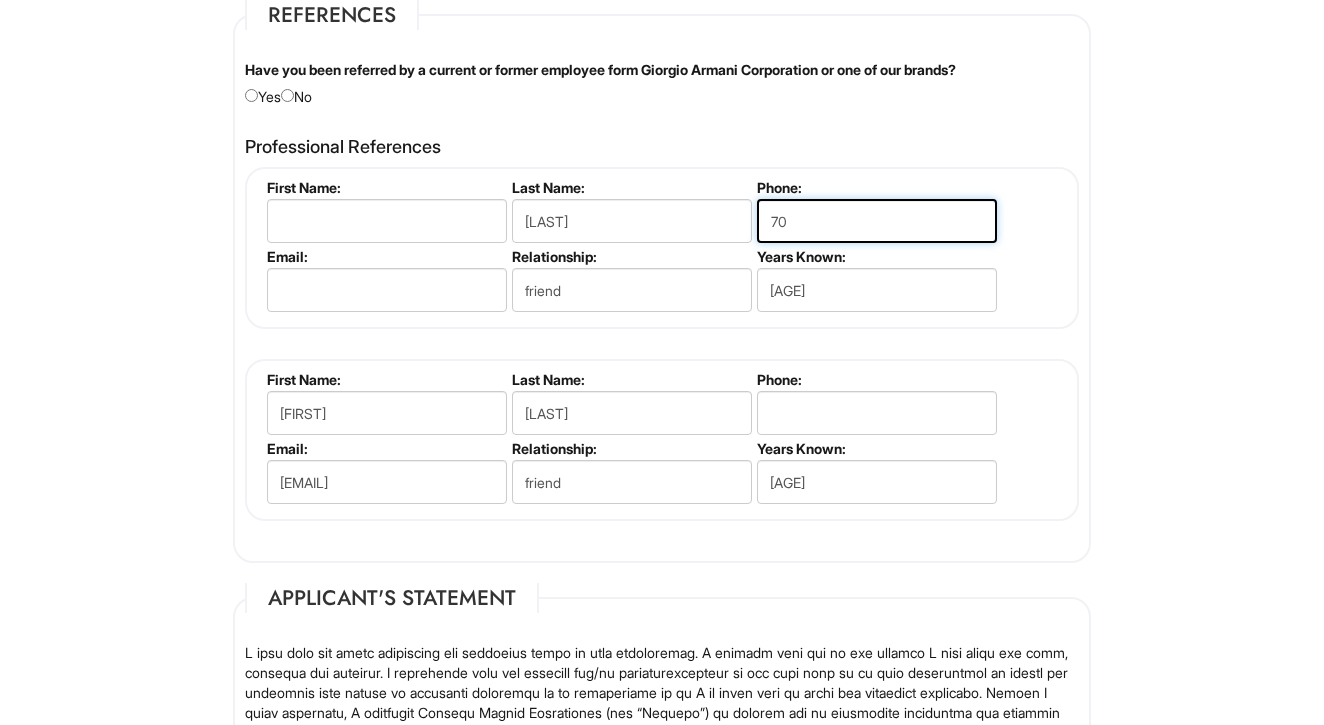 type on "7" 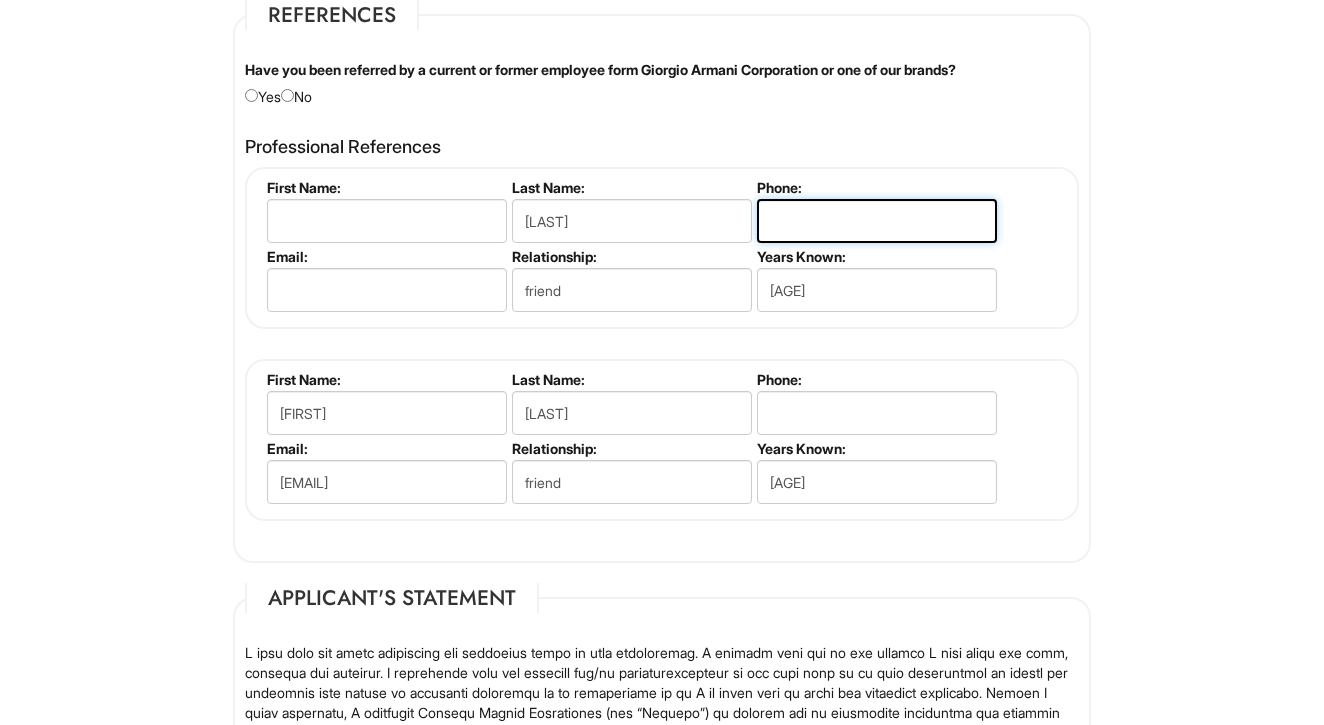 type 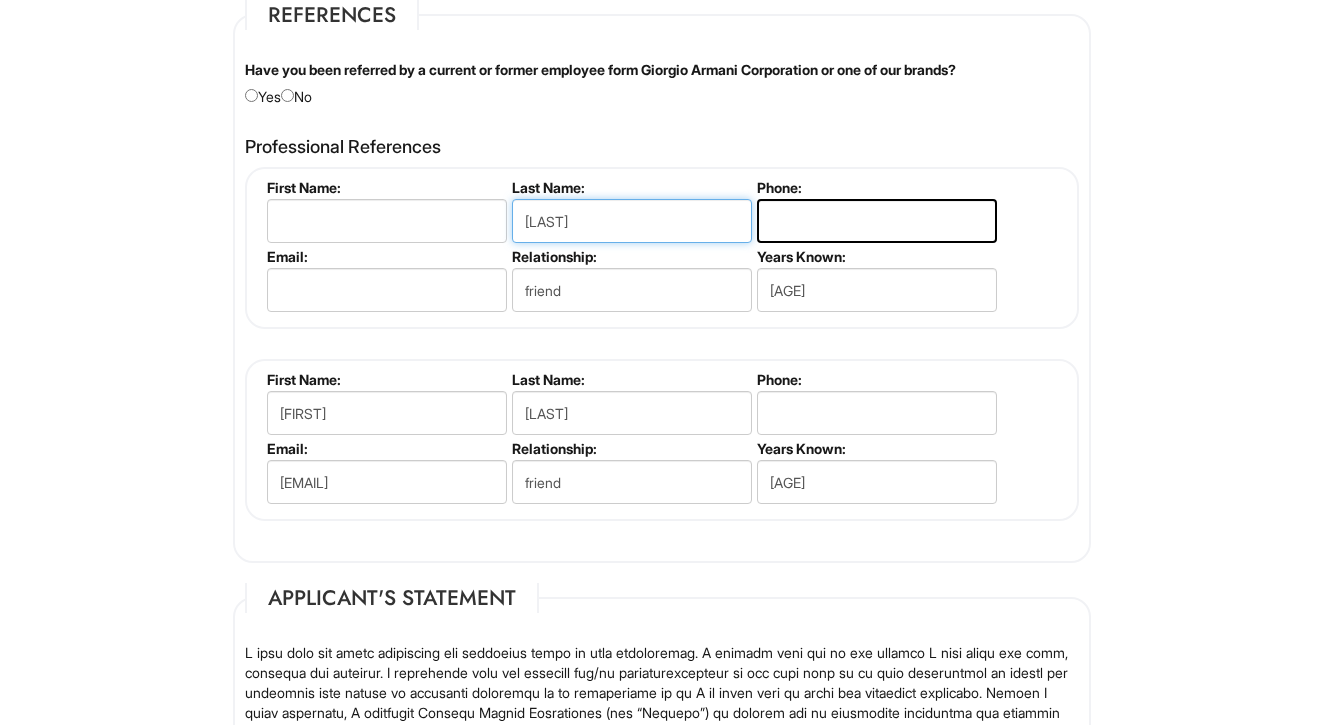 click on "[LAST]" at bounding box center [632, 221] 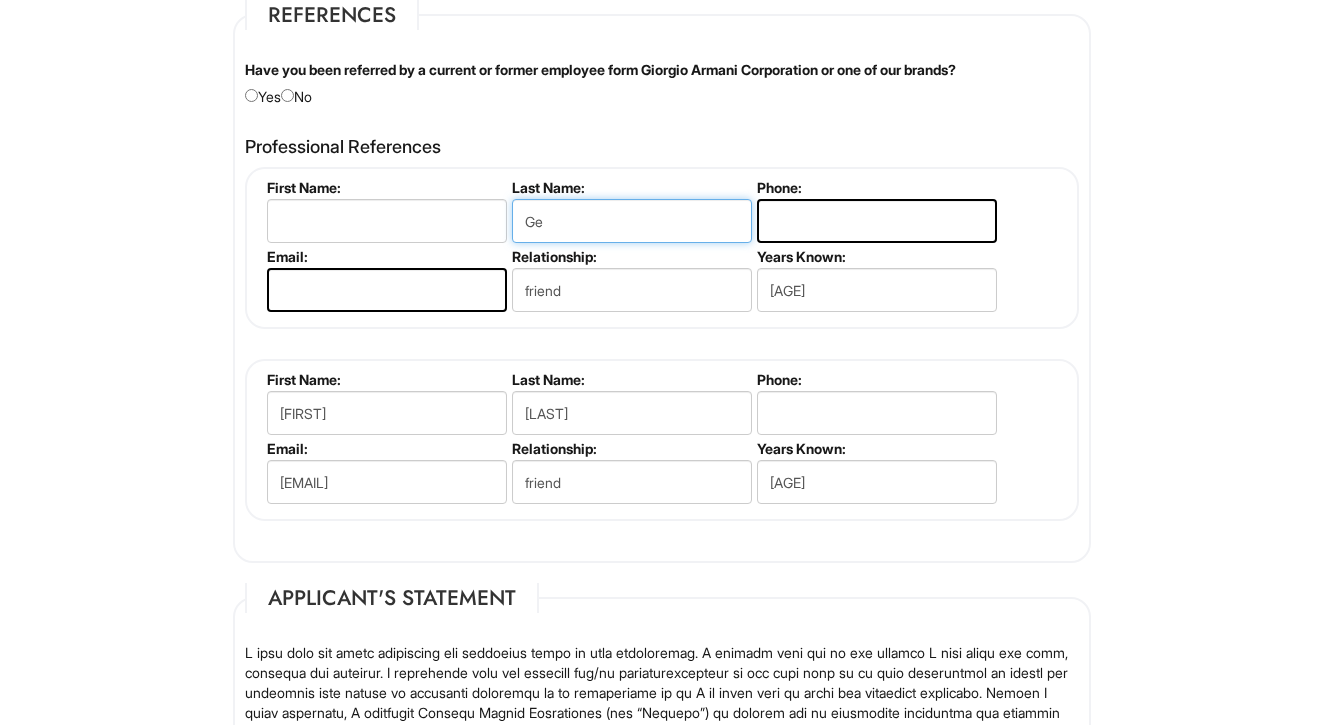 type on "G" 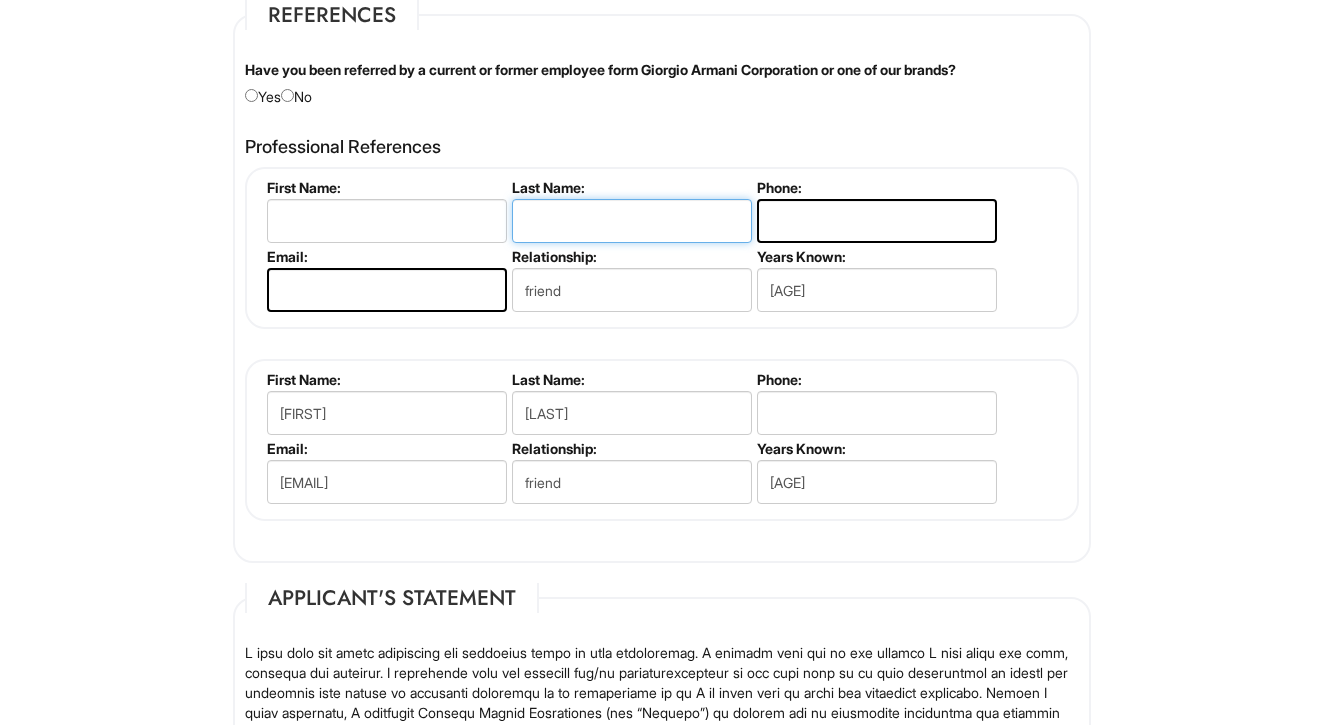type 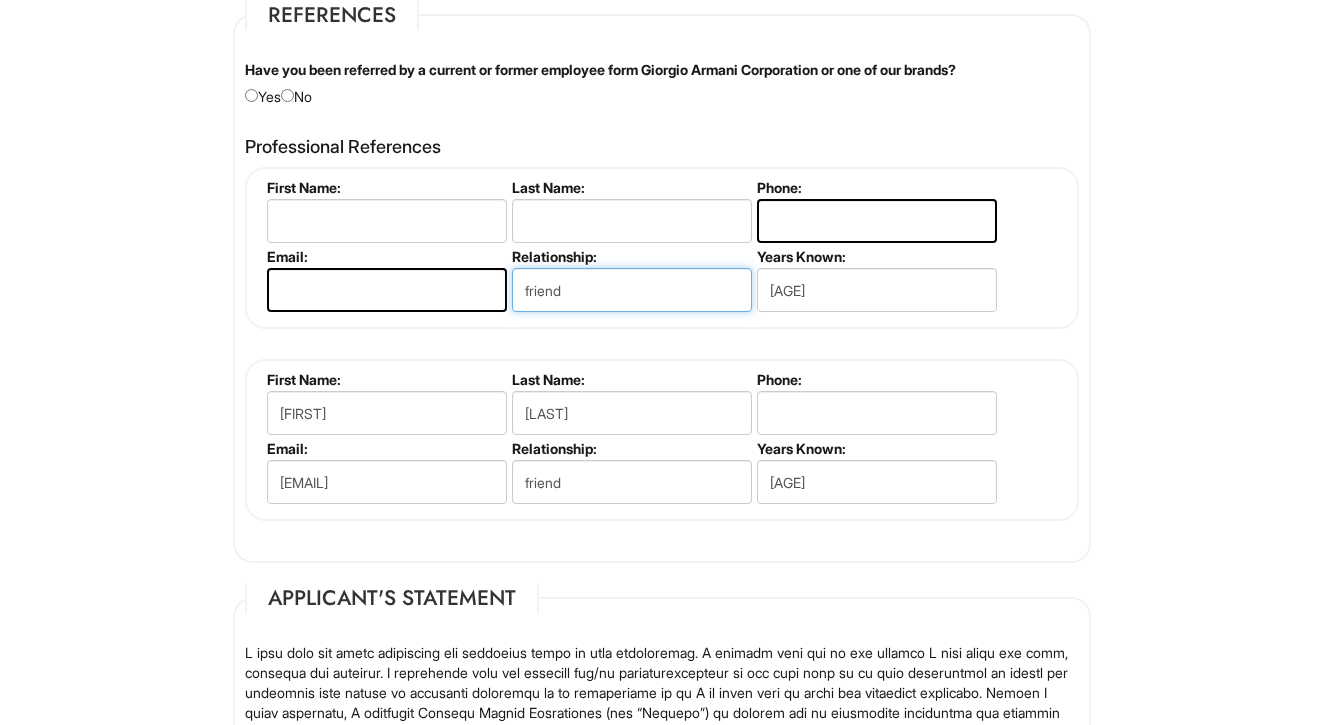 click on "friend" at bounding box center [632, 290] 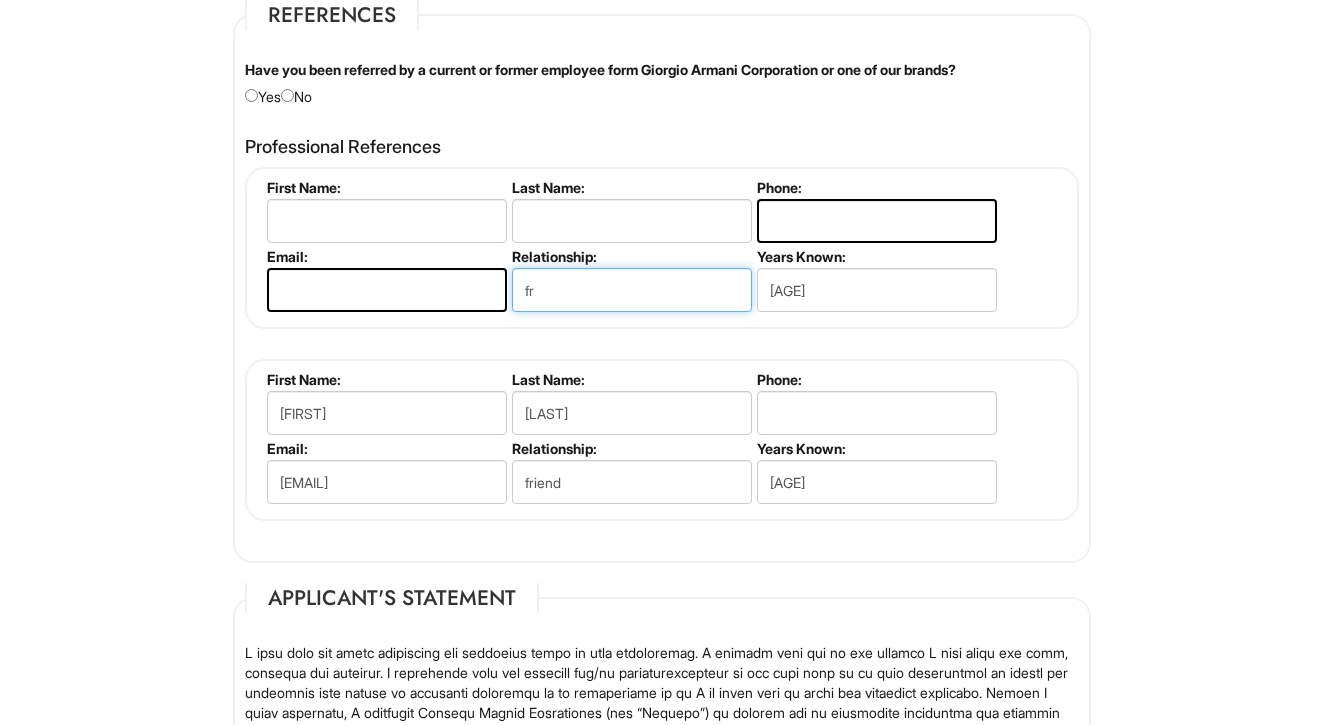 type on "f" 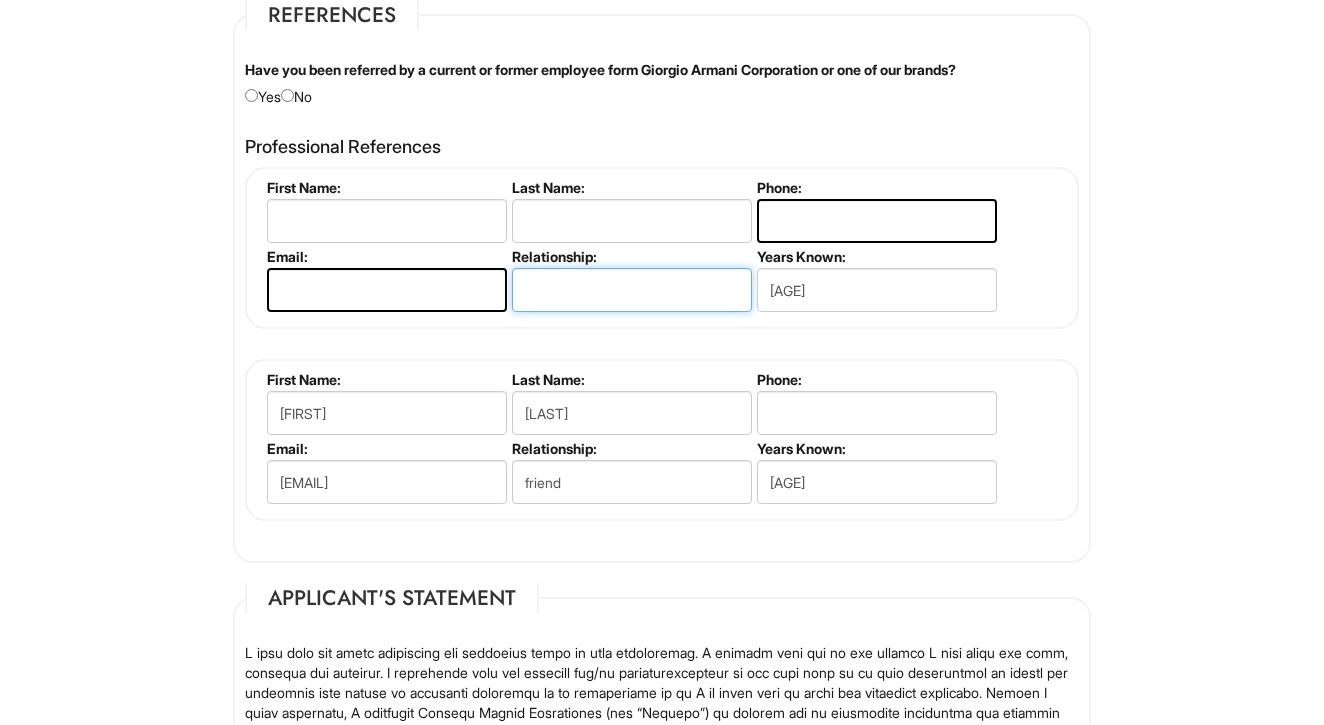 type 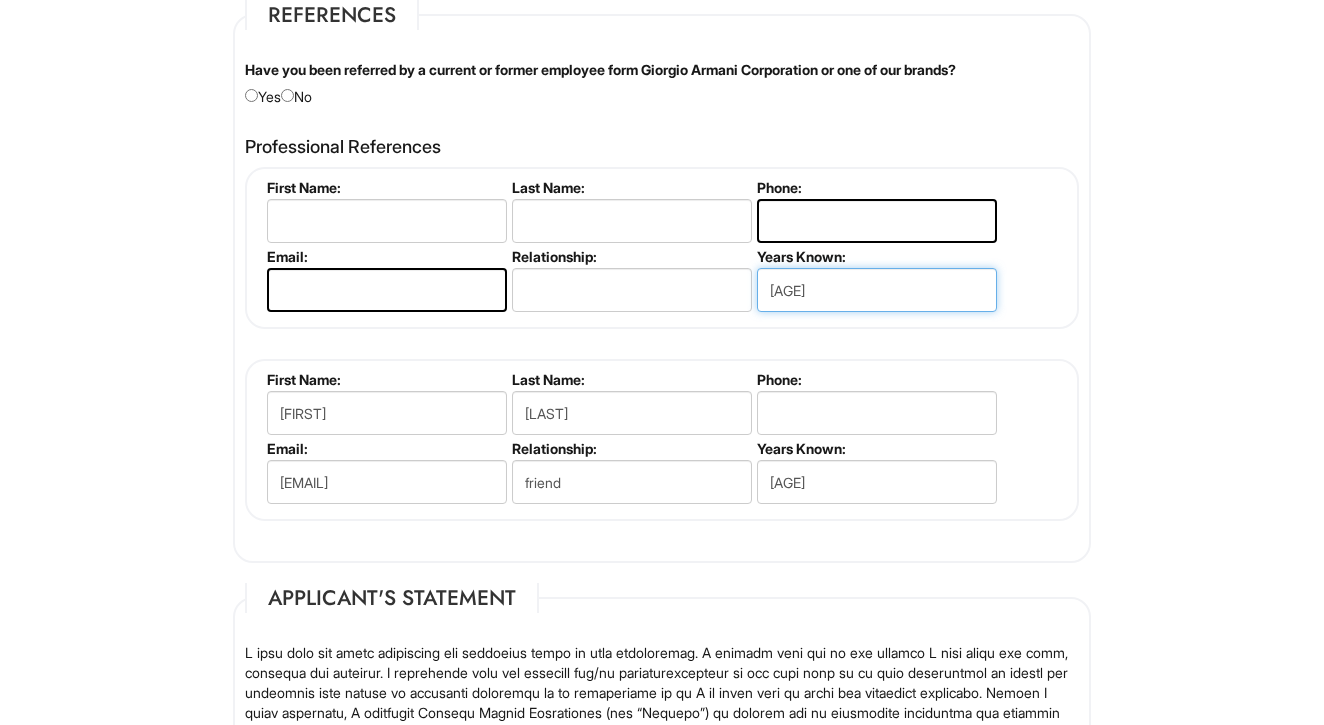 click on "[AGE]" at bounding box center (877, 290) 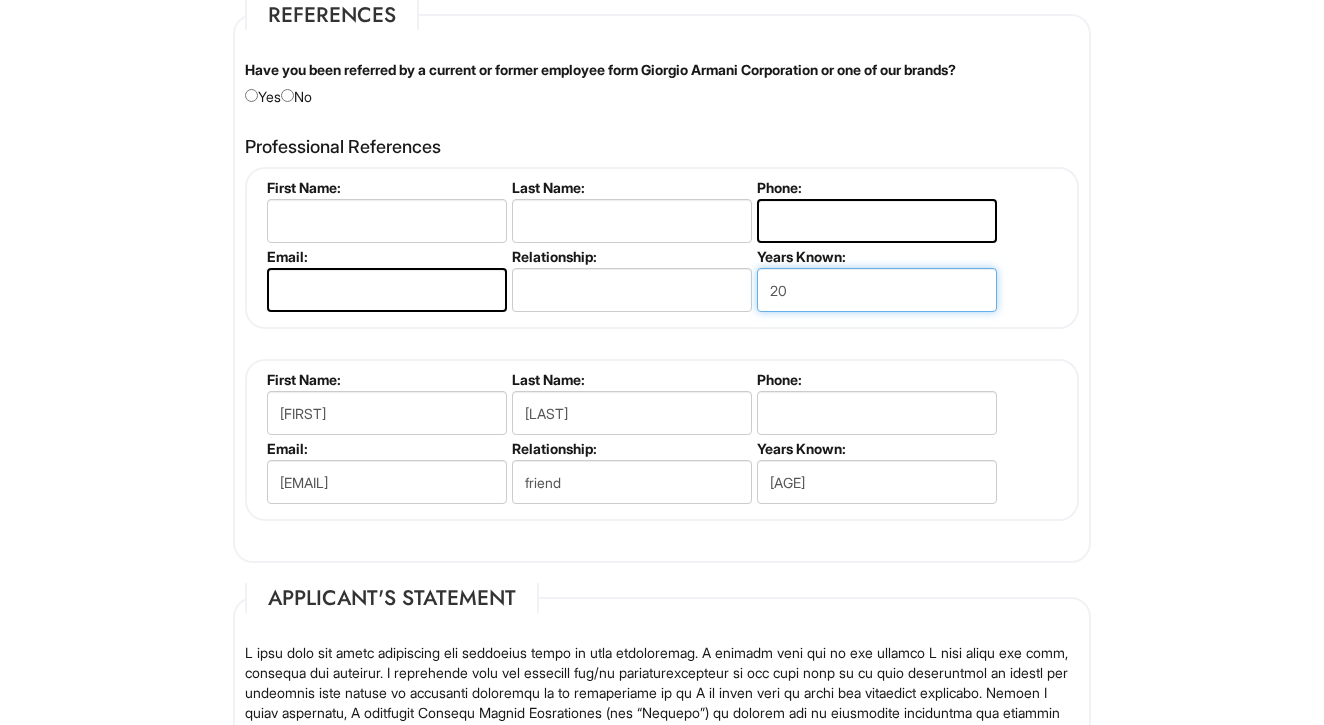 type on "2" 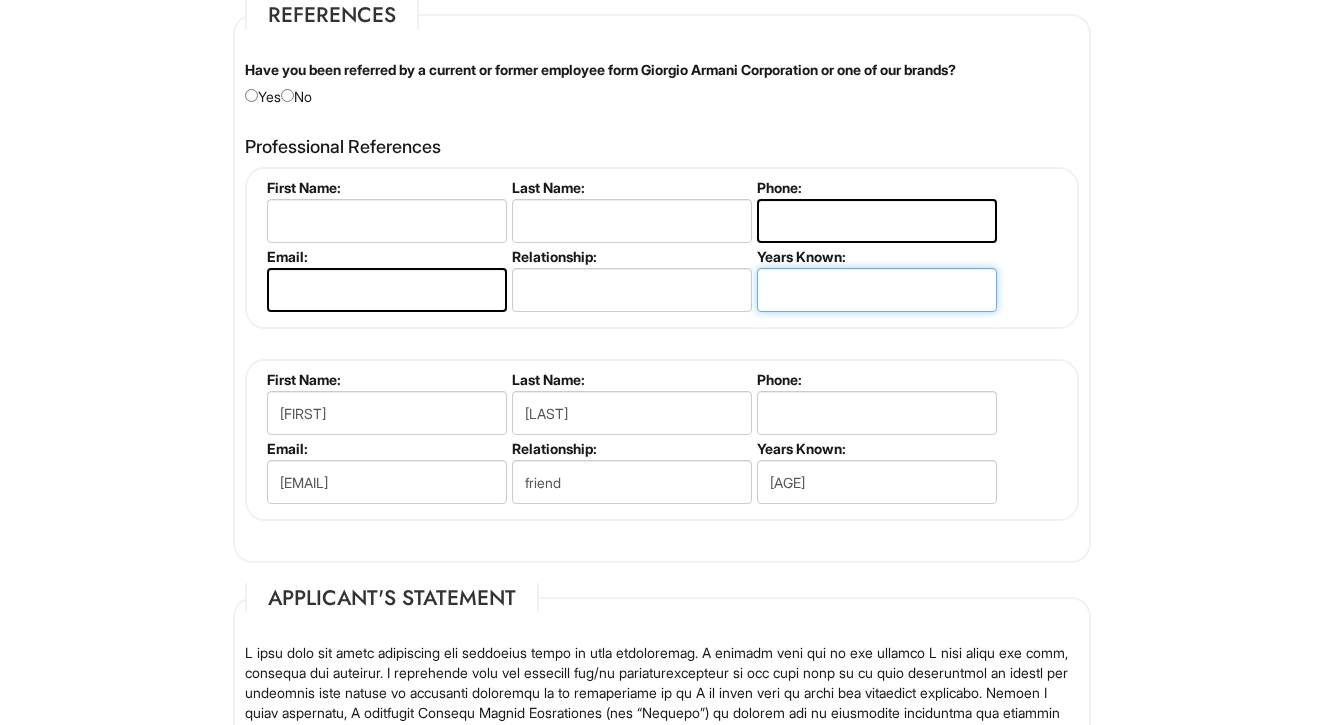 type 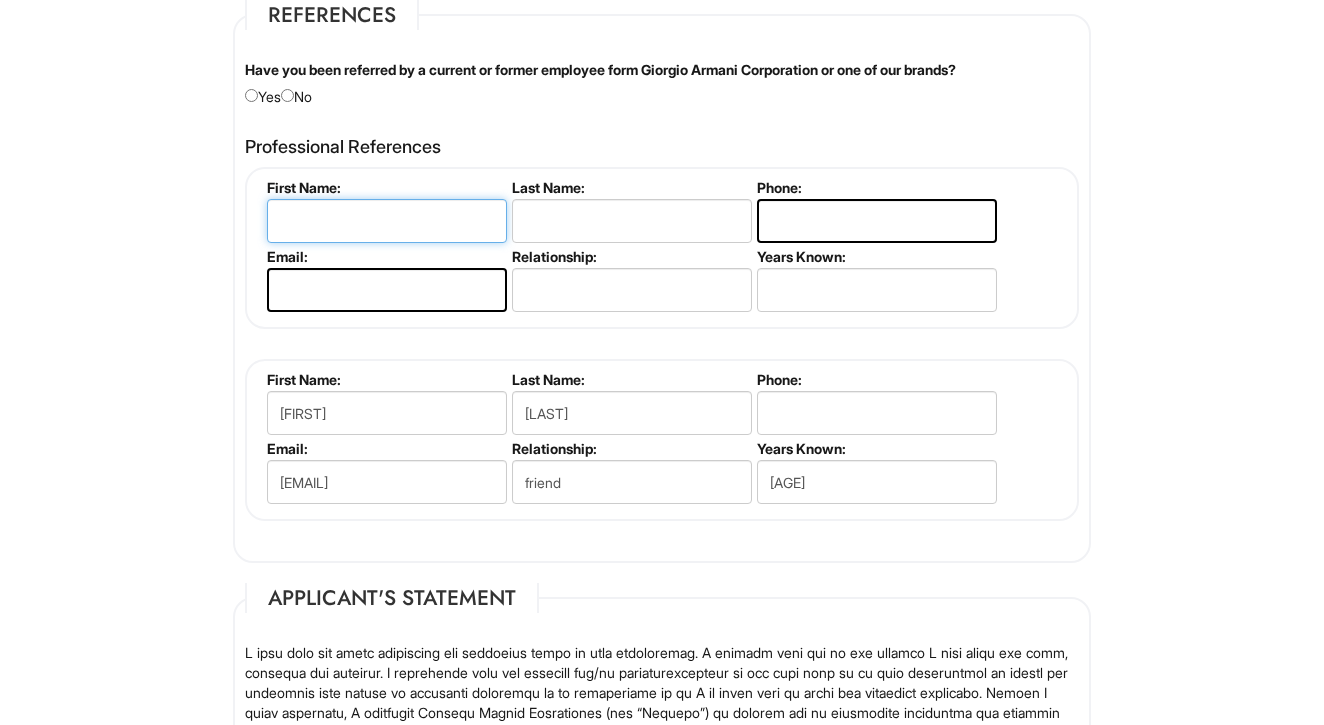 click at bounding box center (387, 221) 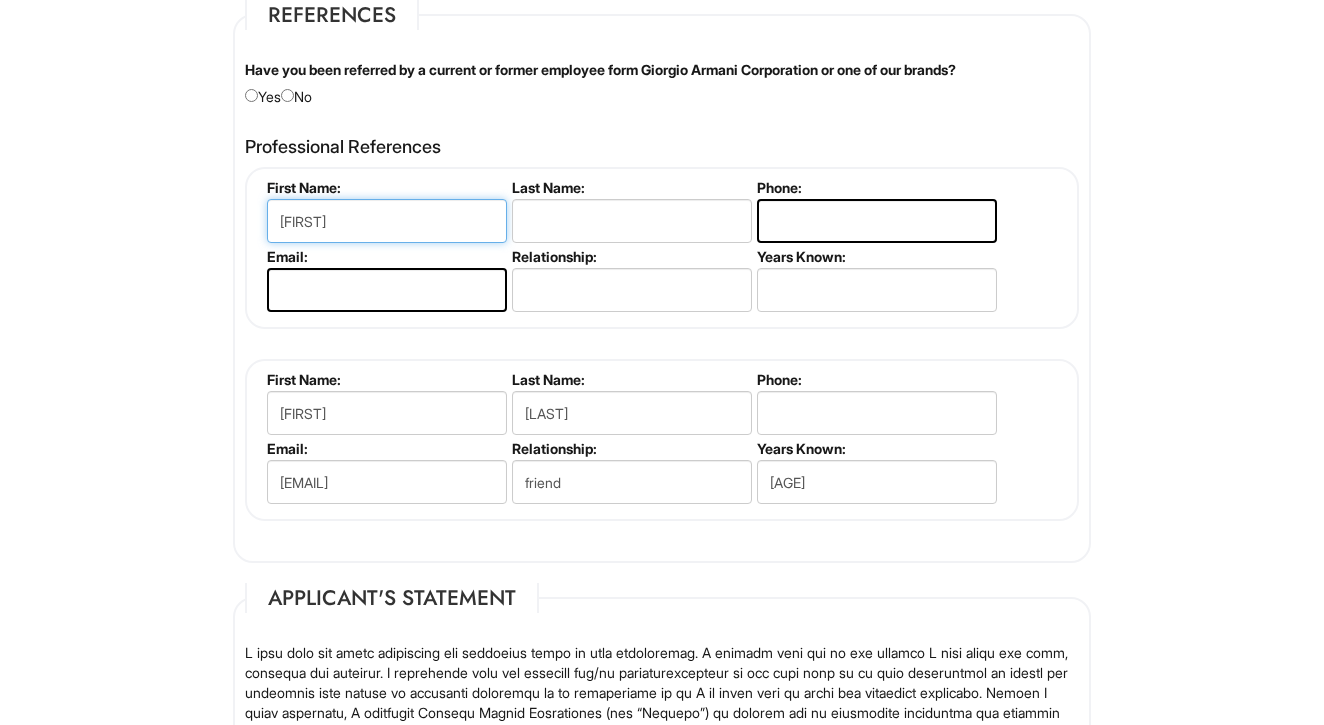 type on "[FIRST]" 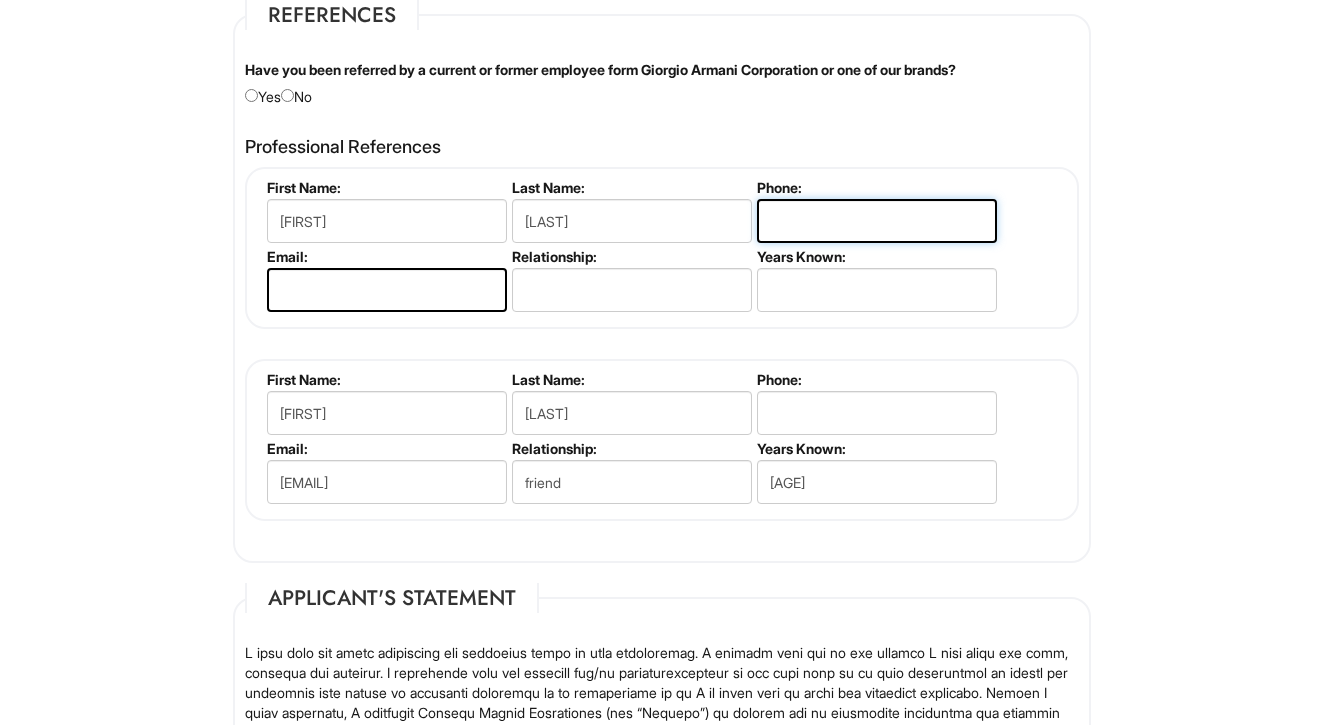 click at bounding box center (877, 221) 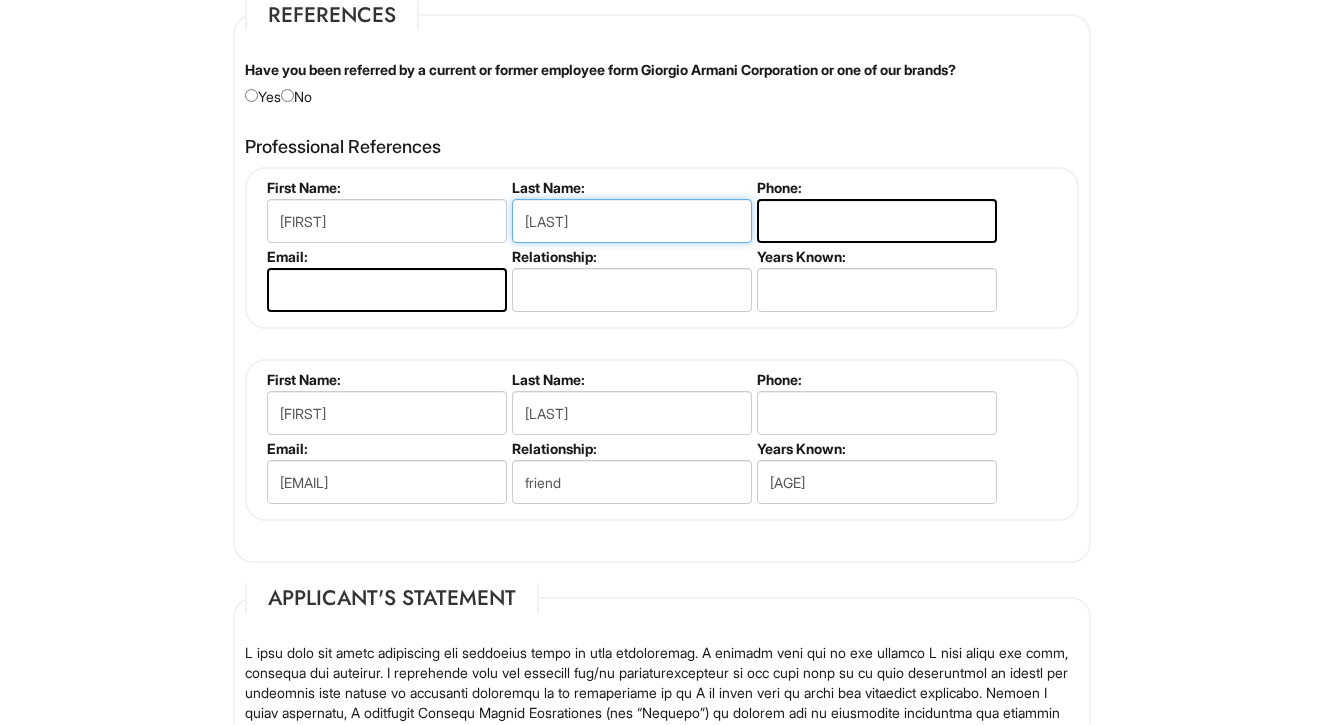 click on "[LAST]" at bounding box center [632, 221] 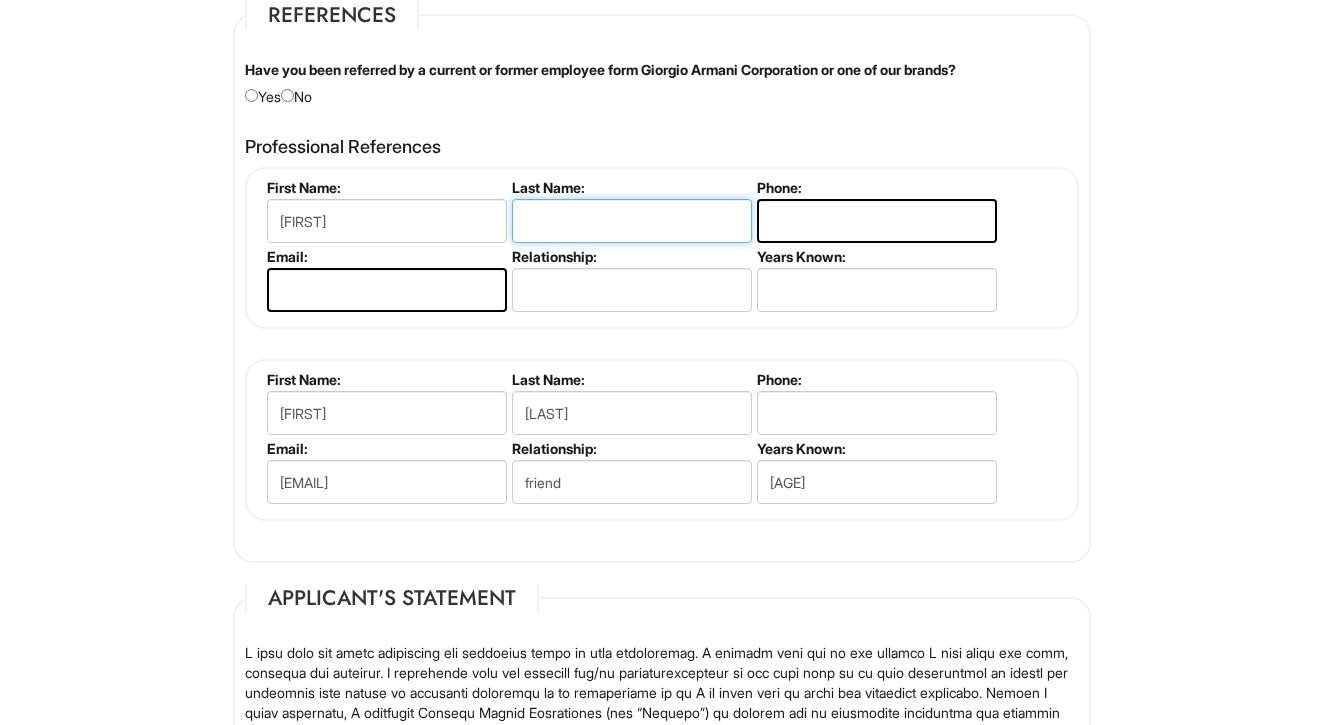 type 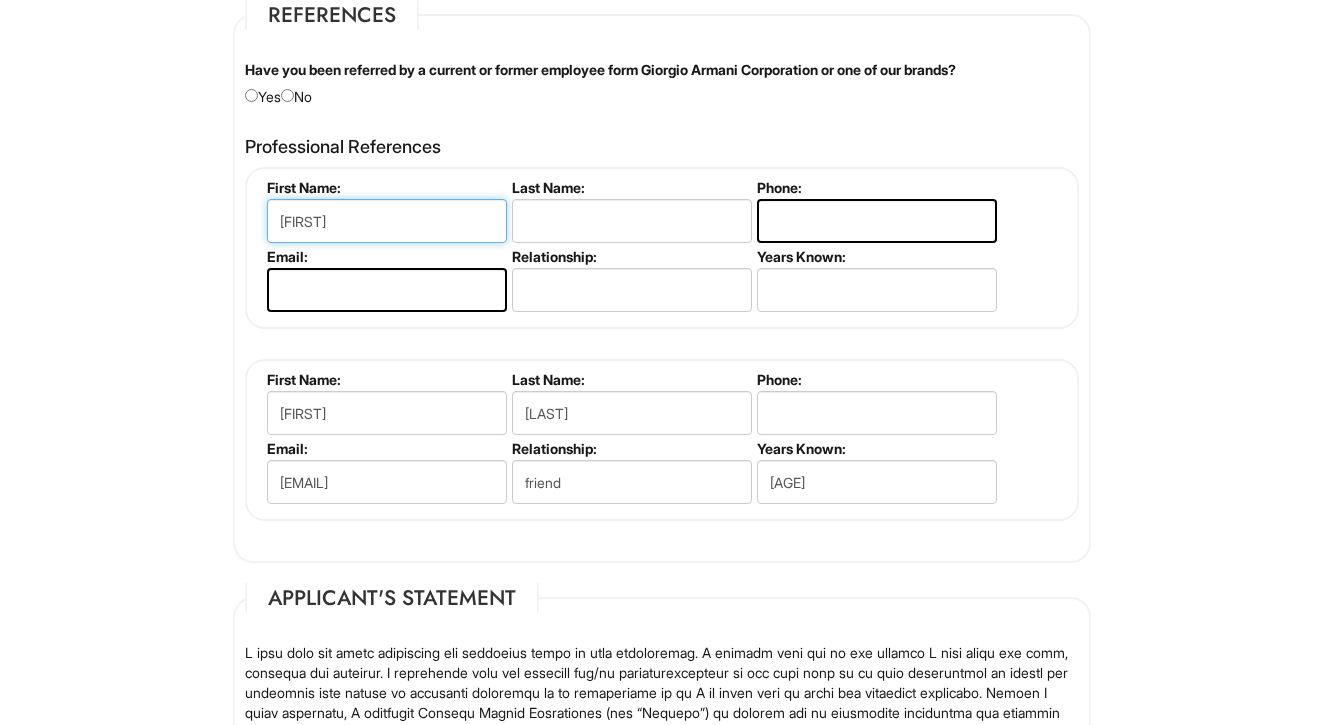 click on "[FIRST]" at bounding box center (387, 221) 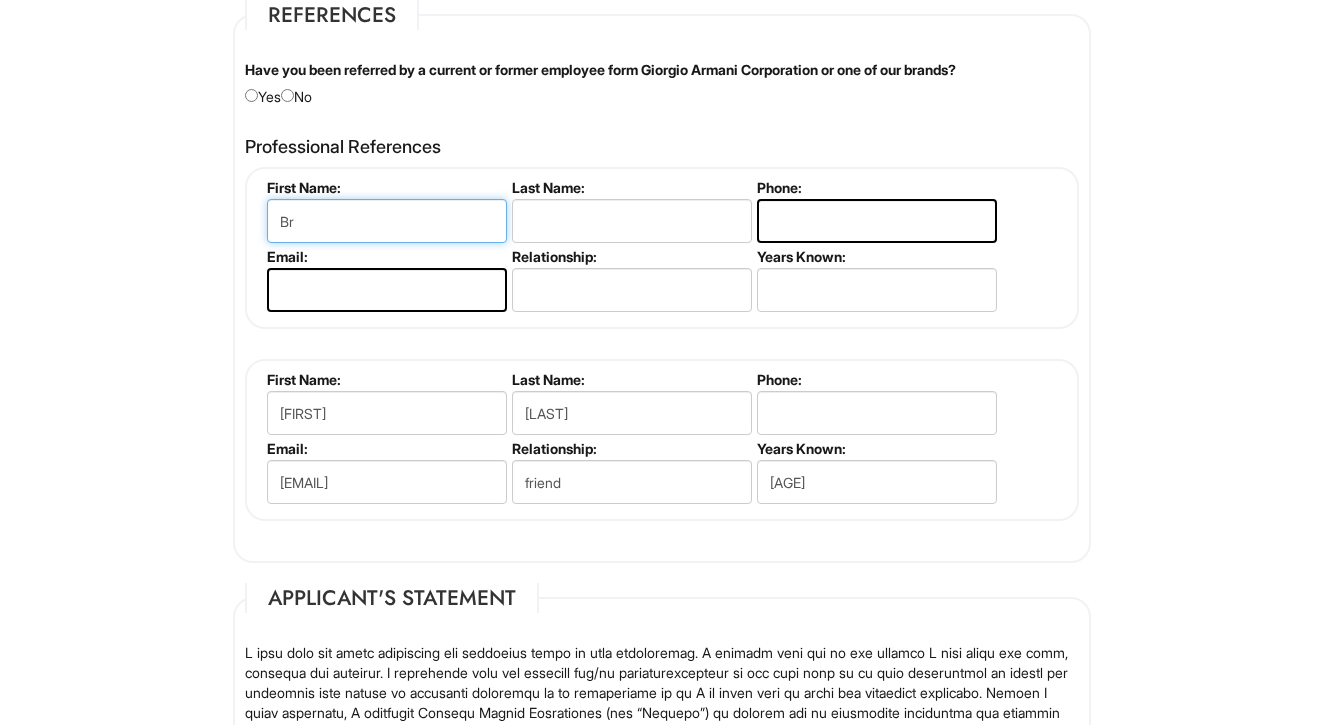 type on "B" 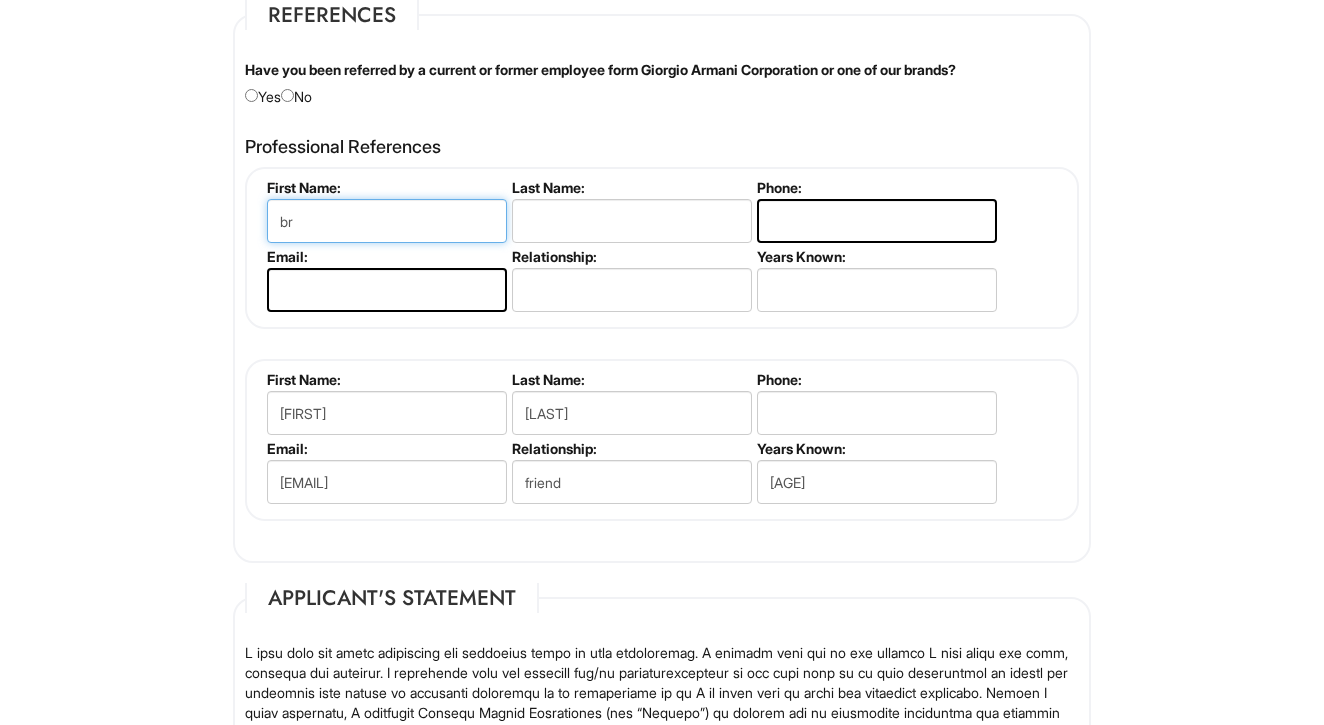 type on "b" 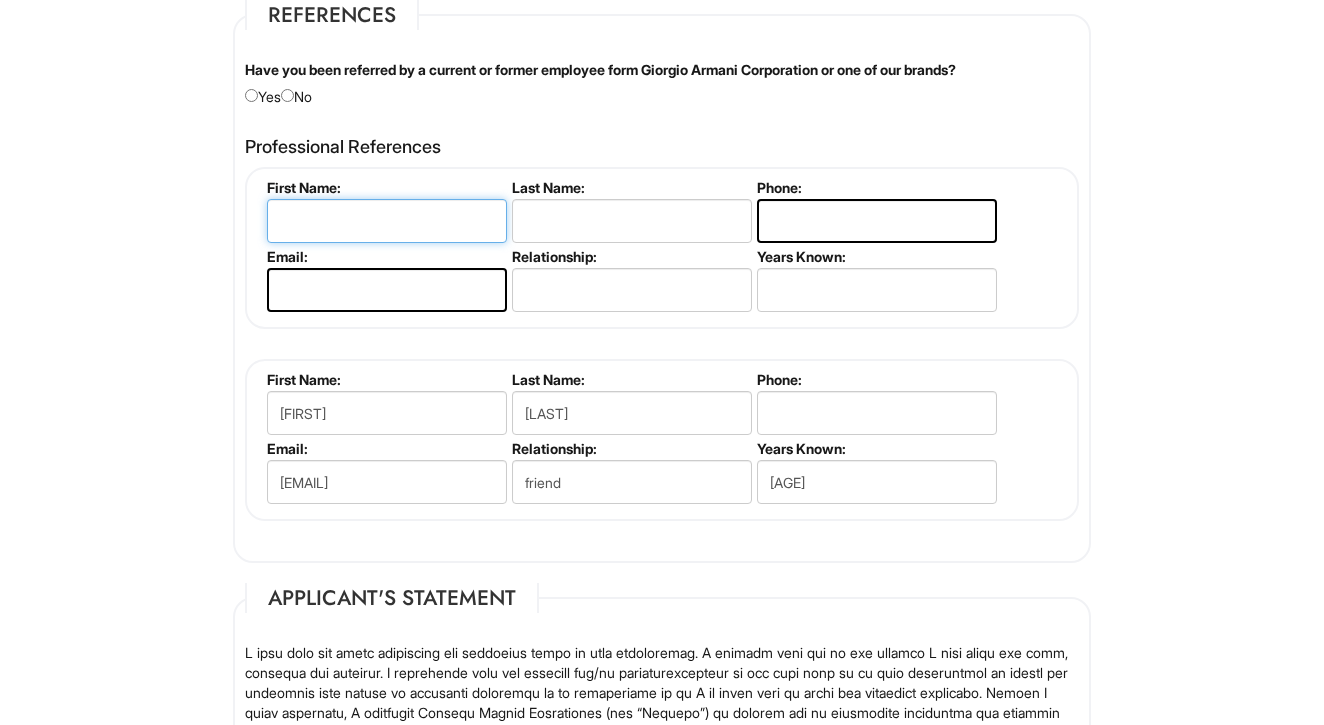click at bounding box center (387, 221) 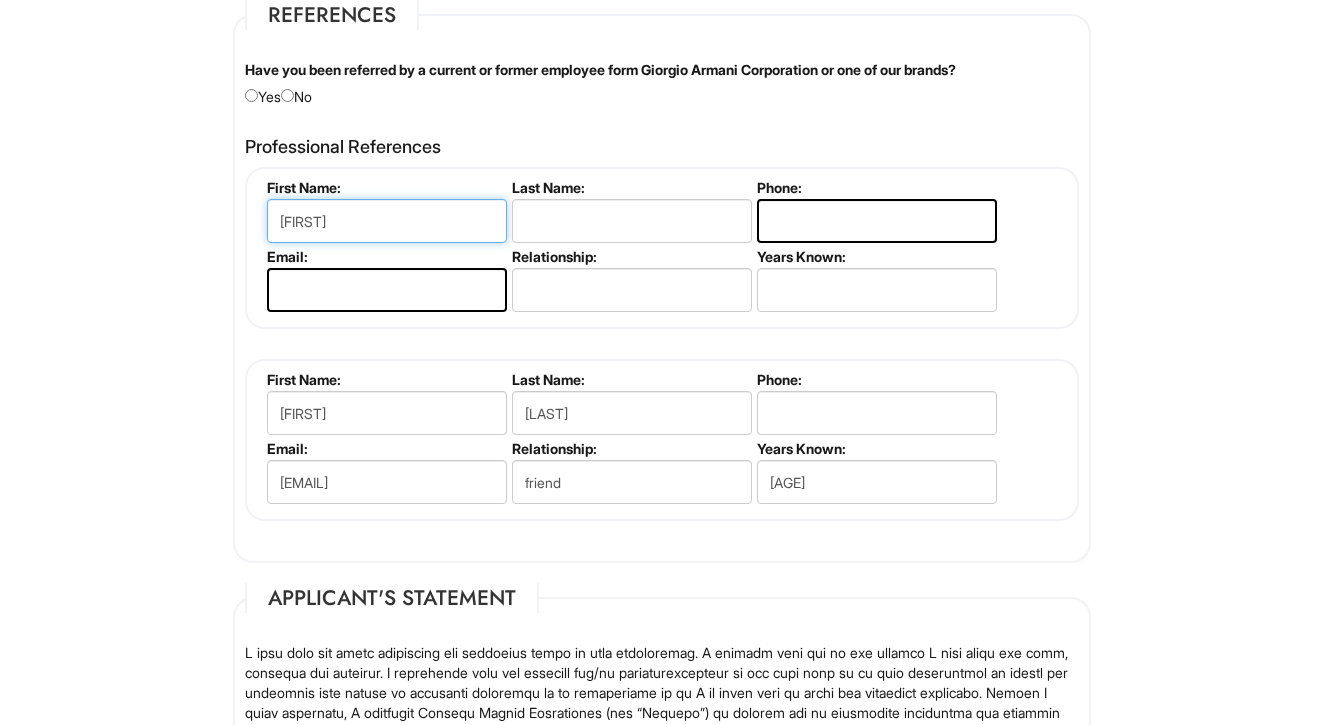 type on "[FIRST]" 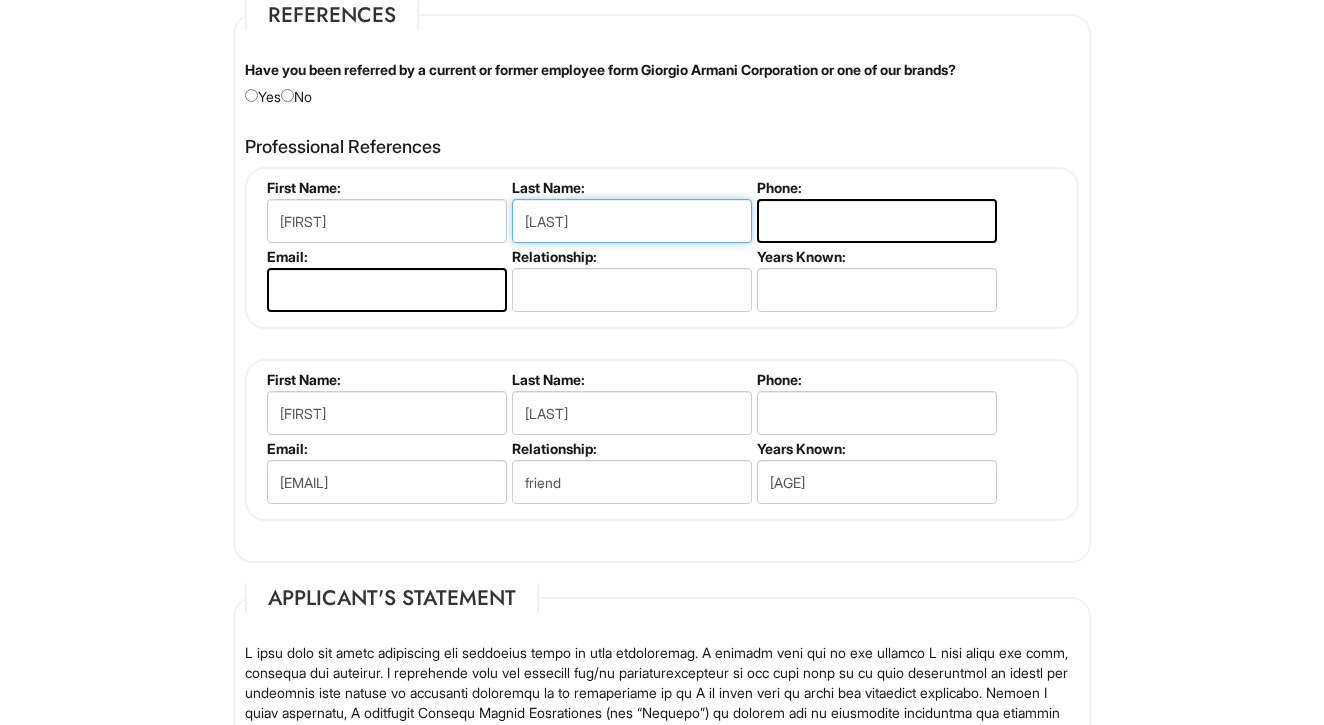 type on "[LAST]" 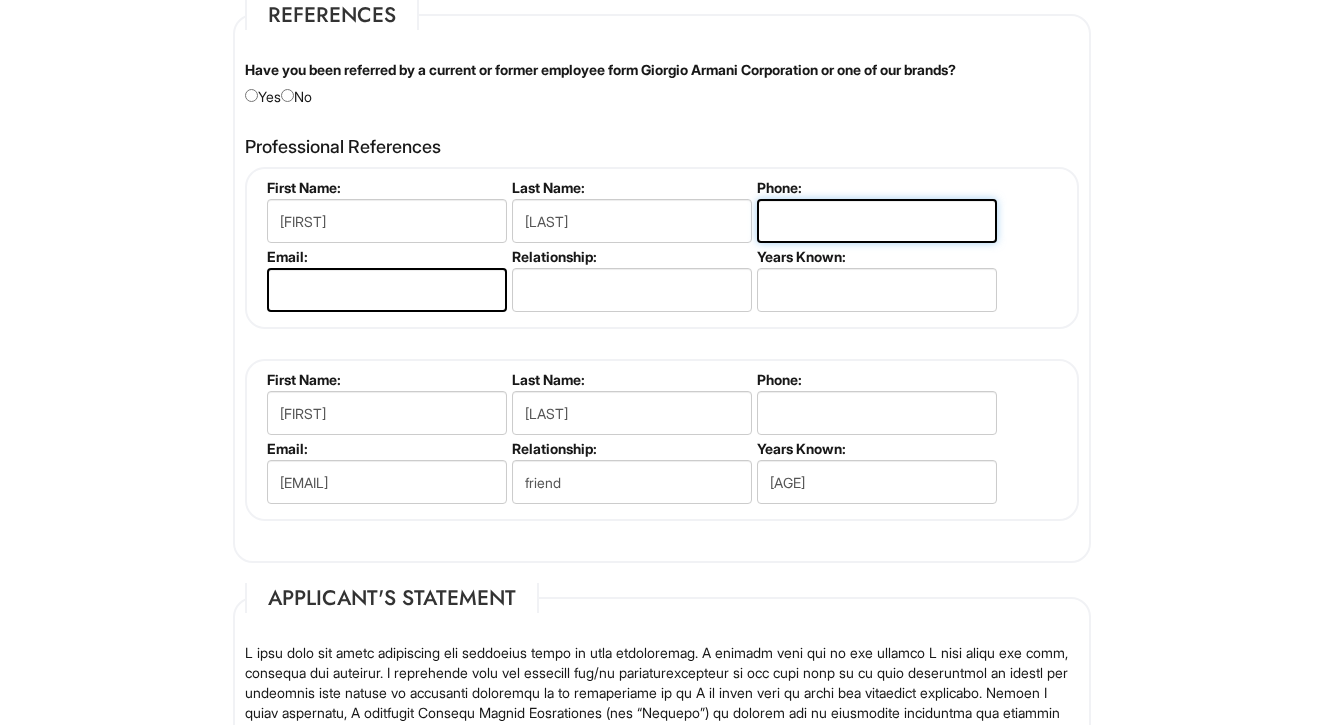 click at bounding box center [877, 221] 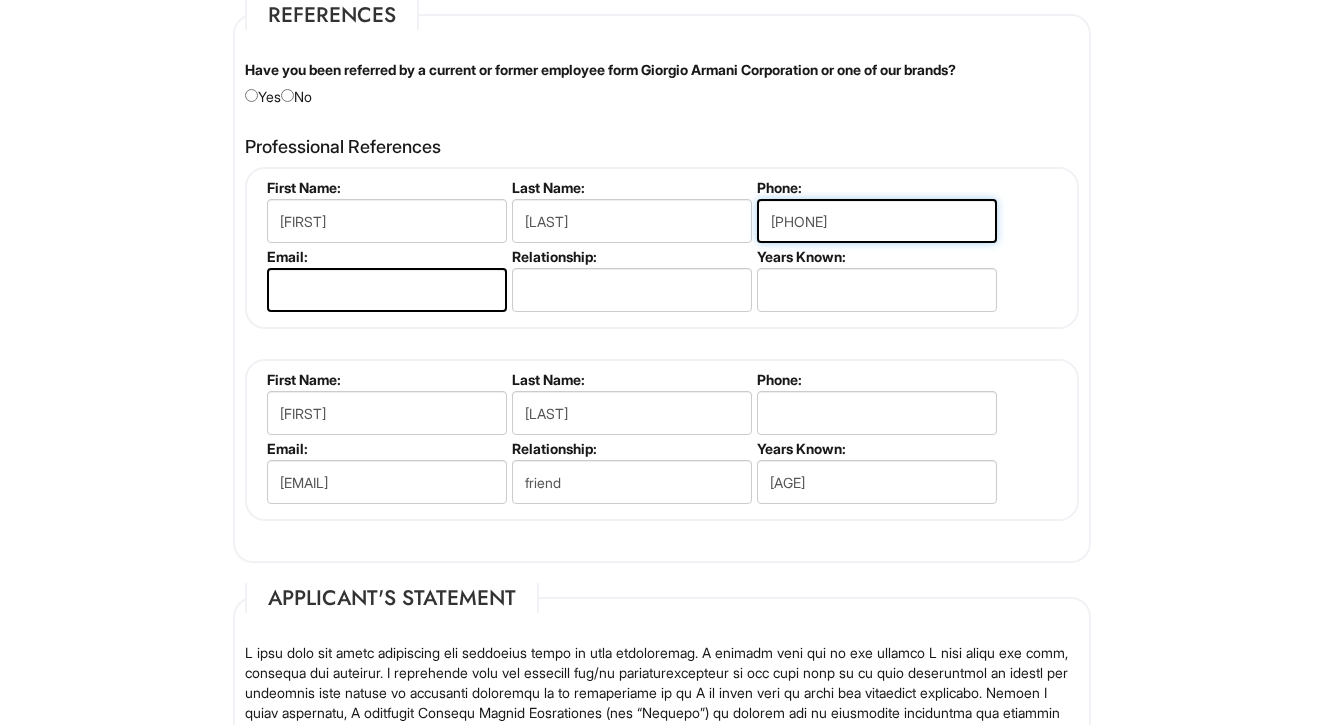 type on "[PHONE]" 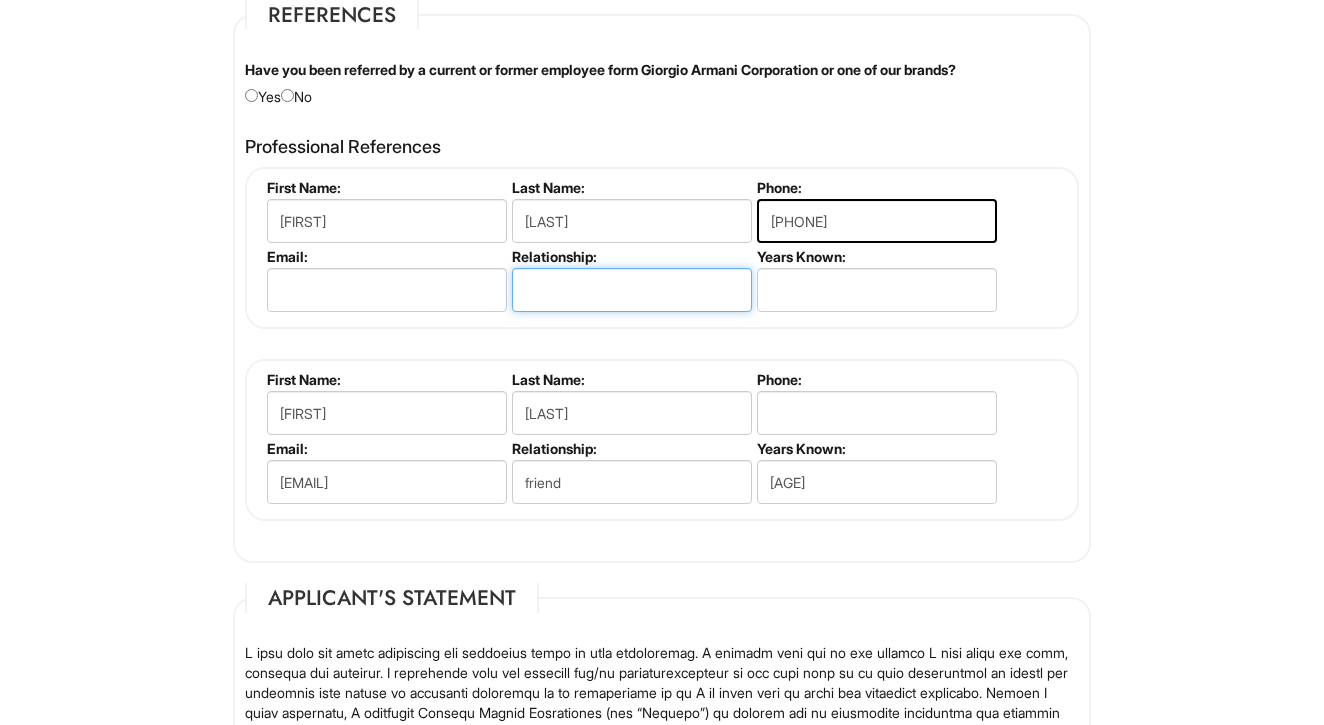 click at bounding box center [632, 290] 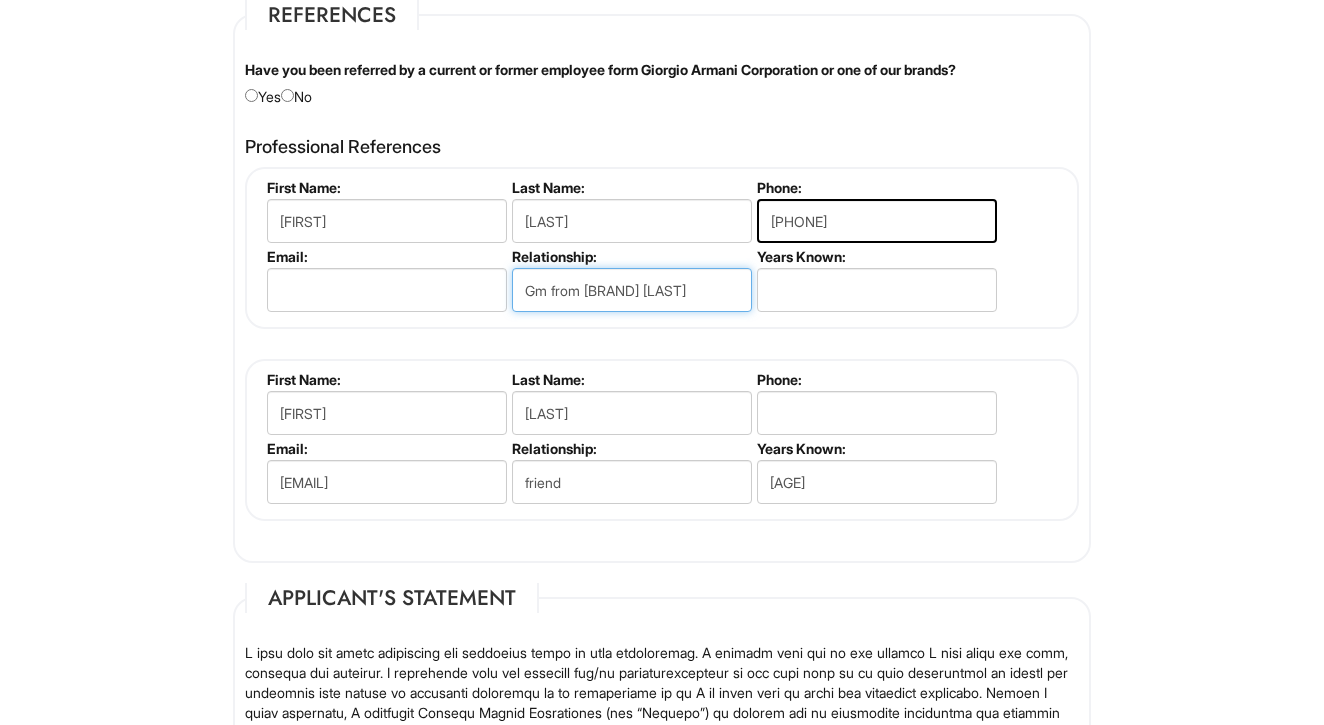 type on "Gm from [BRAND] [LAST]" 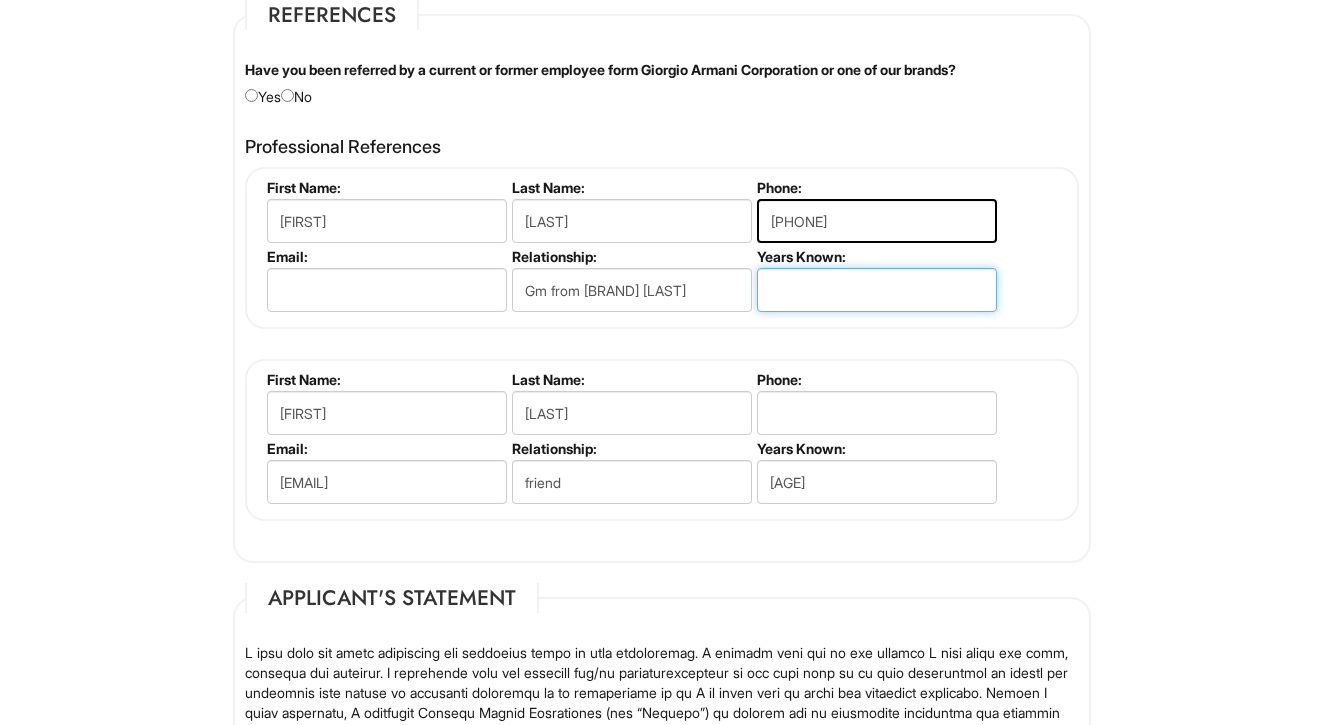 click at bounding box center (877, 290) 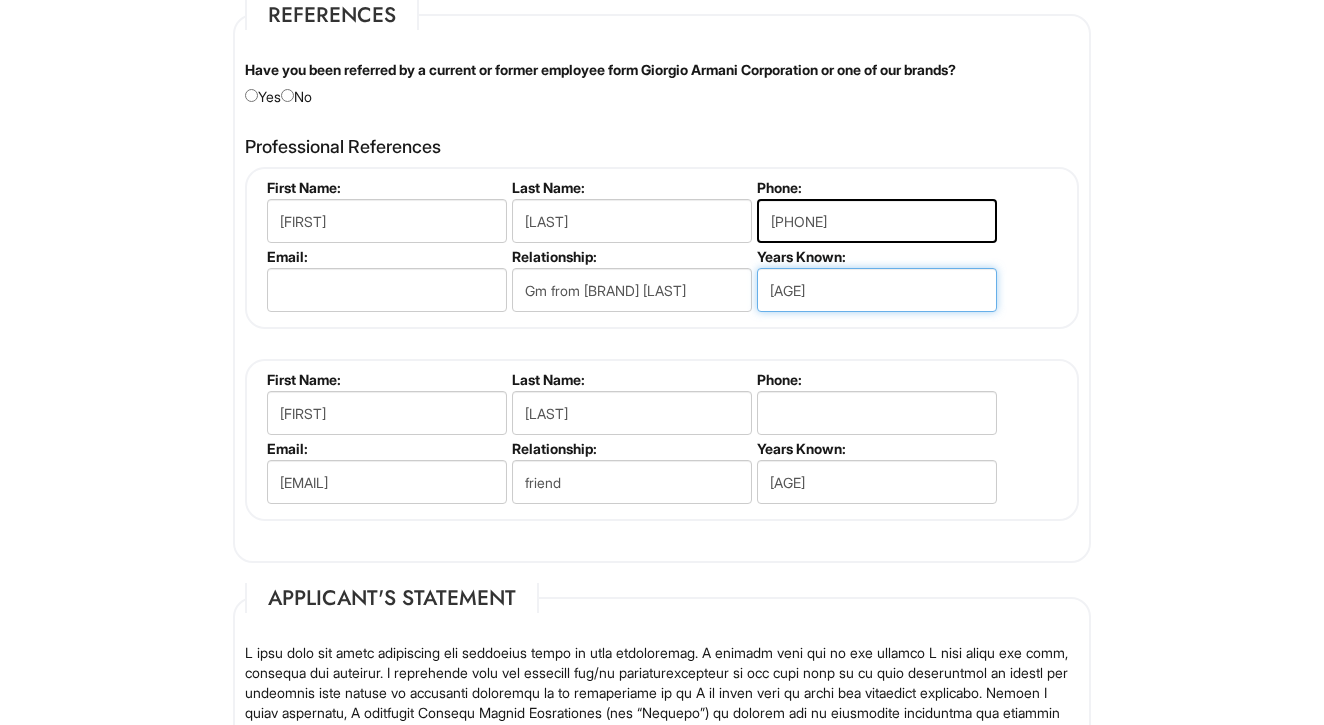 type on "[AGE]" 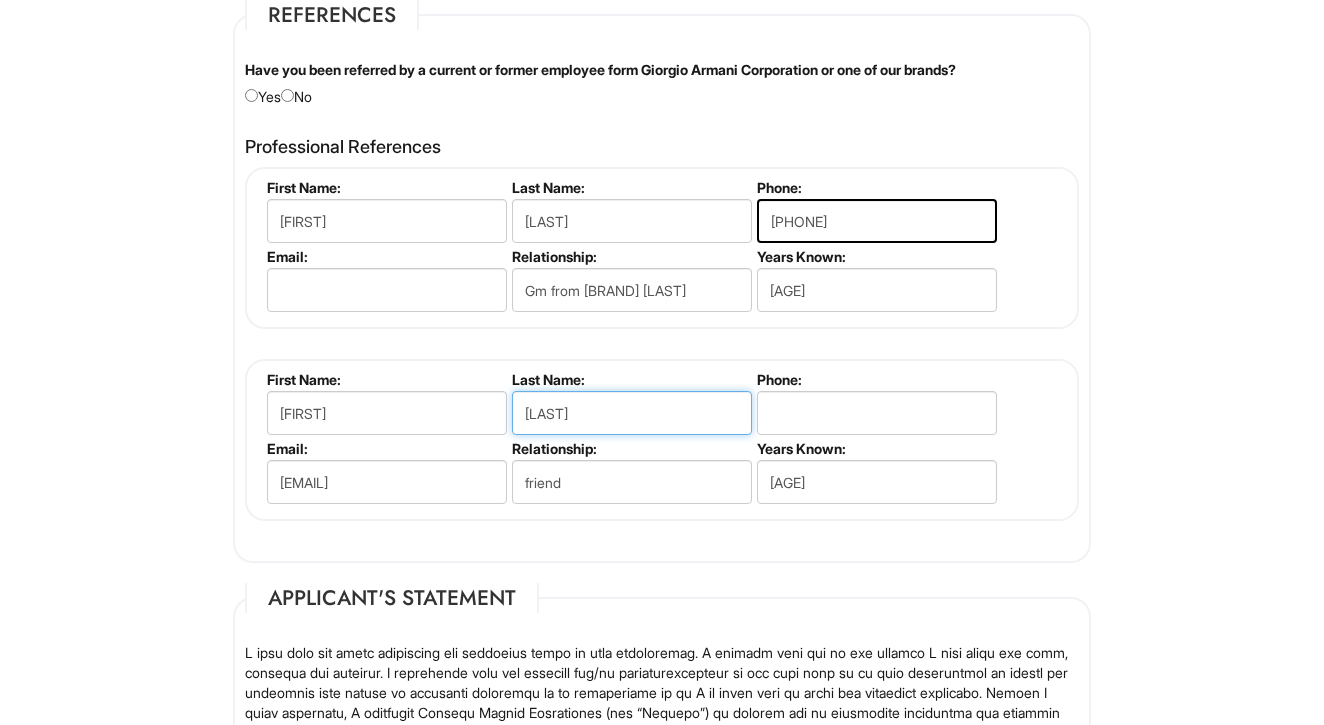 type on "D" 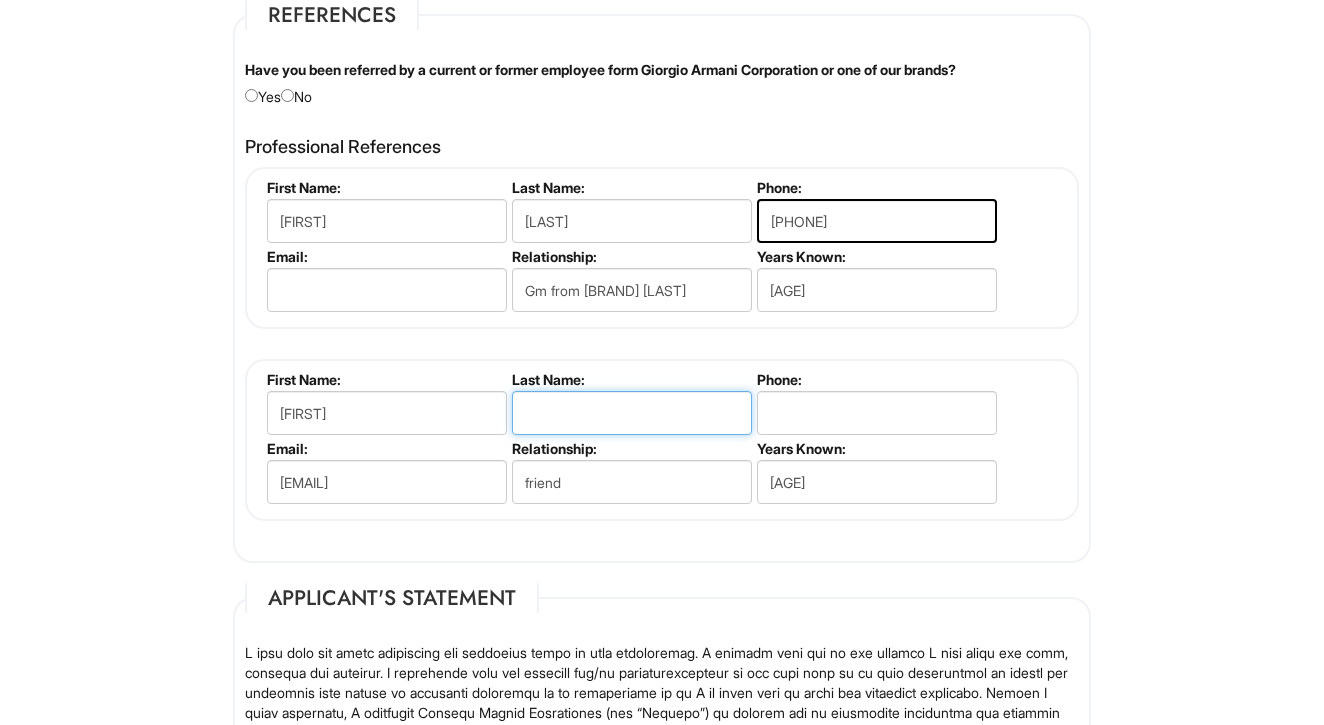 type 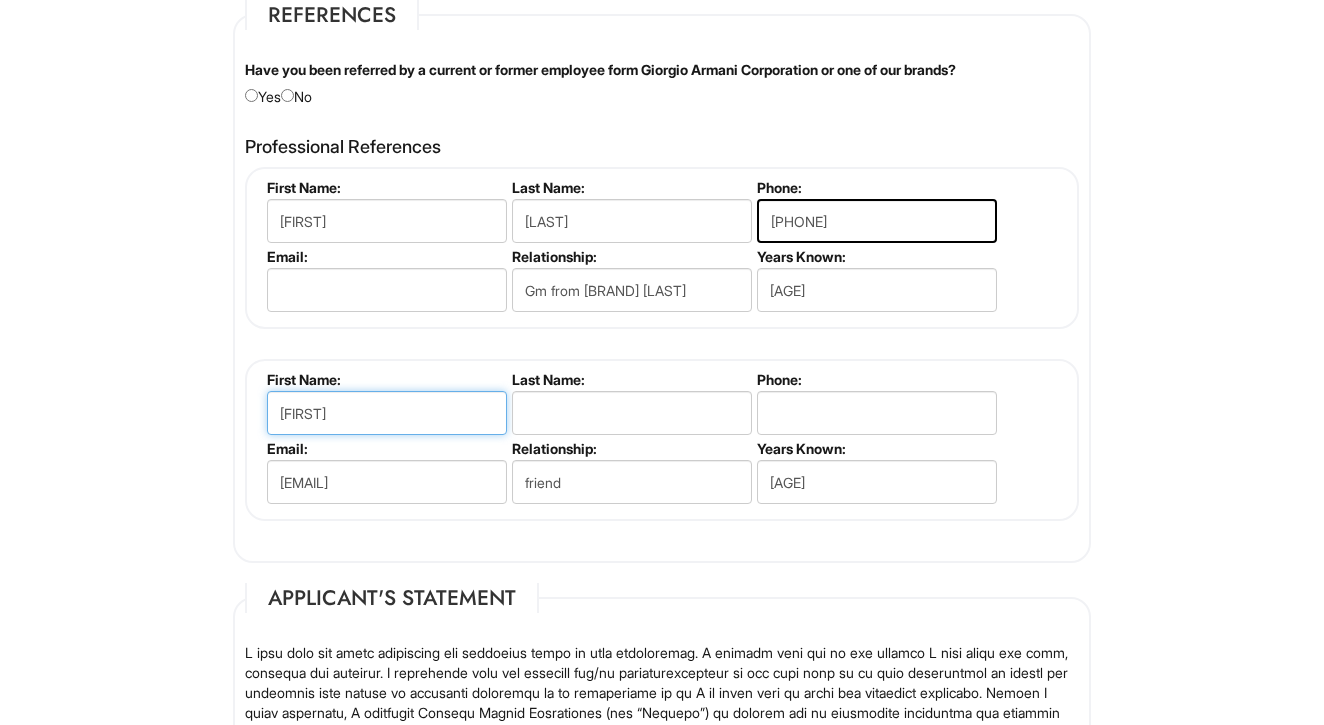 click on "[FIRST]" at bounding box center [387, 413] 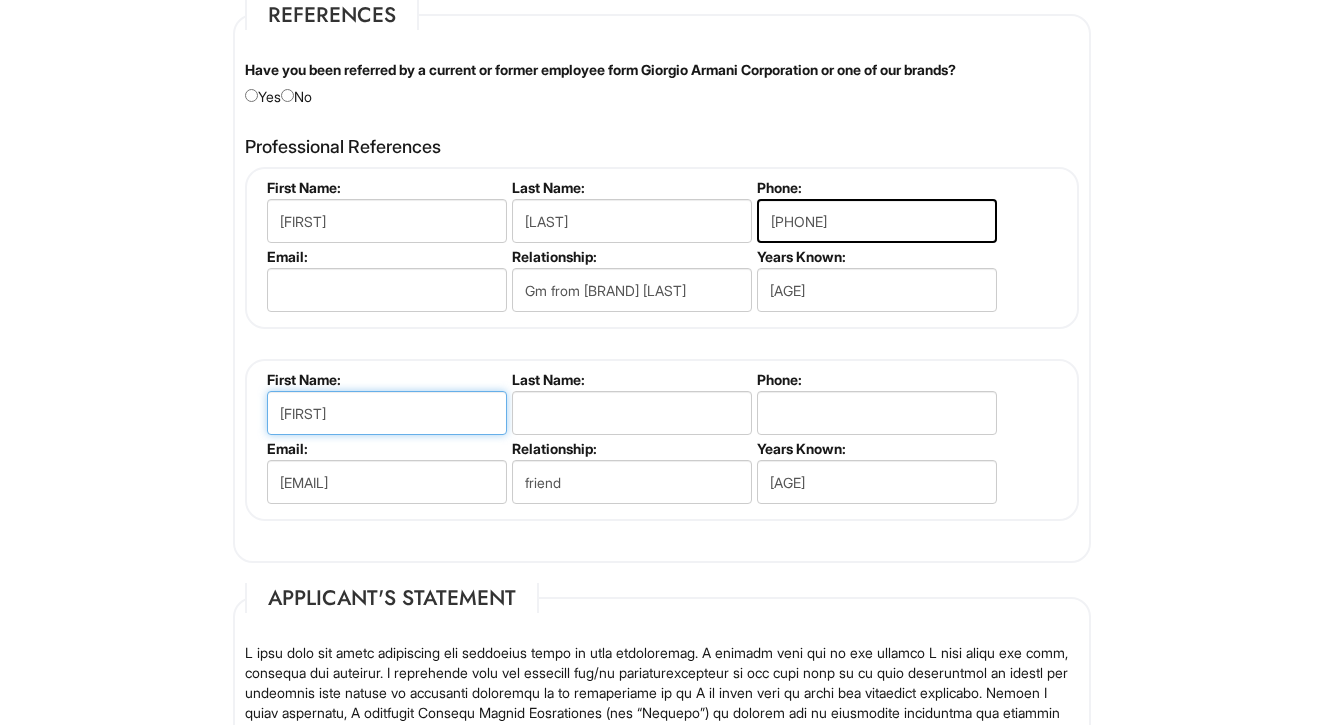 type on "M" 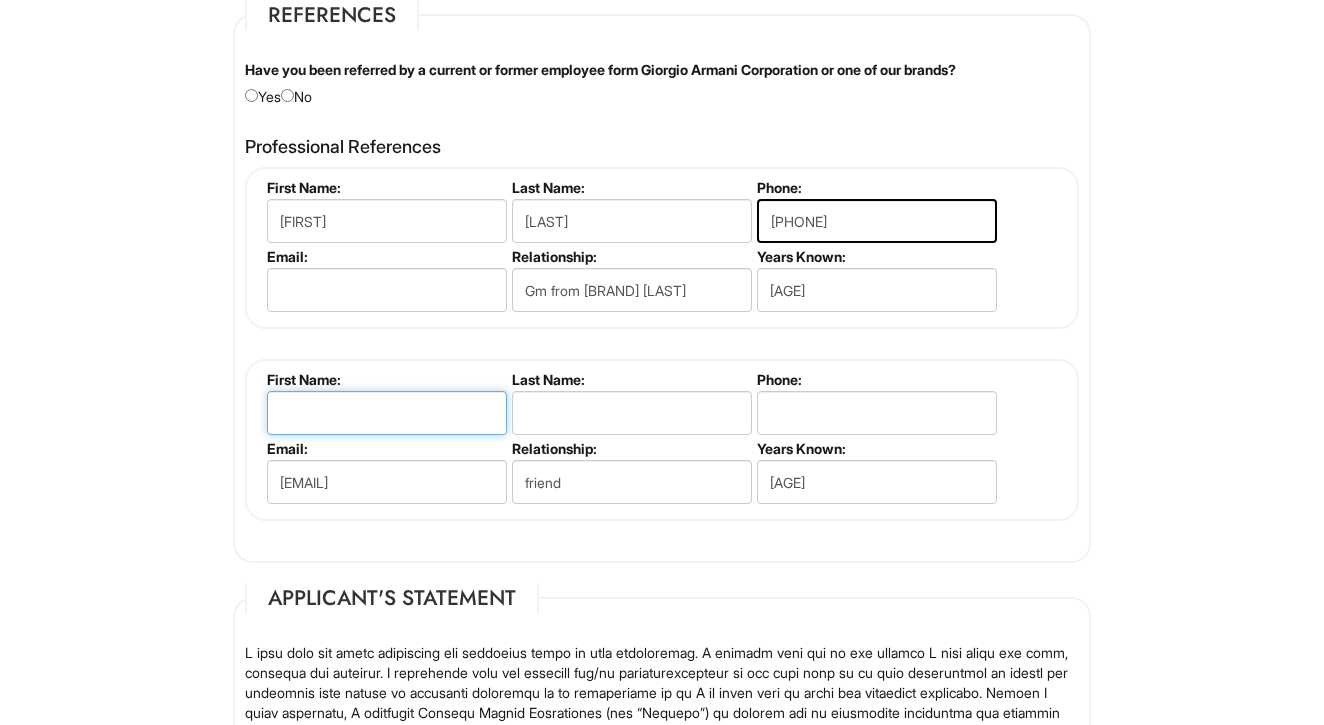 type 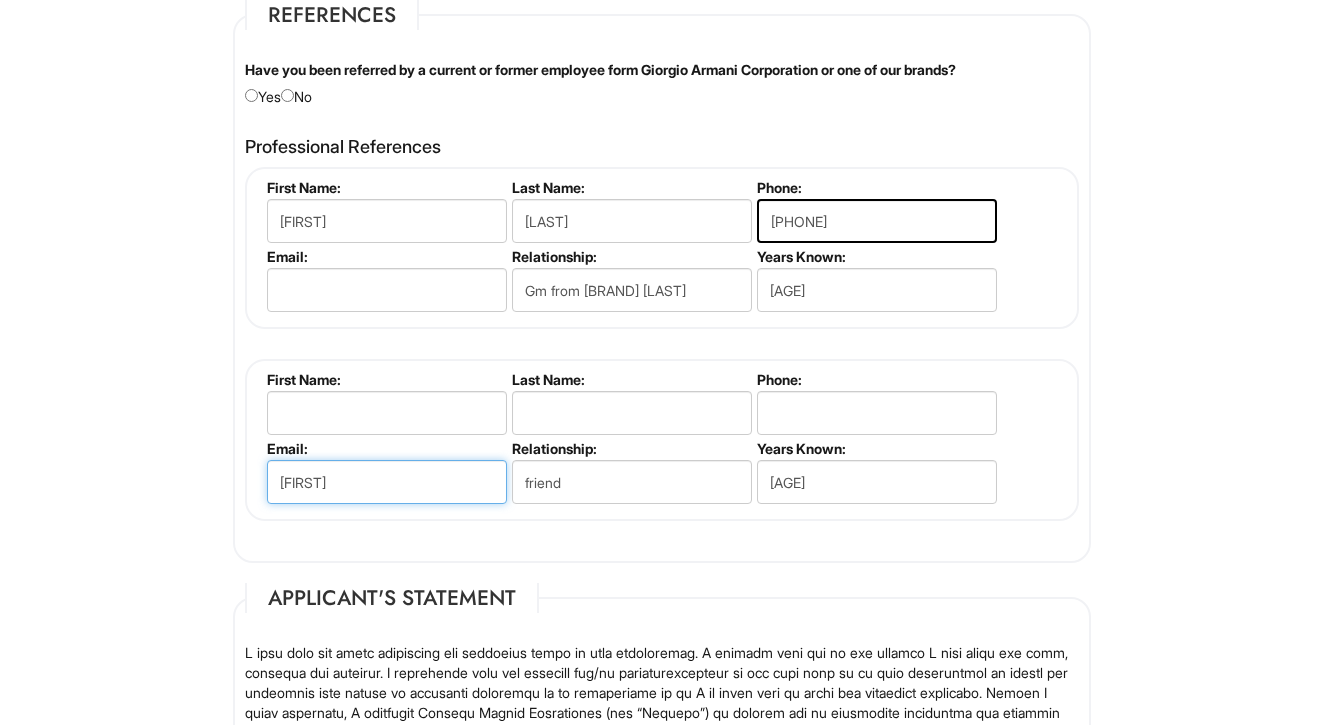 type on "m" 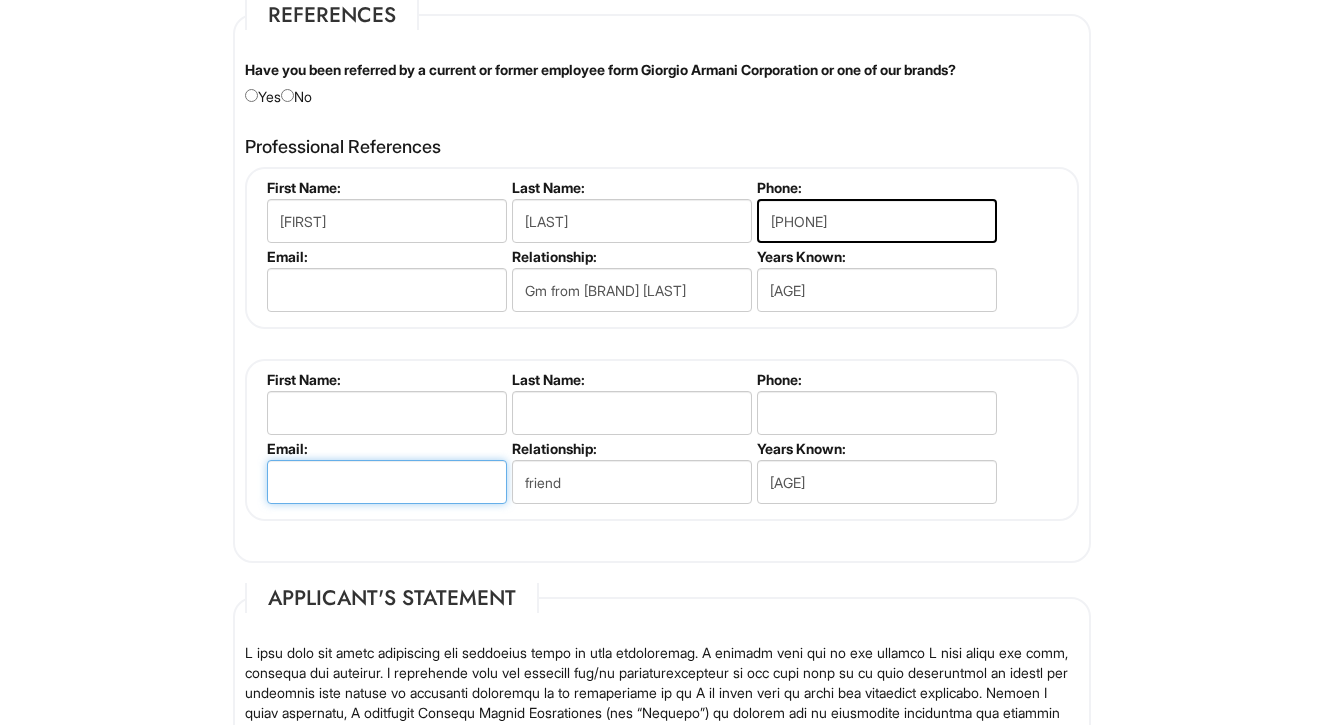 type 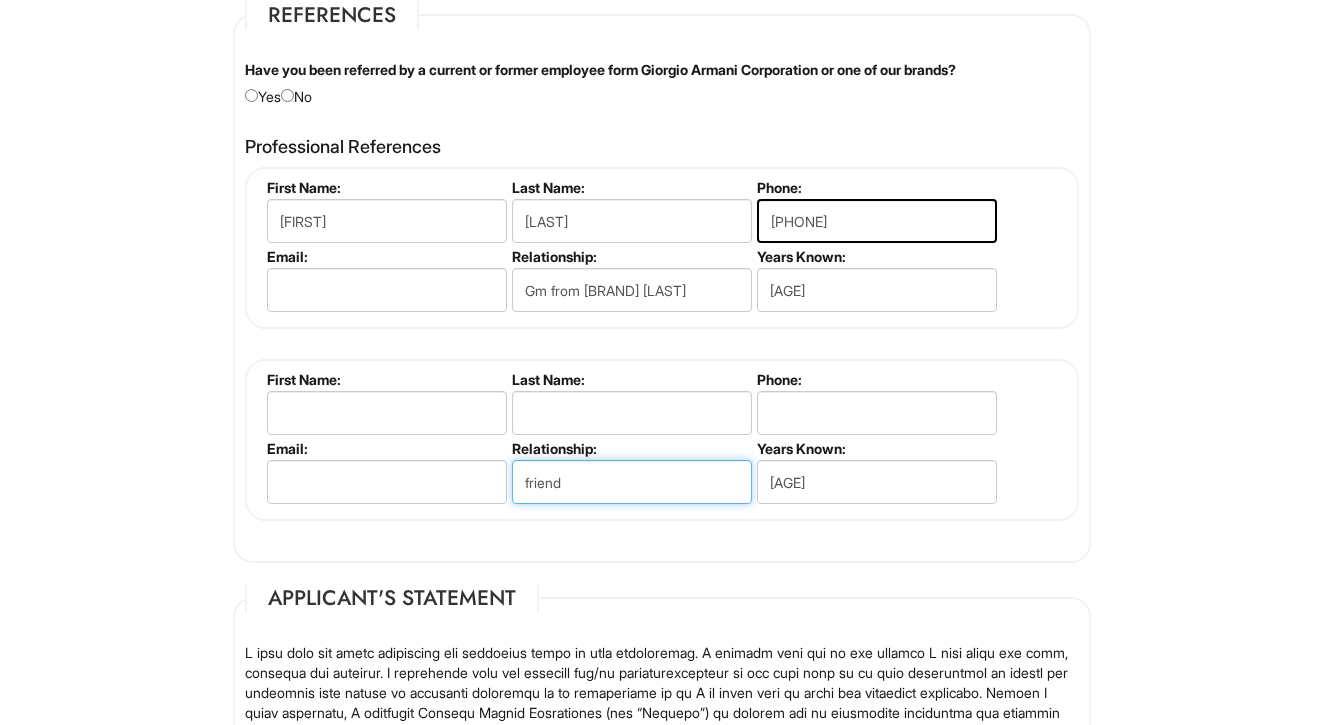 click on "friend" at bounding box center (632, 482) 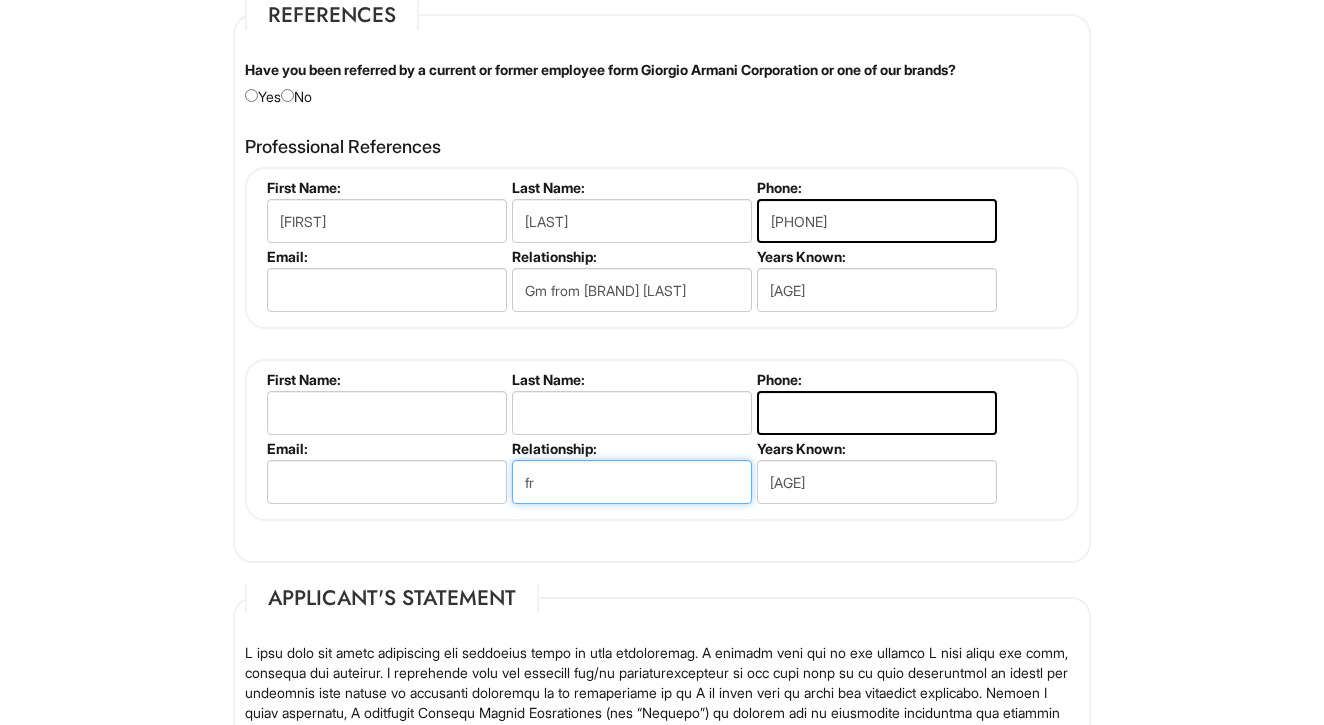 type on "f" 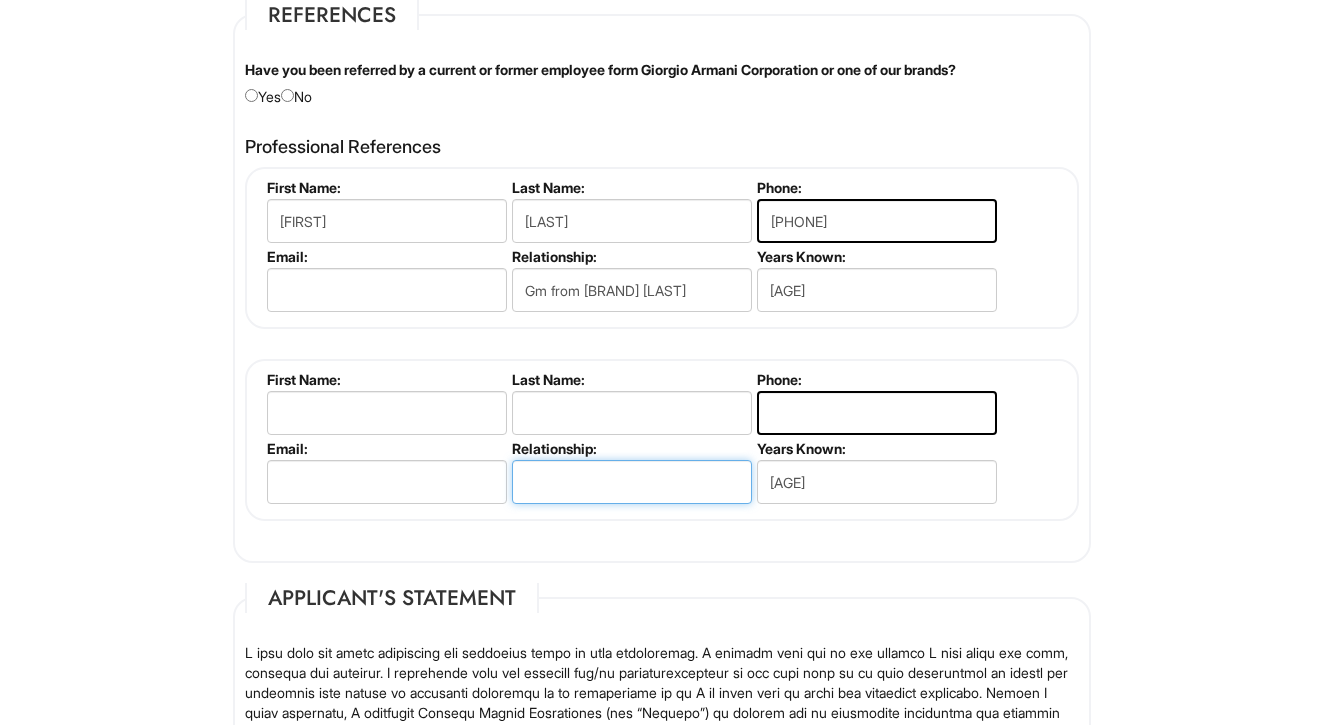 type 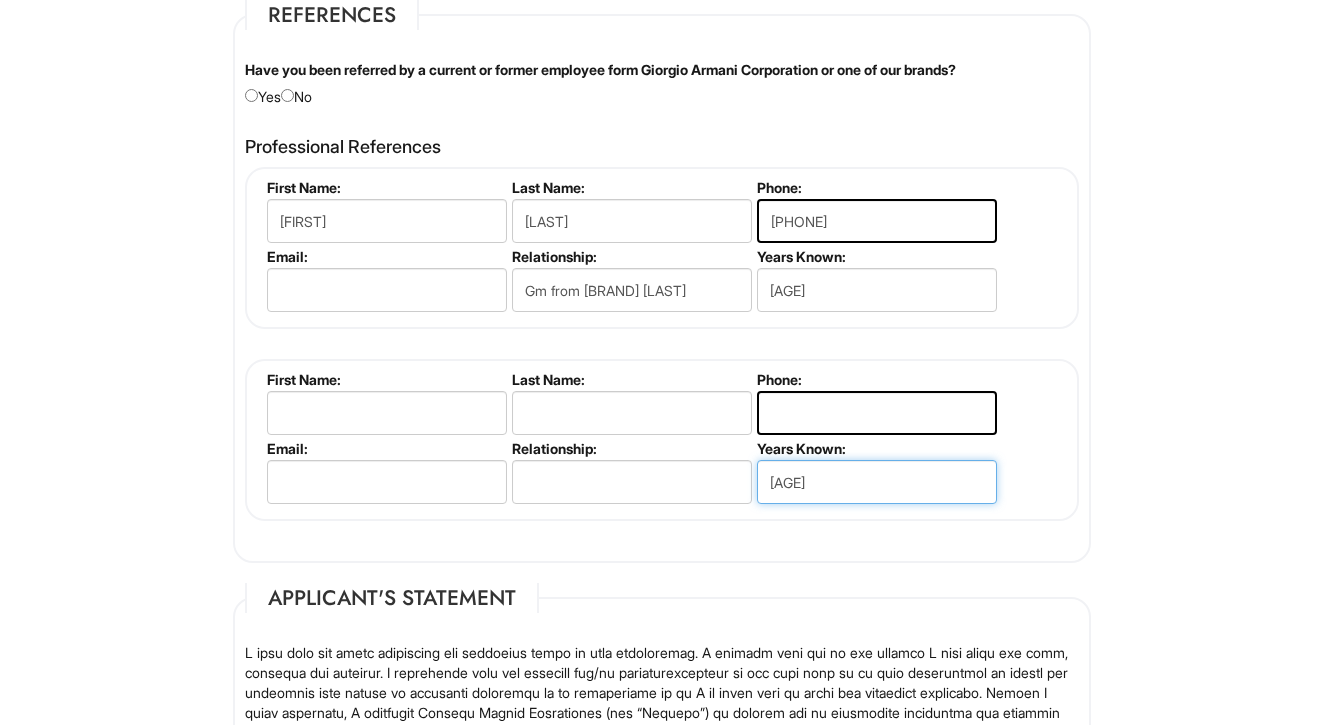 click on "[AGE]" at bounding box center [877, 482] 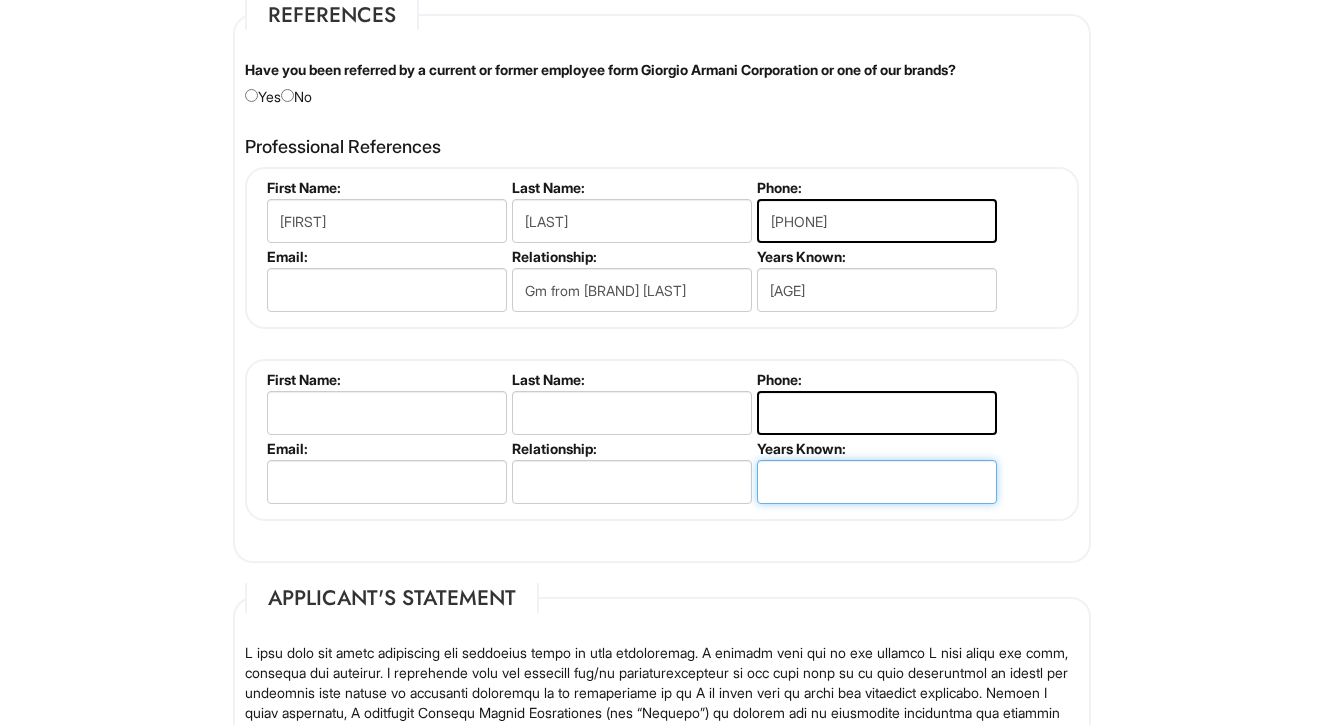 type 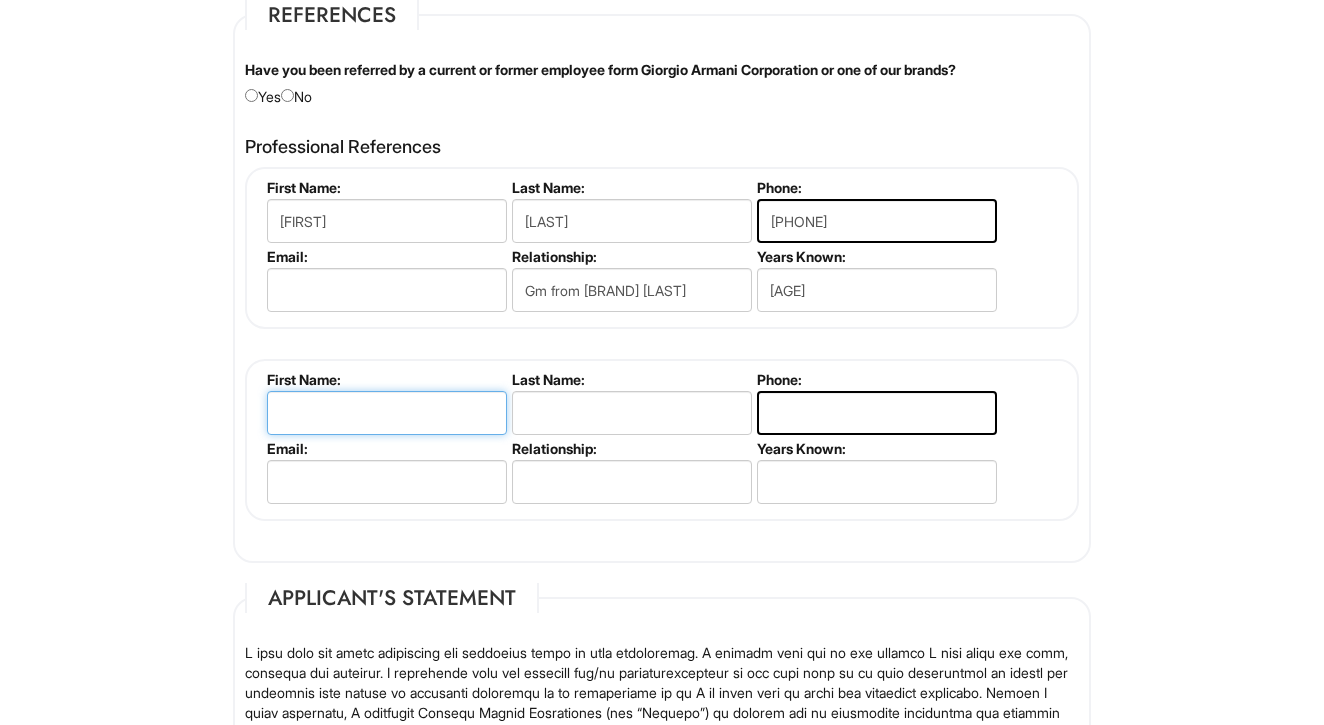 click at bounding box center [387, 413] 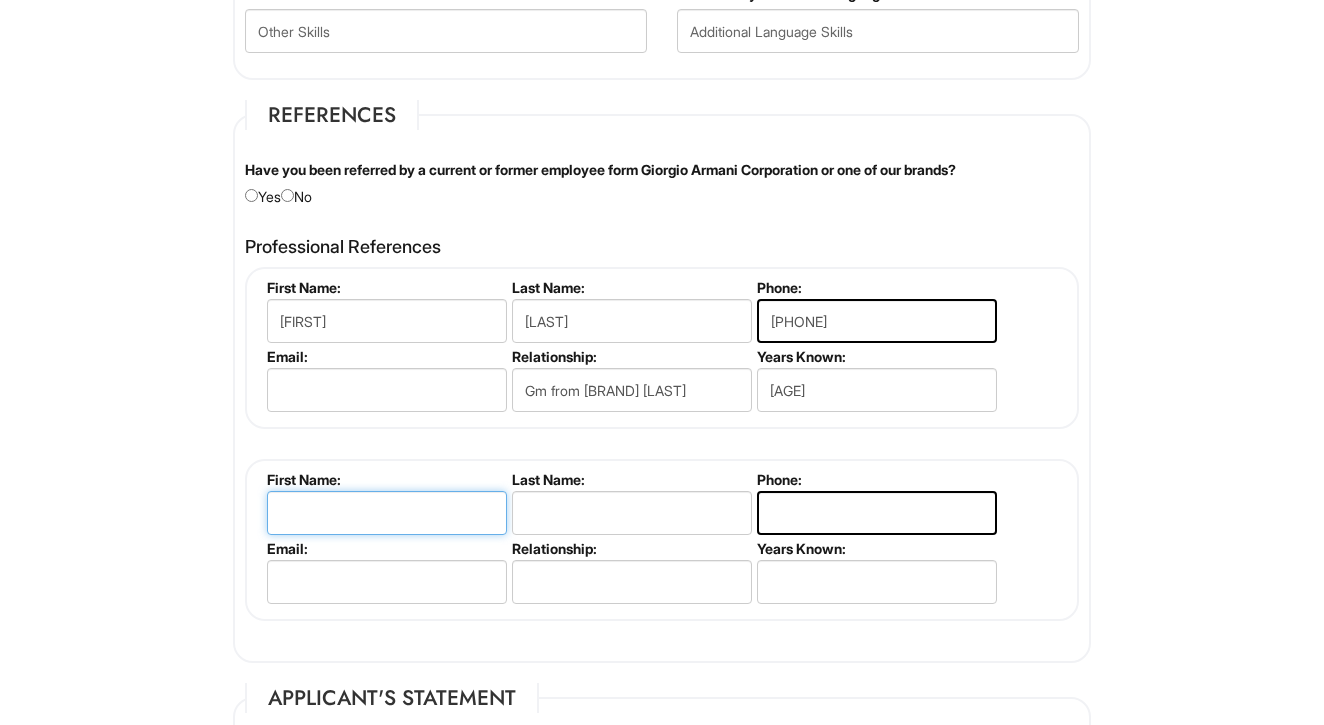 scroll, scrollTop: 2296, scrollLeft: 0, axis: vertical 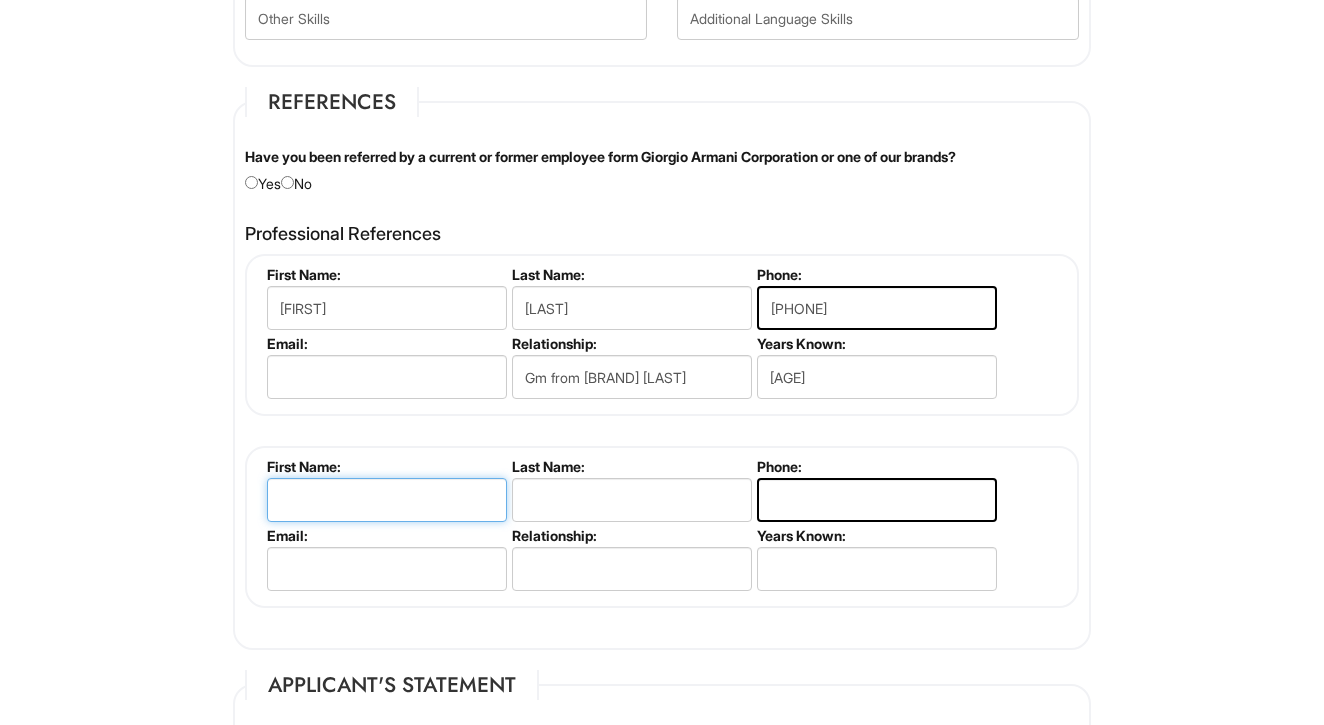 click at bounding box center (387, 500) 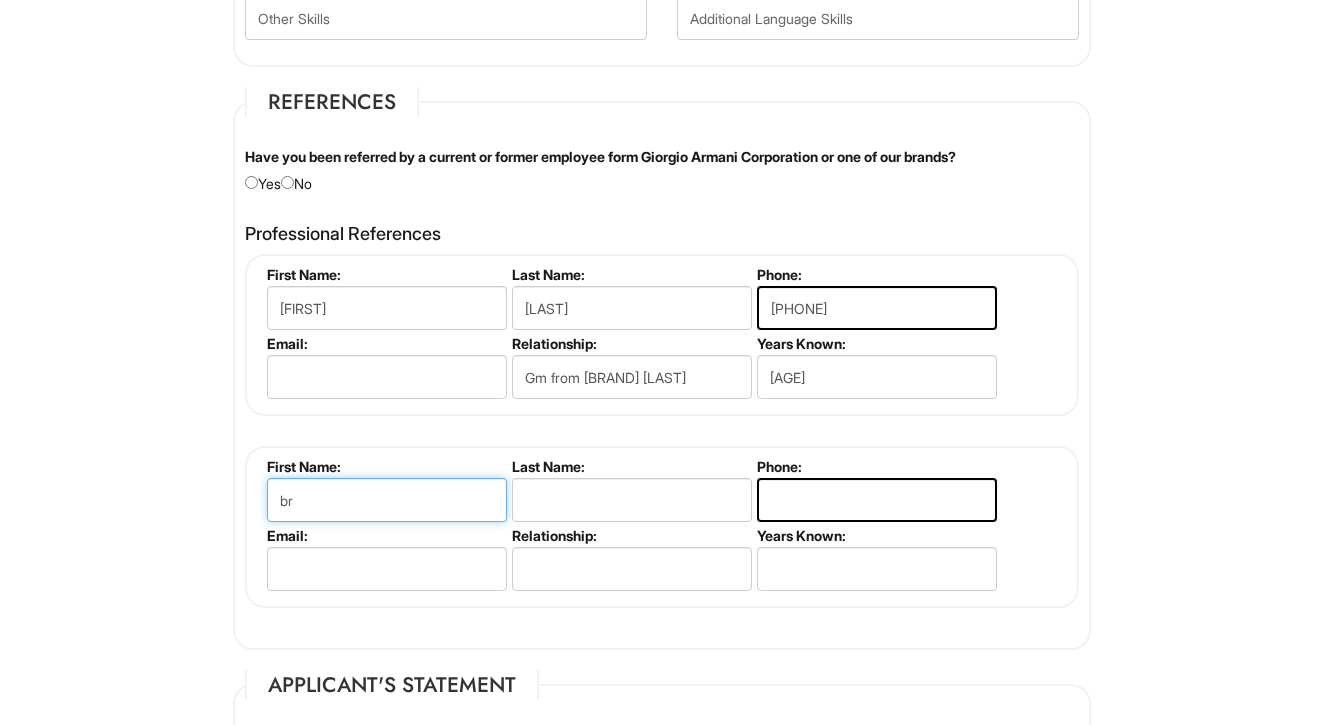 type on "b" 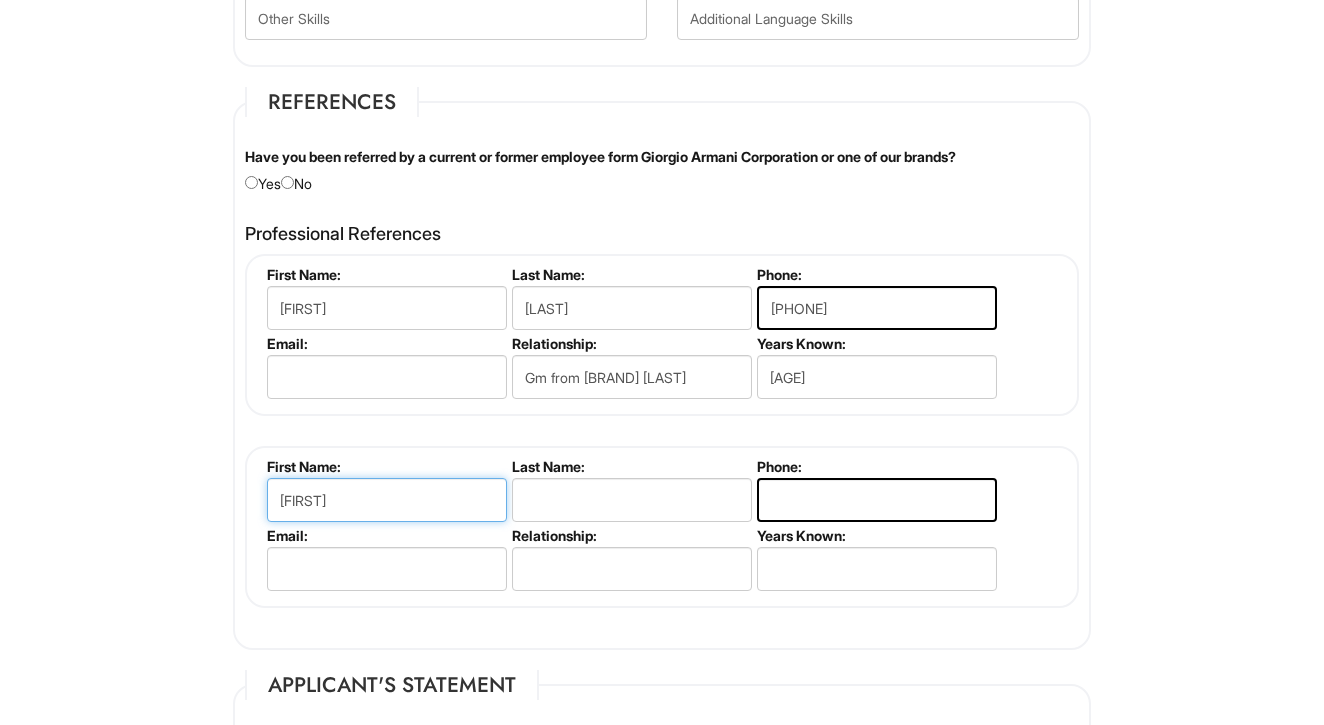 type on "[FIRST]" 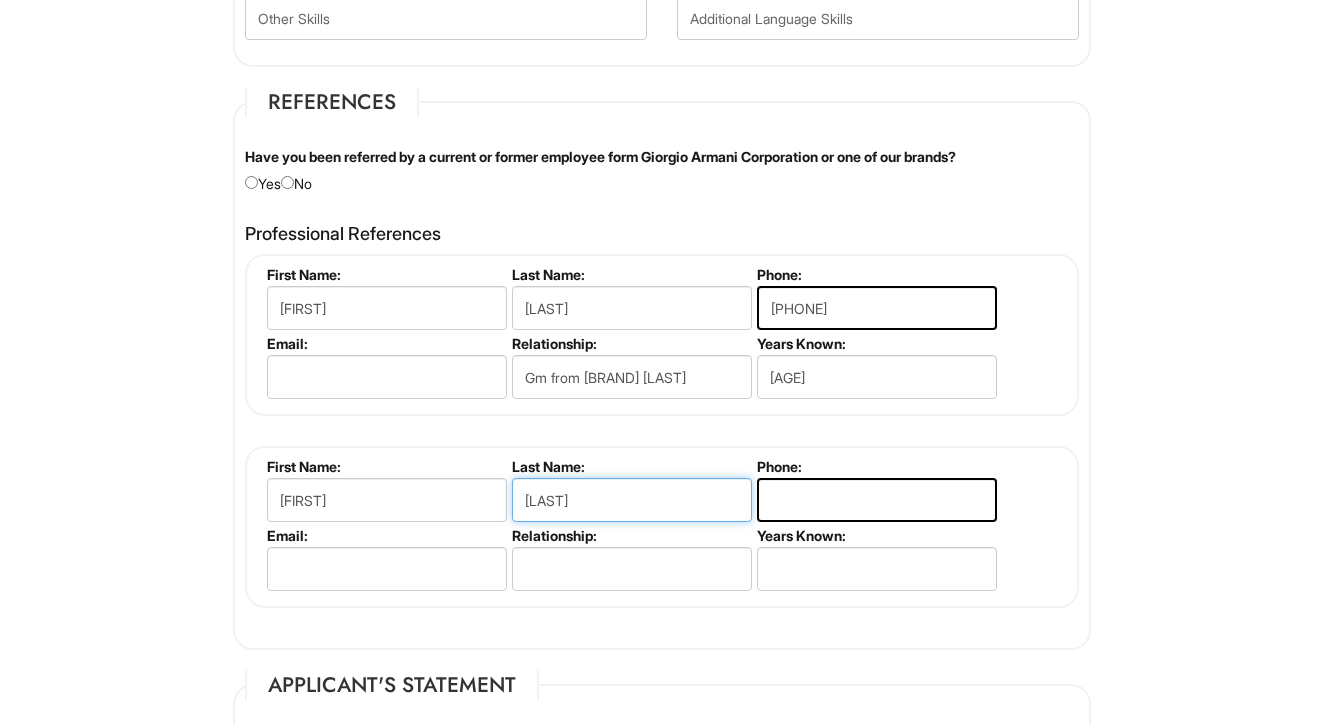 type on "[LAST]" 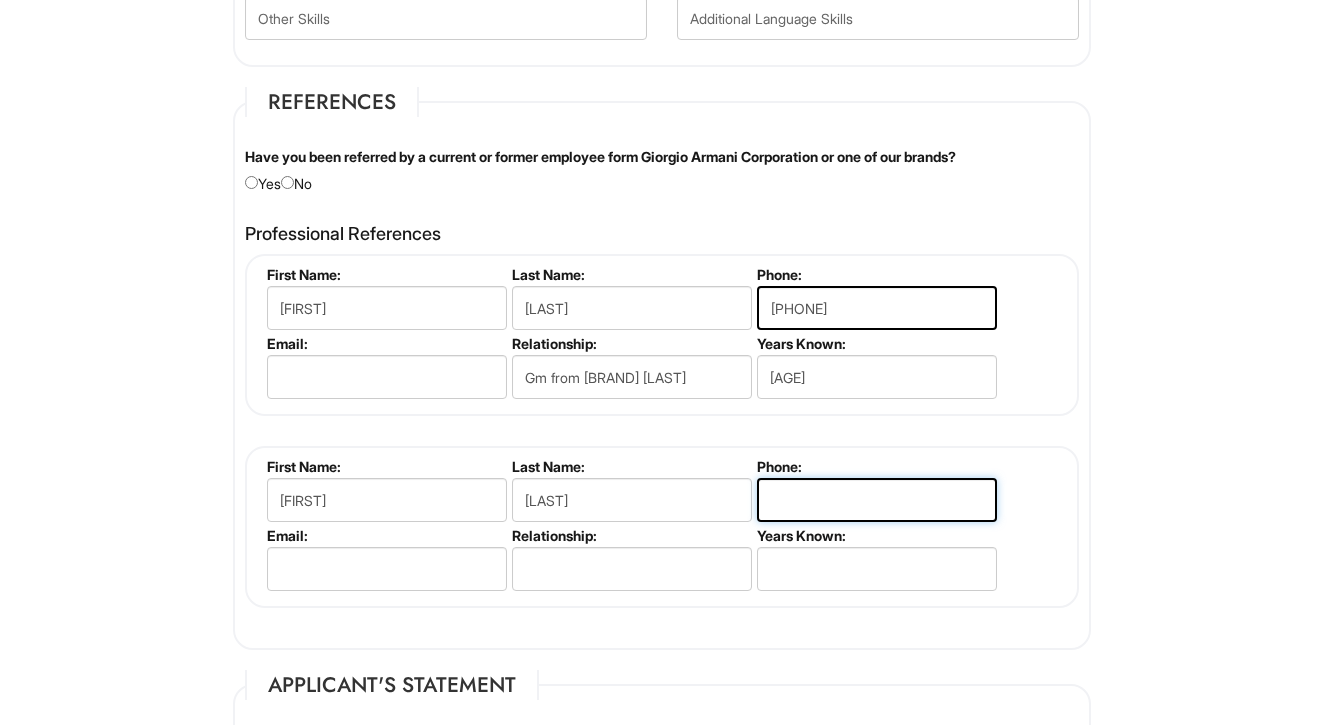 click at bounding box center (877, 500) 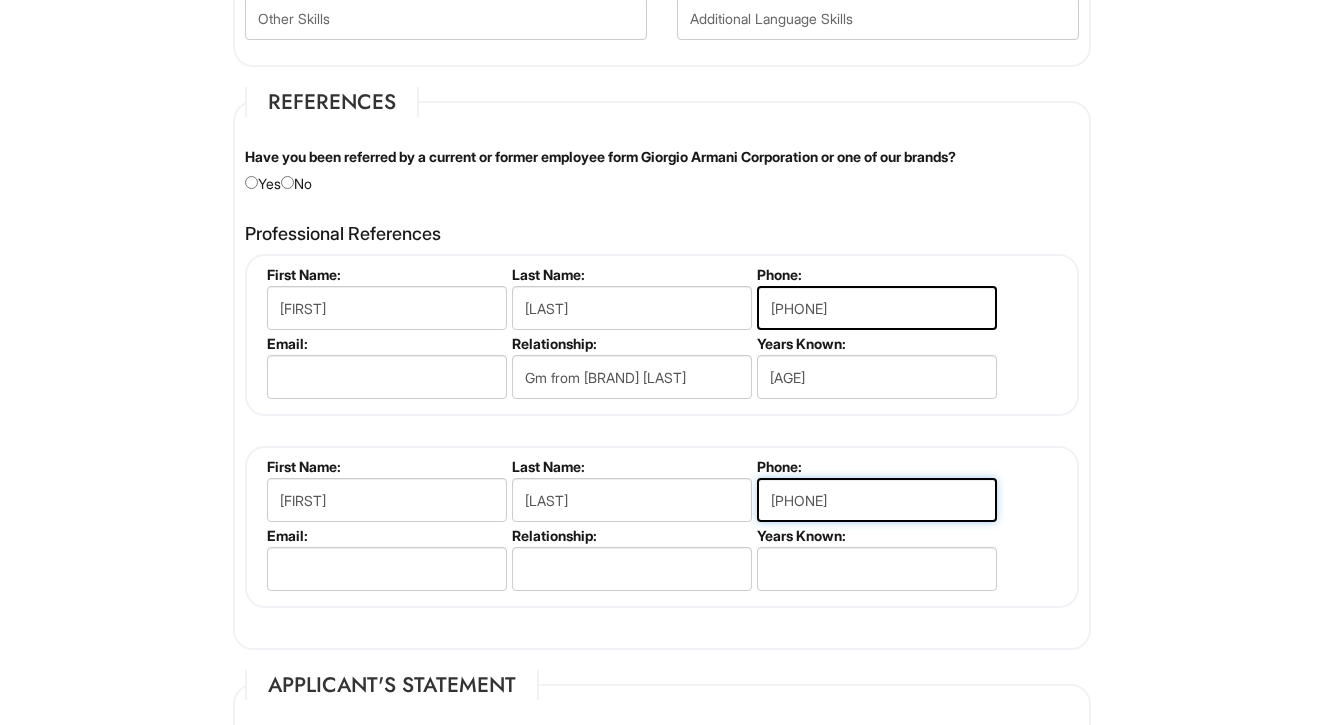 type on "[PHONE]" 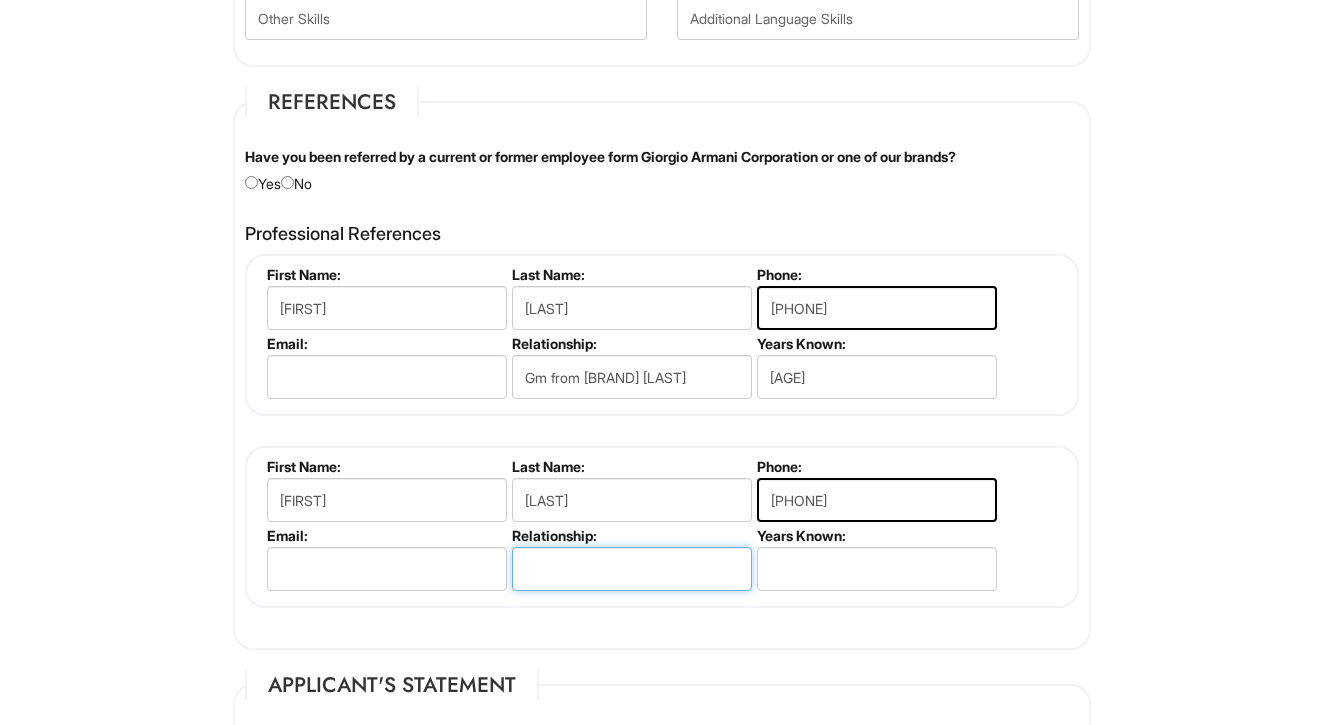 click at bounding box center (632, 569) 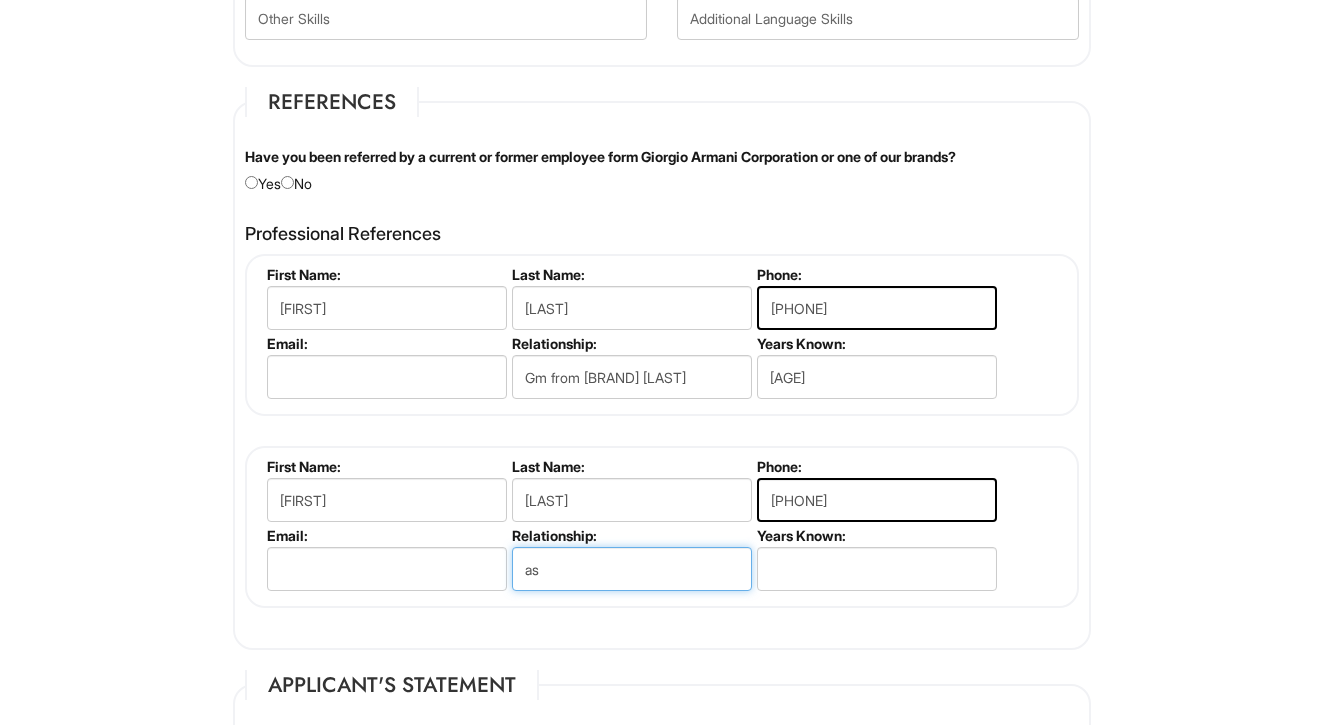 type on "a" 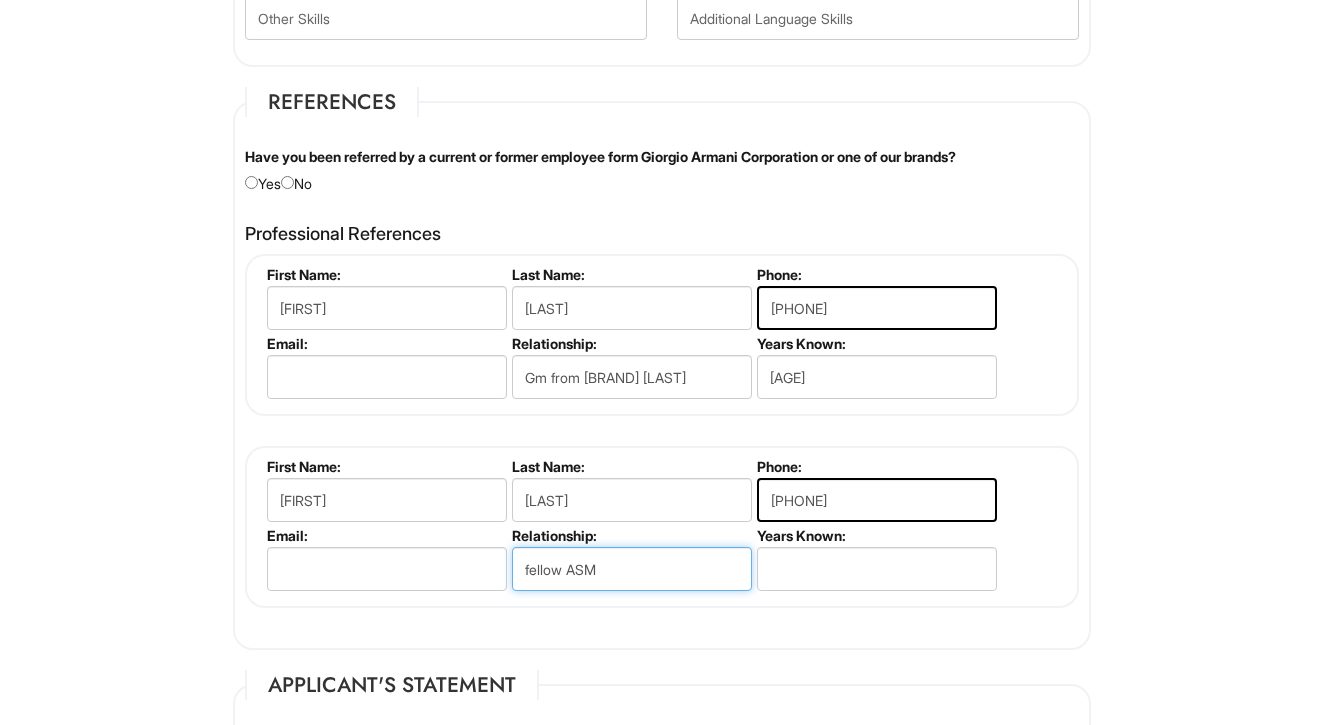 type on "fellow ASM" 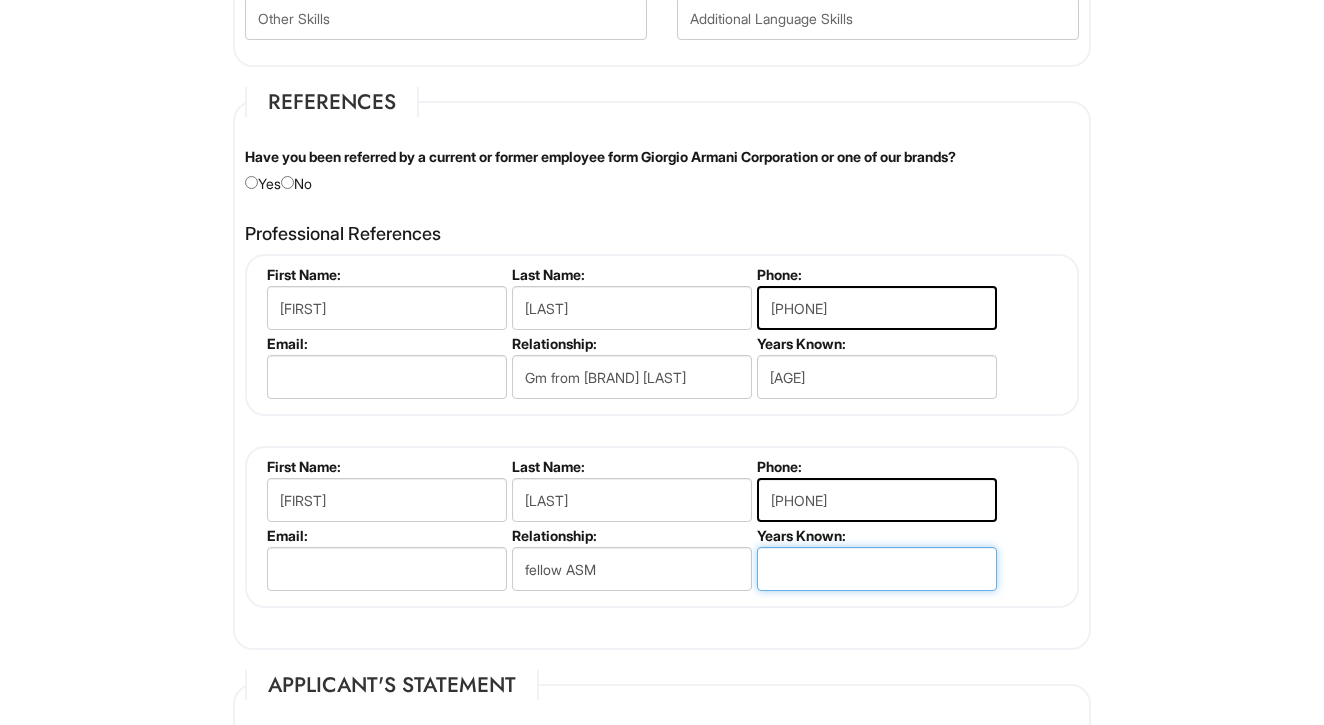 click at bounding box center [877, 569] 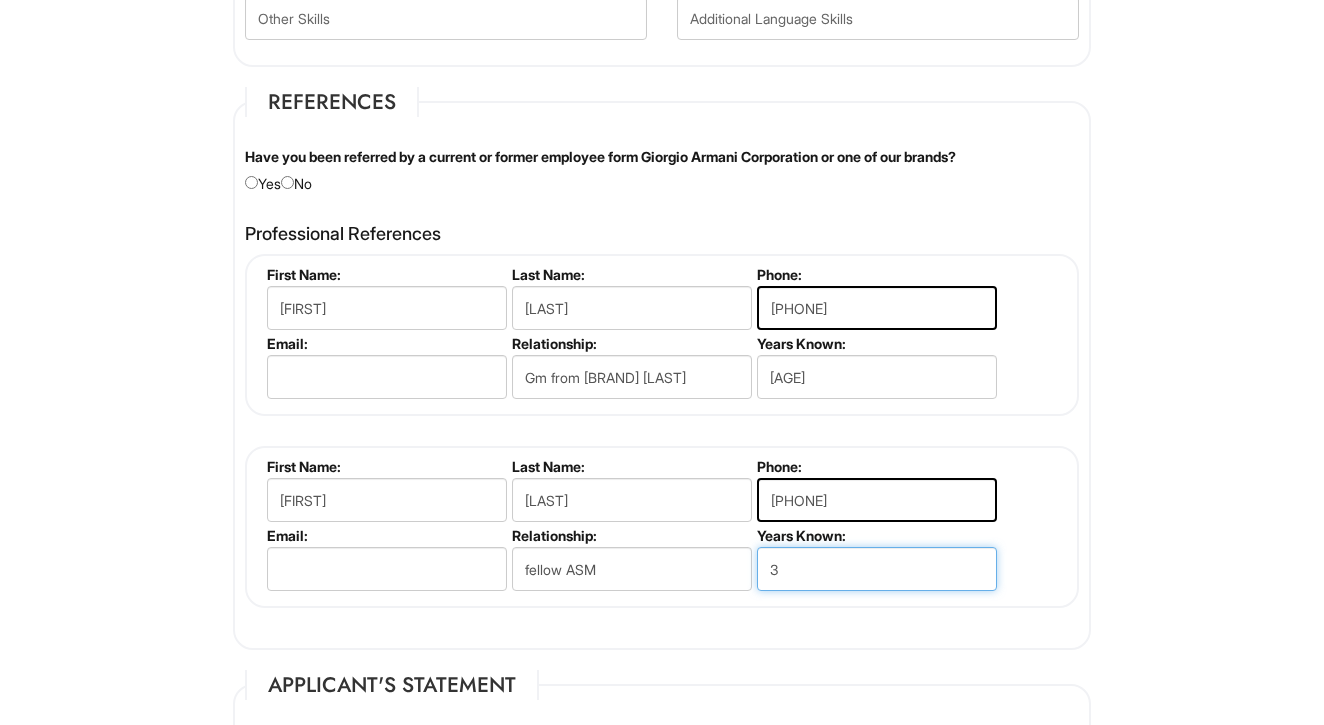 type on "3" 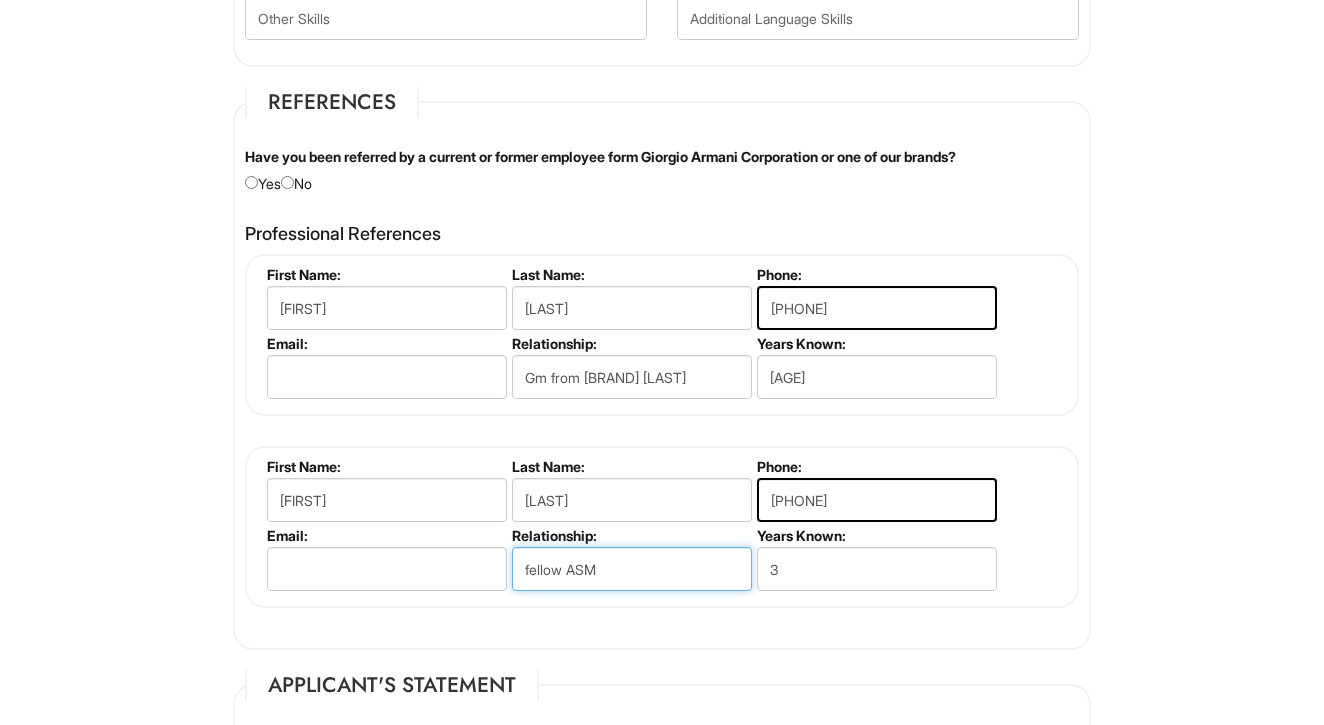 click on "fellow ASM" at bounding box center (632, 569) 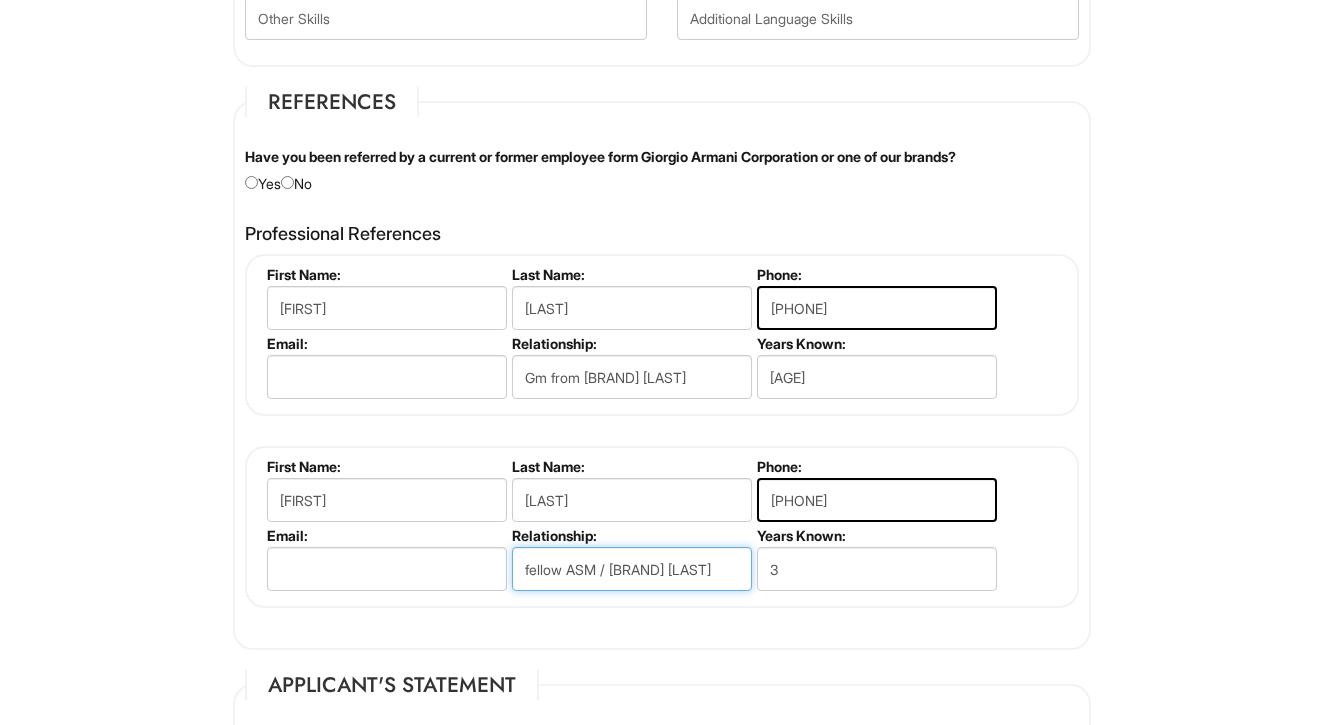 click on "fellow ASM / [BRAND] [LAST]" at bounding box center (632, 569) 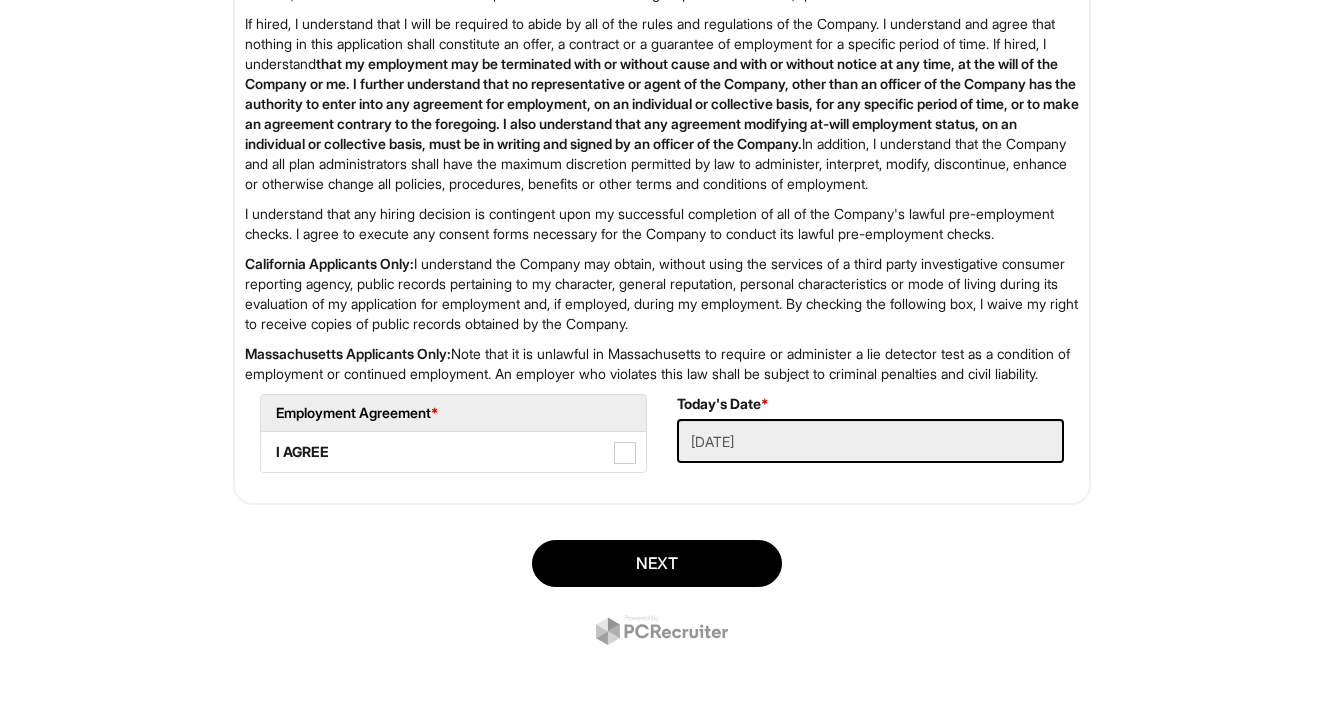 scroll, scrollTop: 3224, scrollLeft: 0, axis: vertical 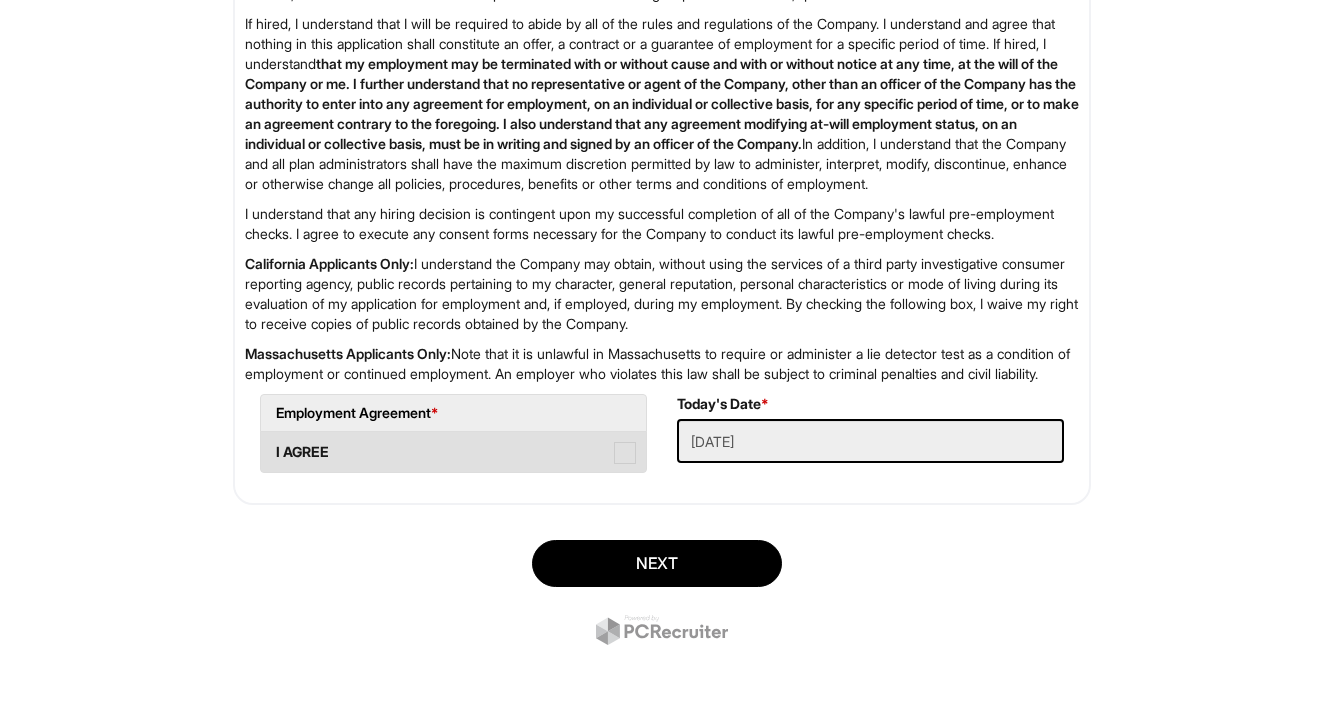 type on "fellow ASM / [BRAND] [LAST]" 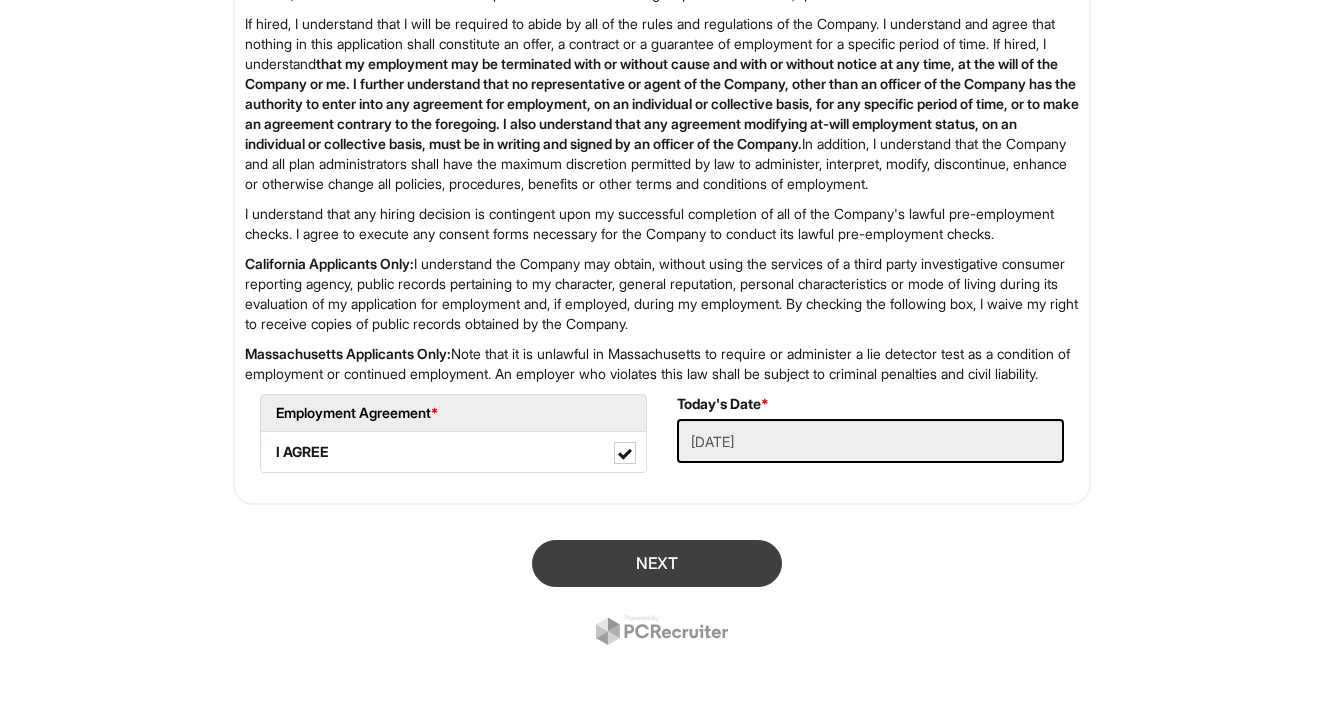 click on "Next" at bounding box center (657, 563) 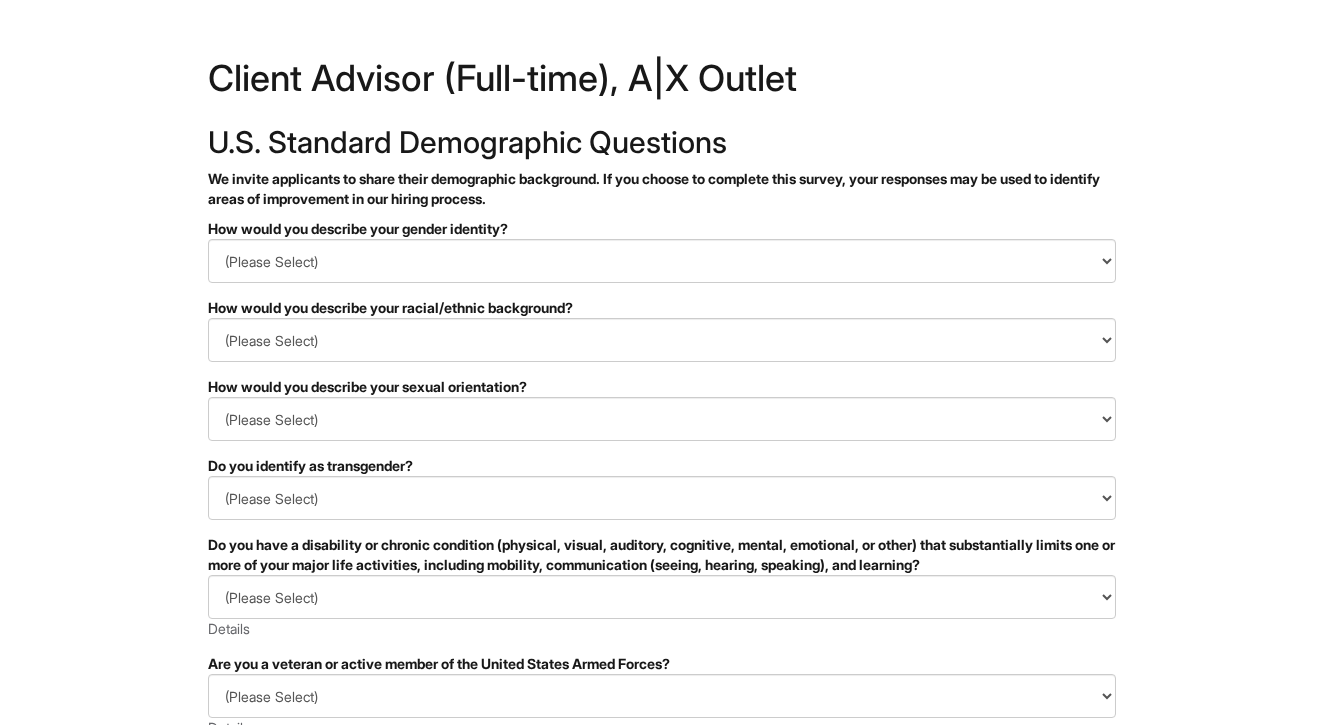 scroll, scrollTop: 0, scrollLeft: 0, axis: both 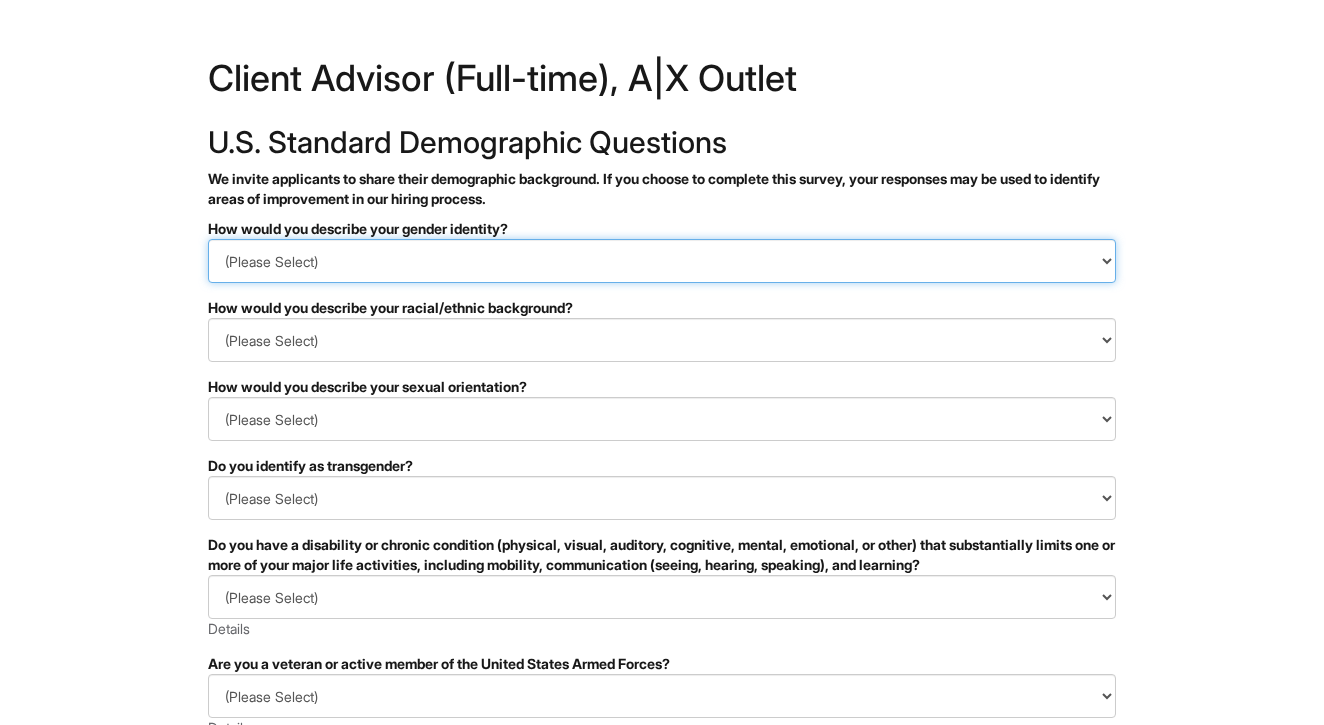 select on "Woman" 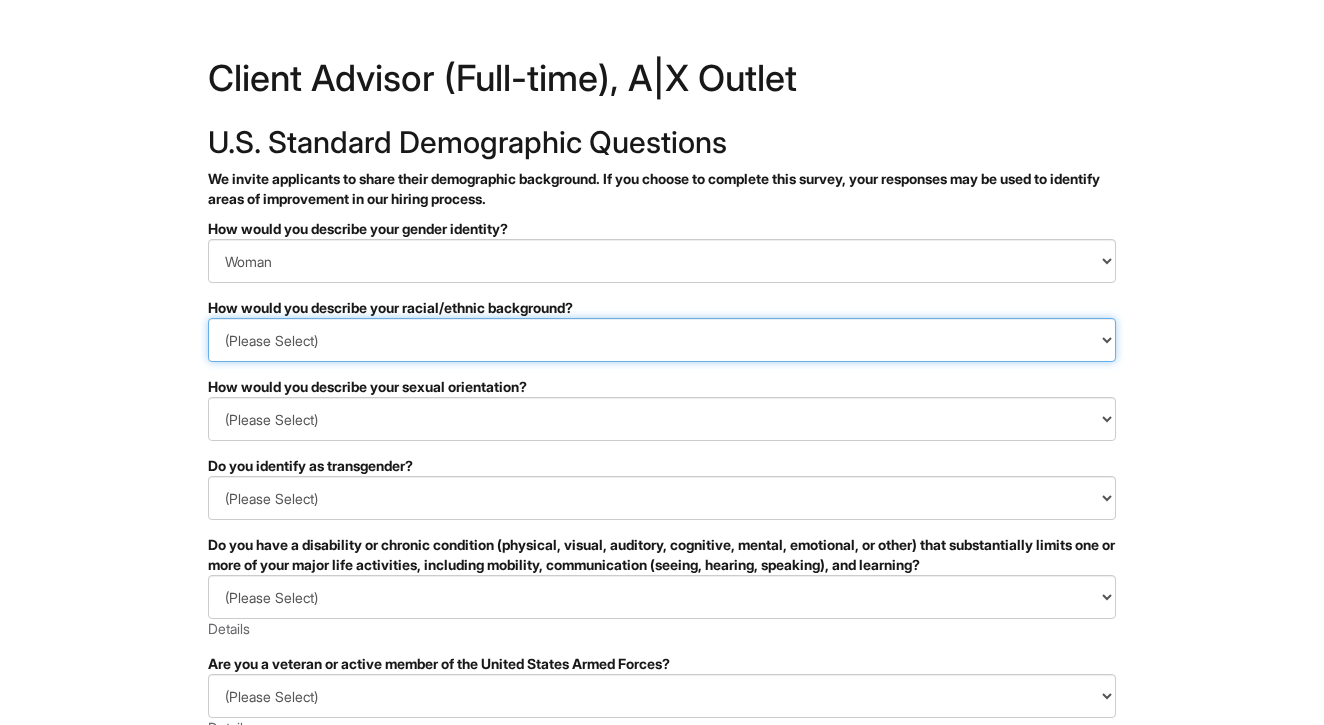 select on "White or European" 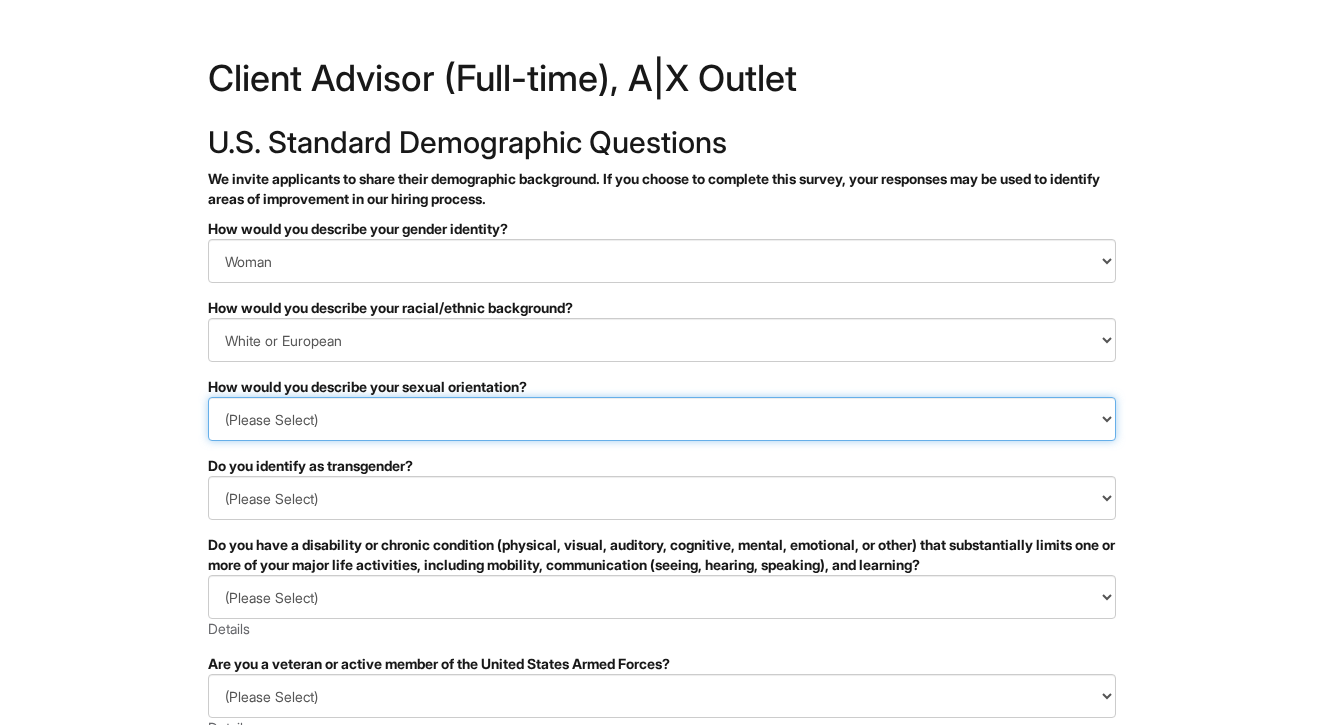 select on "Heterosexual" 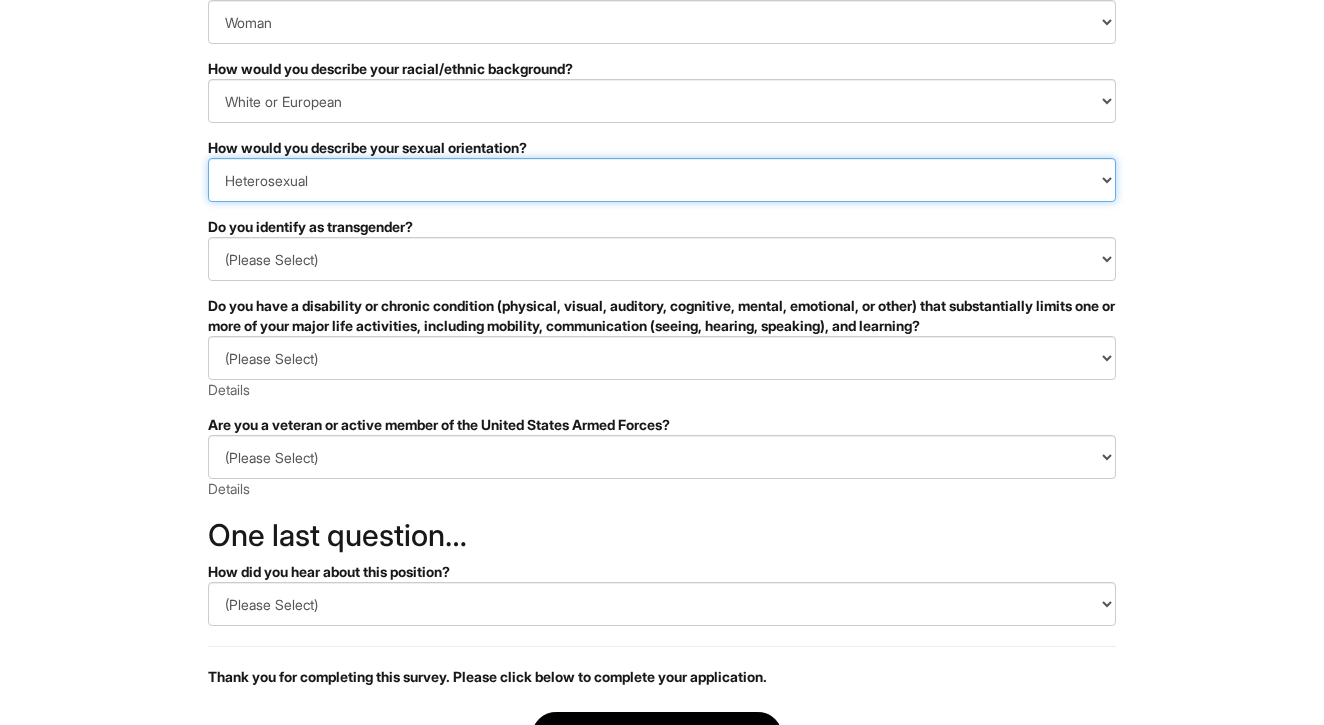 scroll, scrollTop: 241, scrollLeft: 0, axis: vertical 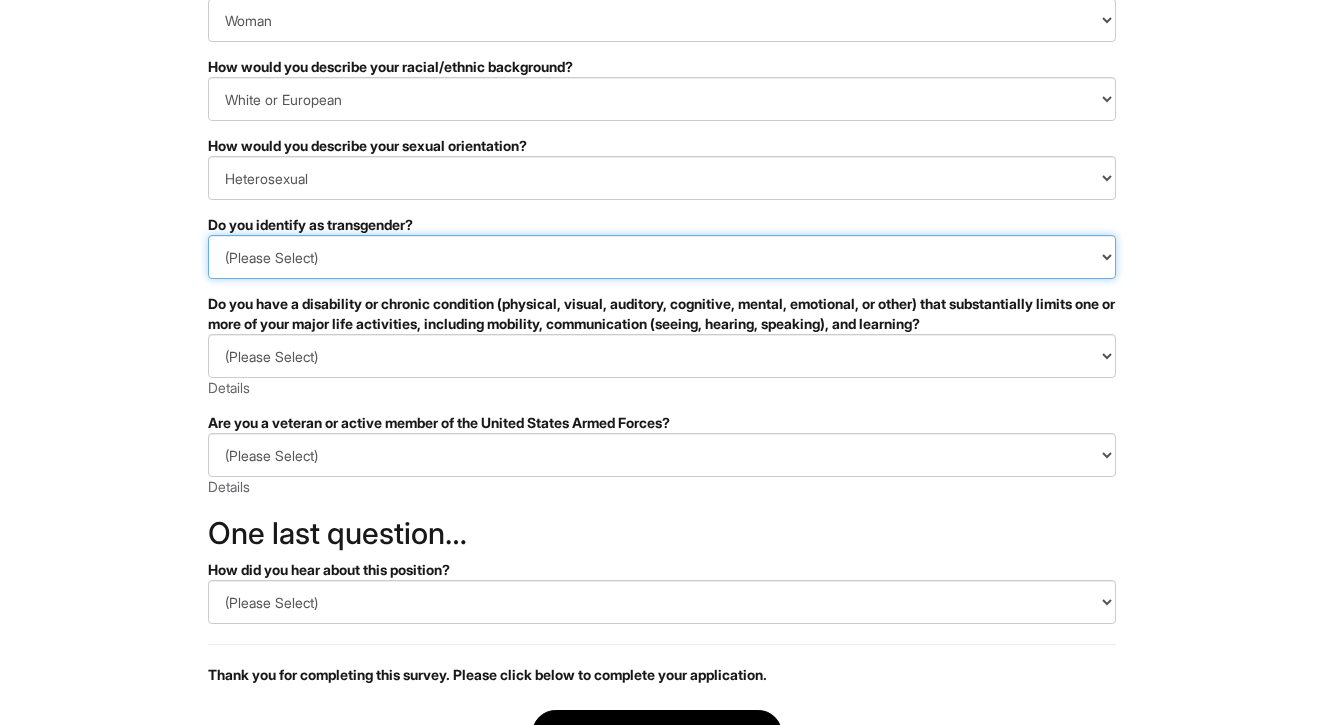 select on "No" 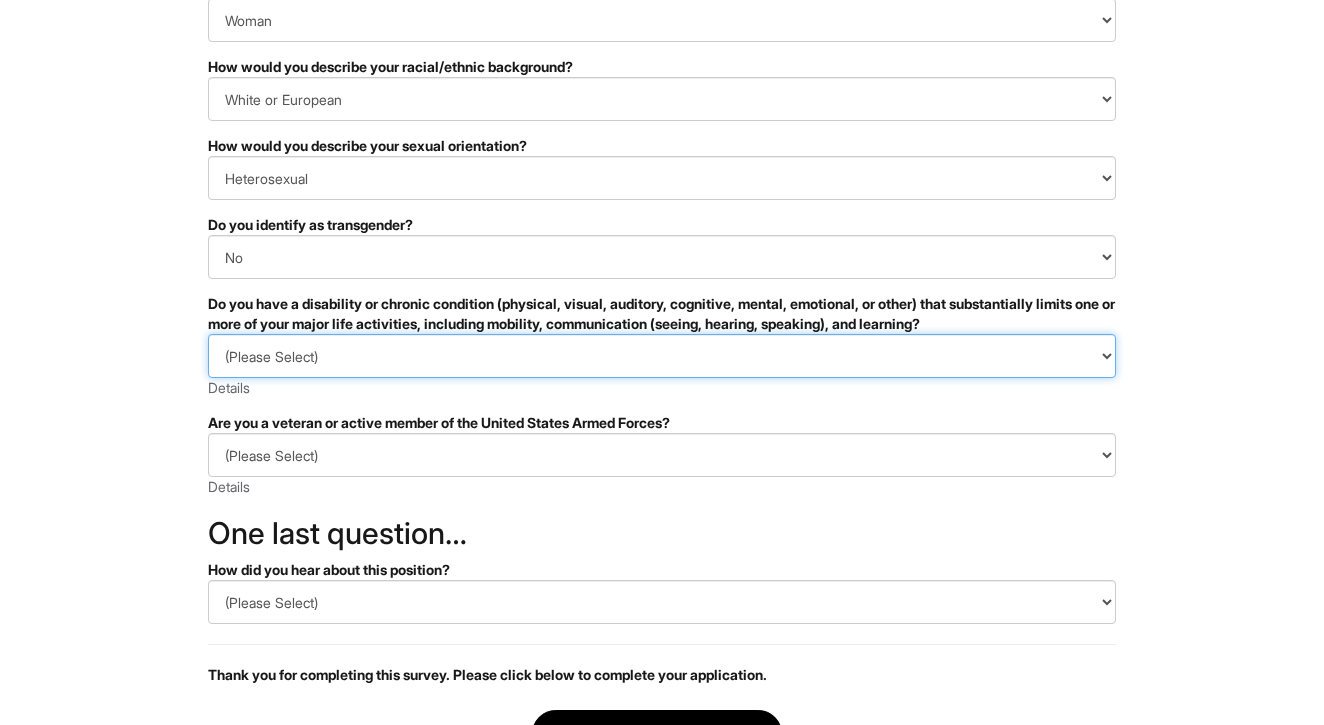 select on "NO, I DON'T HAVE A DISABILITY" 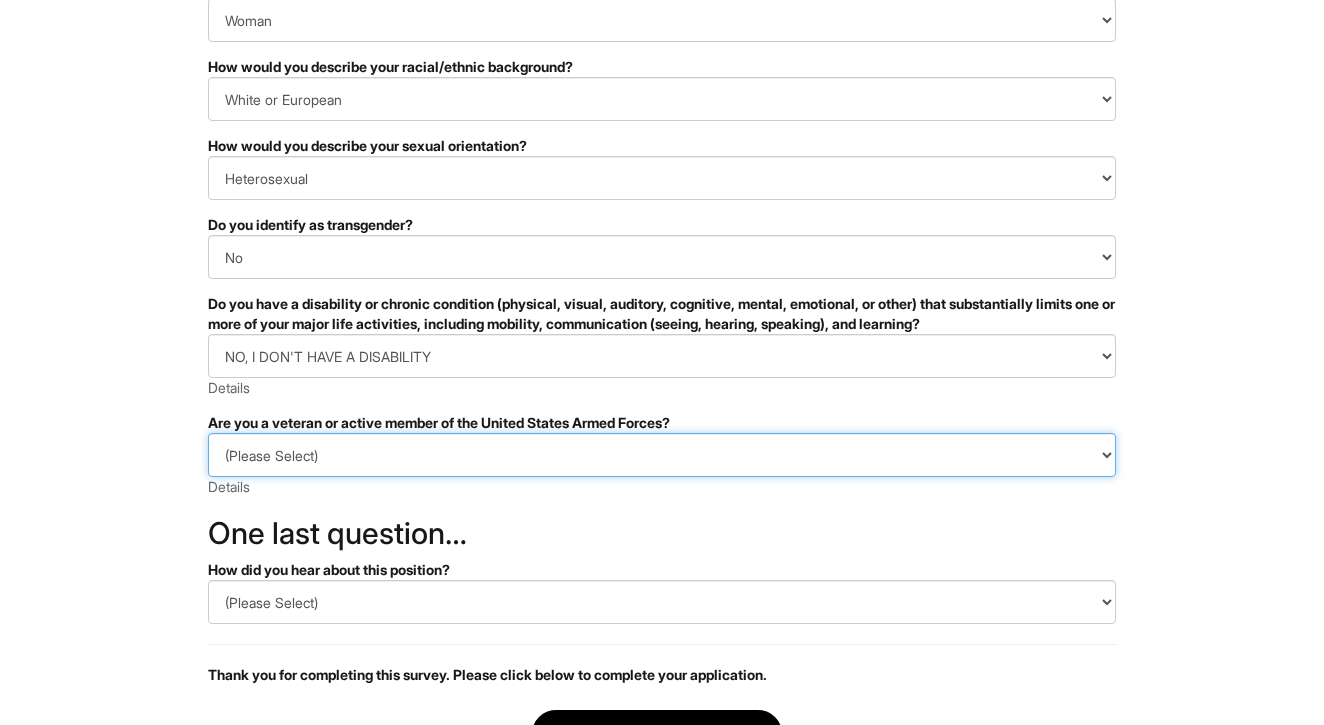 select on "I AM NOT A PROTECTED VETERAN" 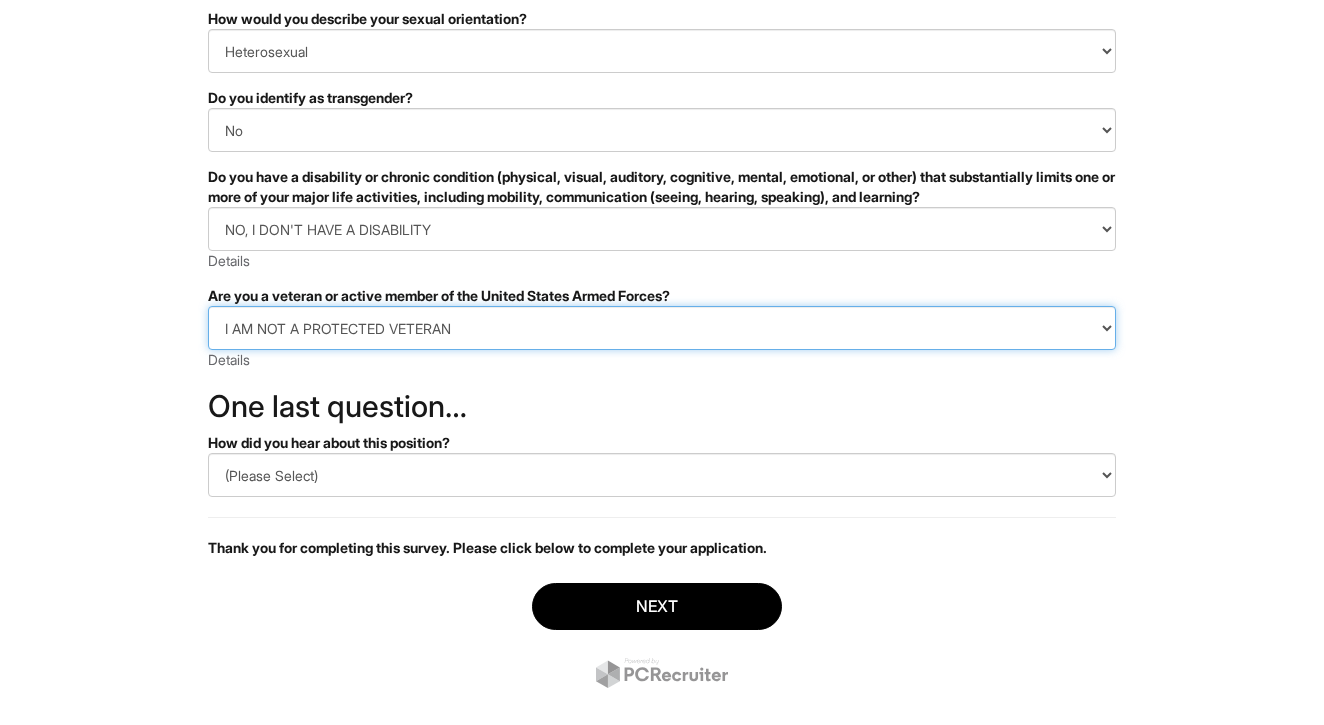 scroll, scrollTop: 384, scrollLeft: 0, axis: vertical 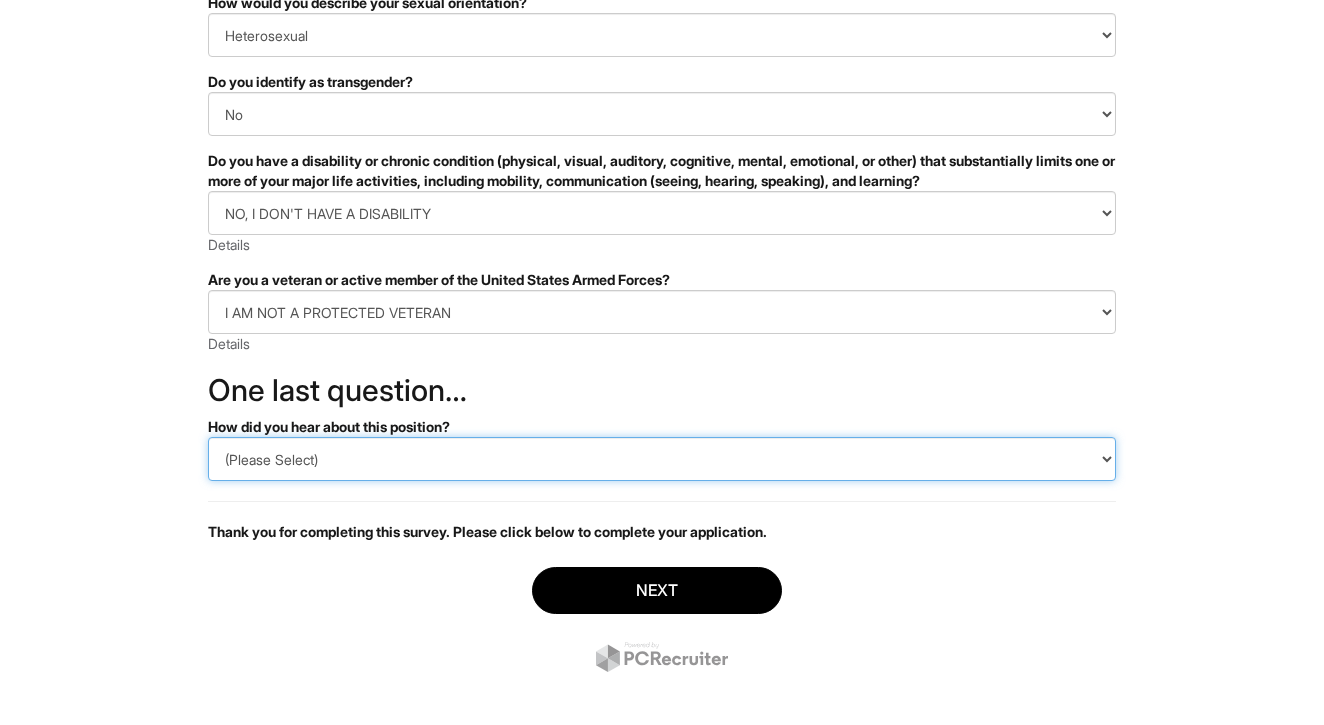 select on "Other" 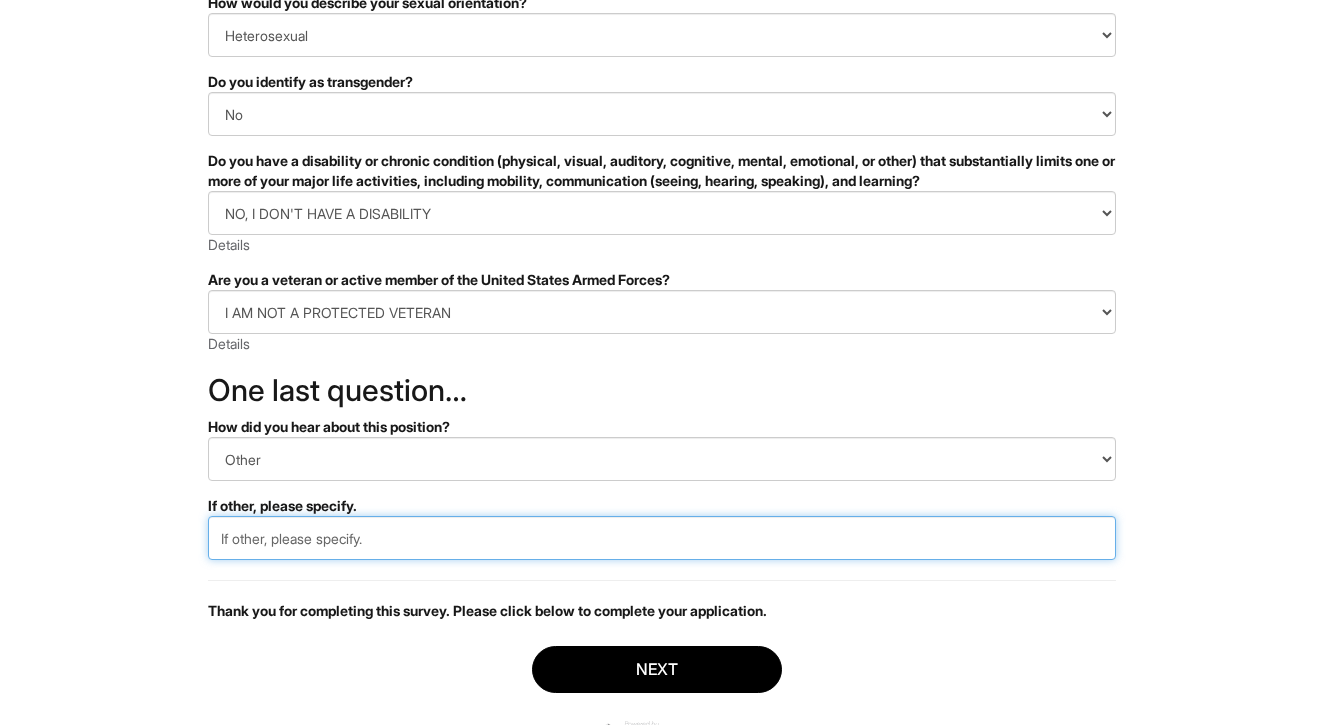 click at bounding box center (662, 538) 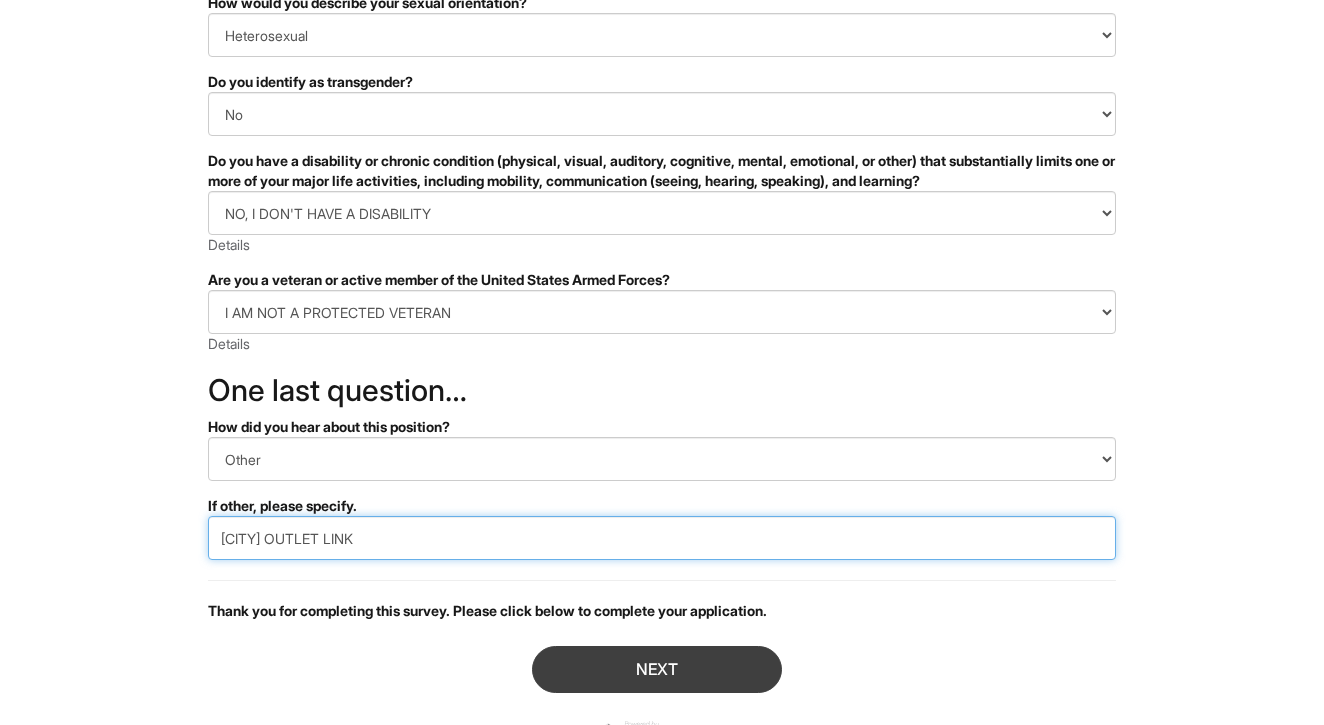 type on "[CITY] OUTLET LINK" 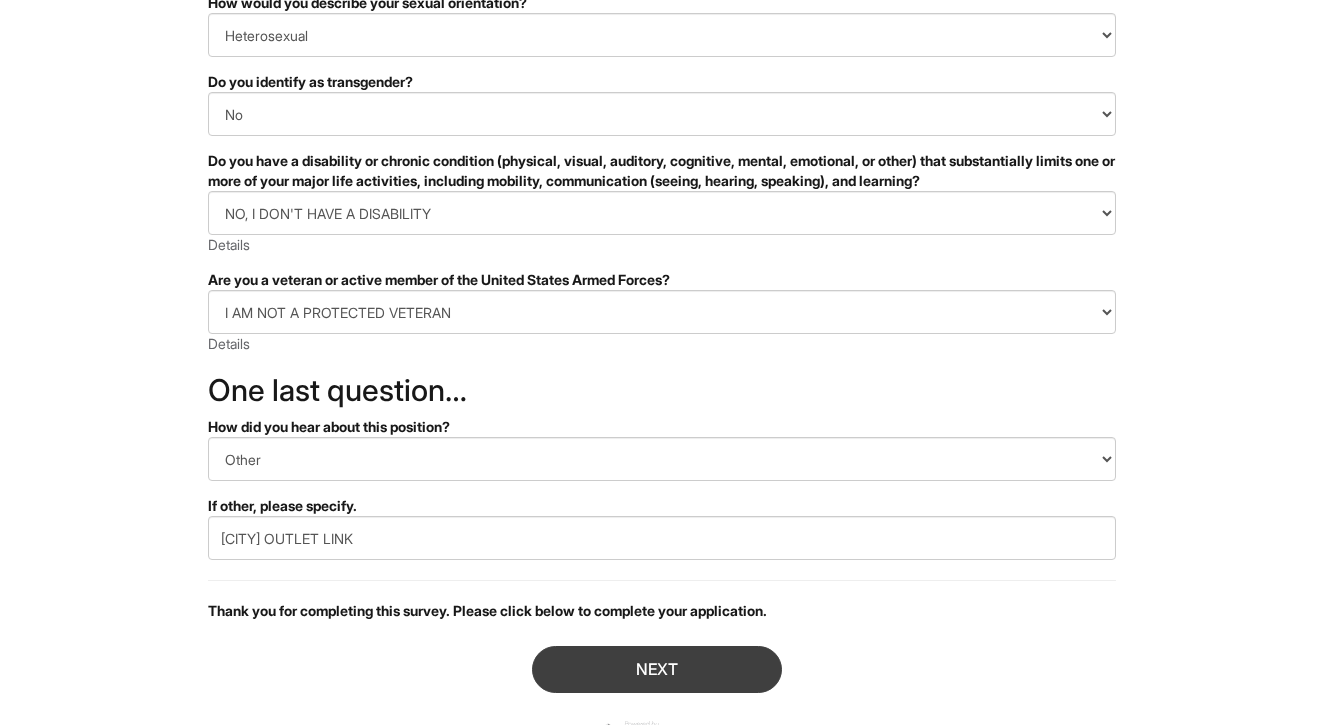 click on "Next" at bounding box center [657, 669] 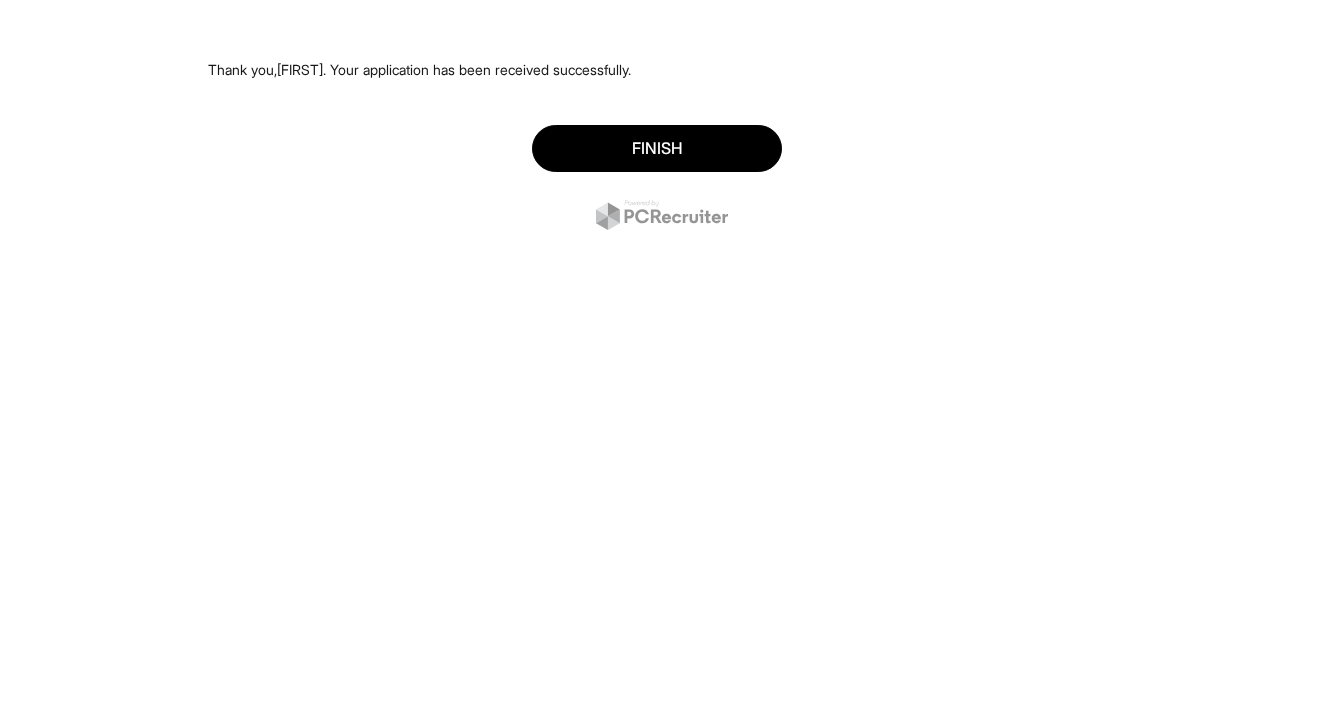 scroll, scrollTop: 0, scrollLeft: 0, axis: both 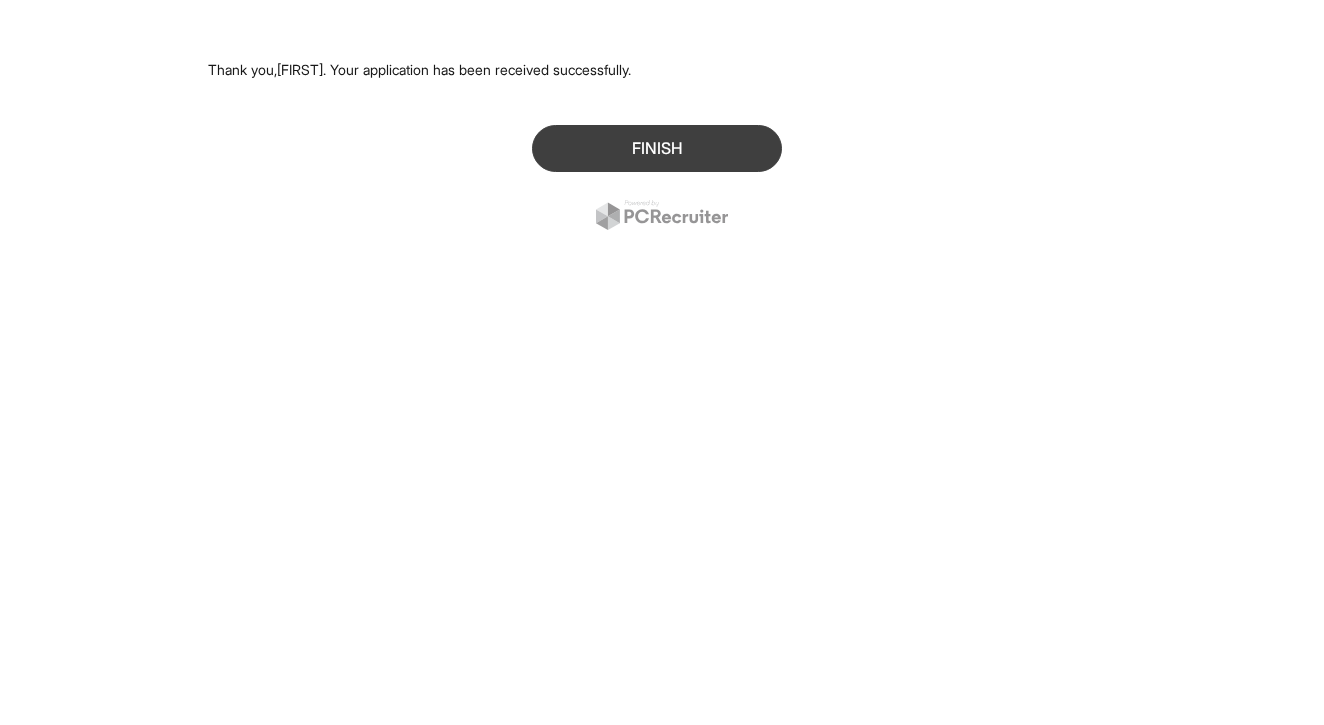 click on "Finish" at bounding box center [657, 148] 